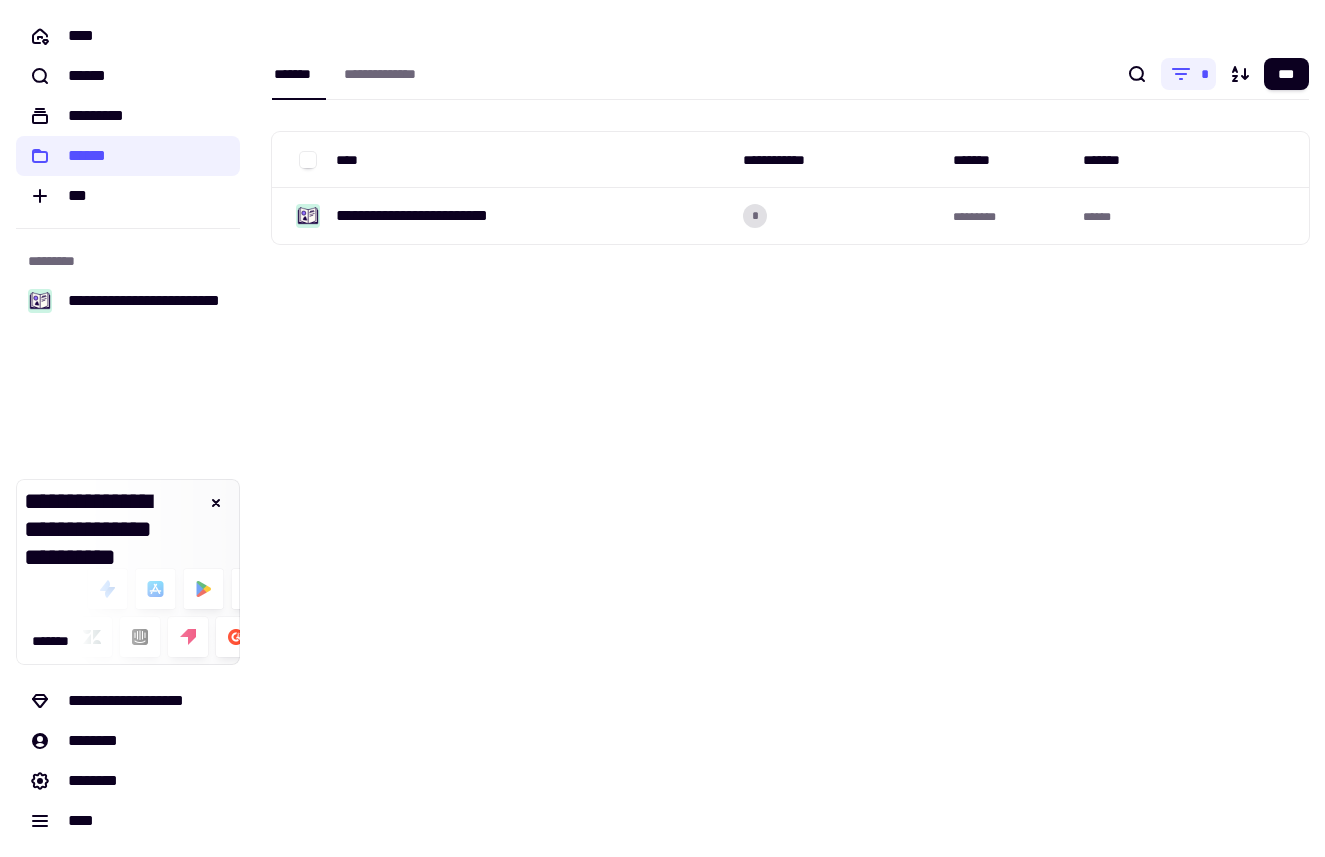 scroll, scrollTop: 0, scrollLeft: 0, axis: both 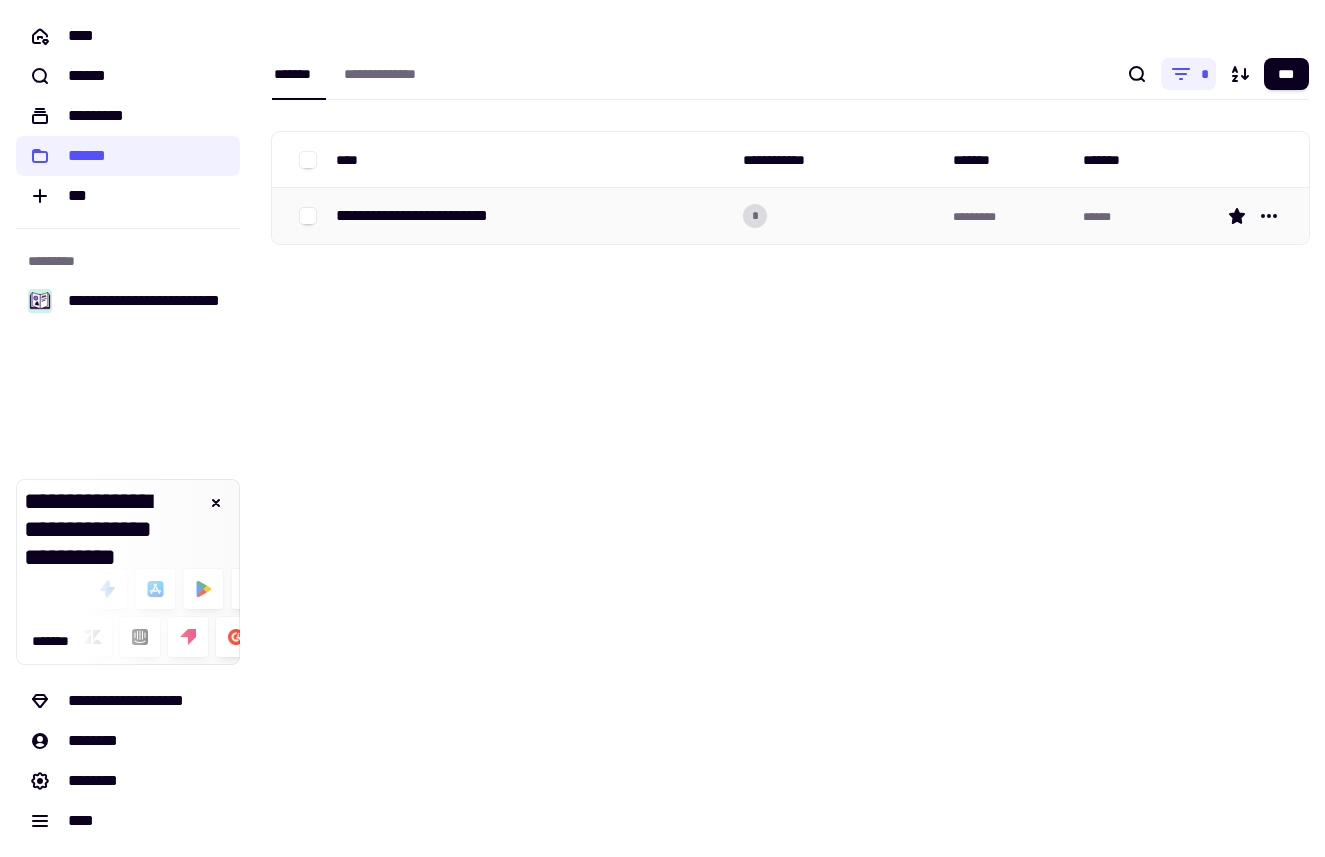 click on "**********" at bounding box center (531, 216) 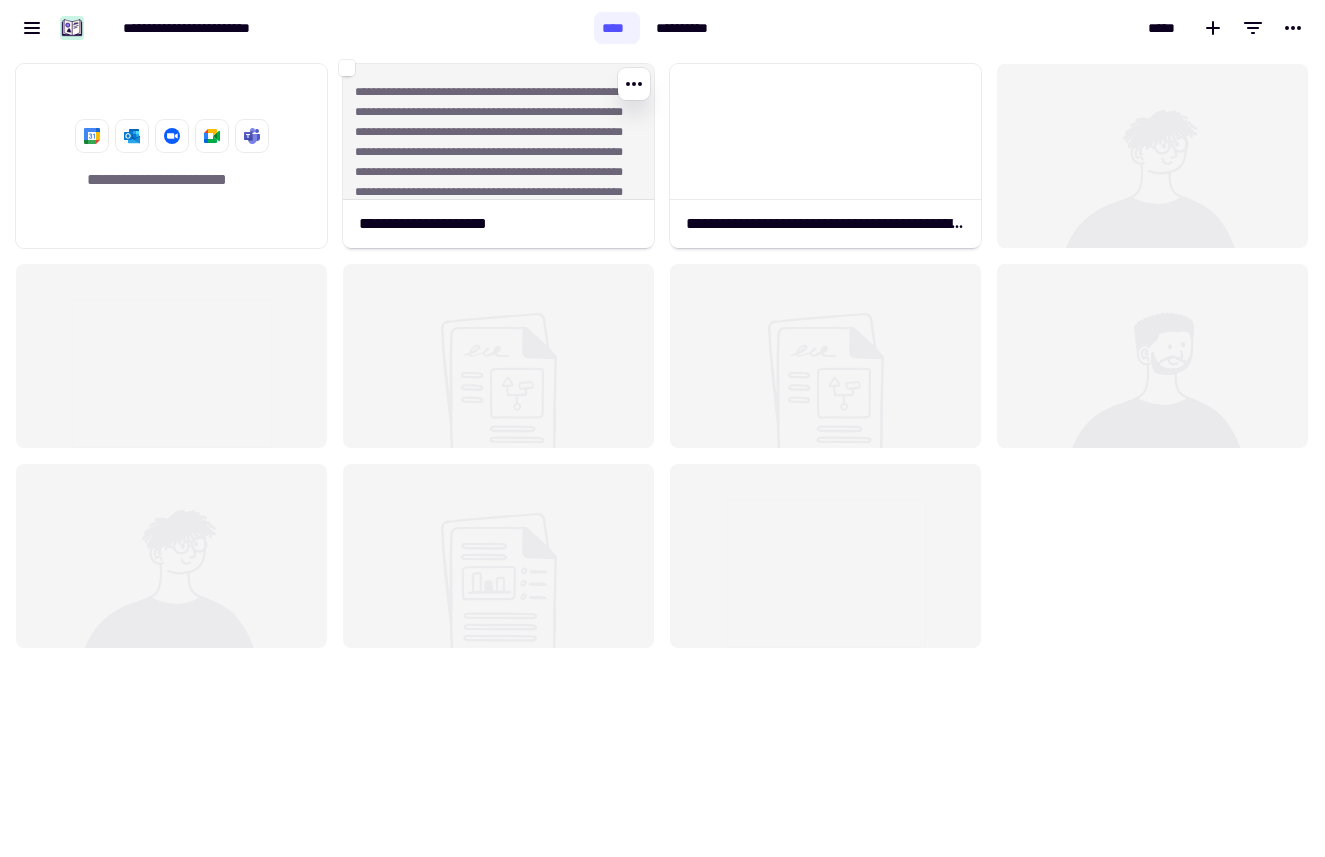 scroll, scrollTop: 1, scrollLeft: 1, axis: both 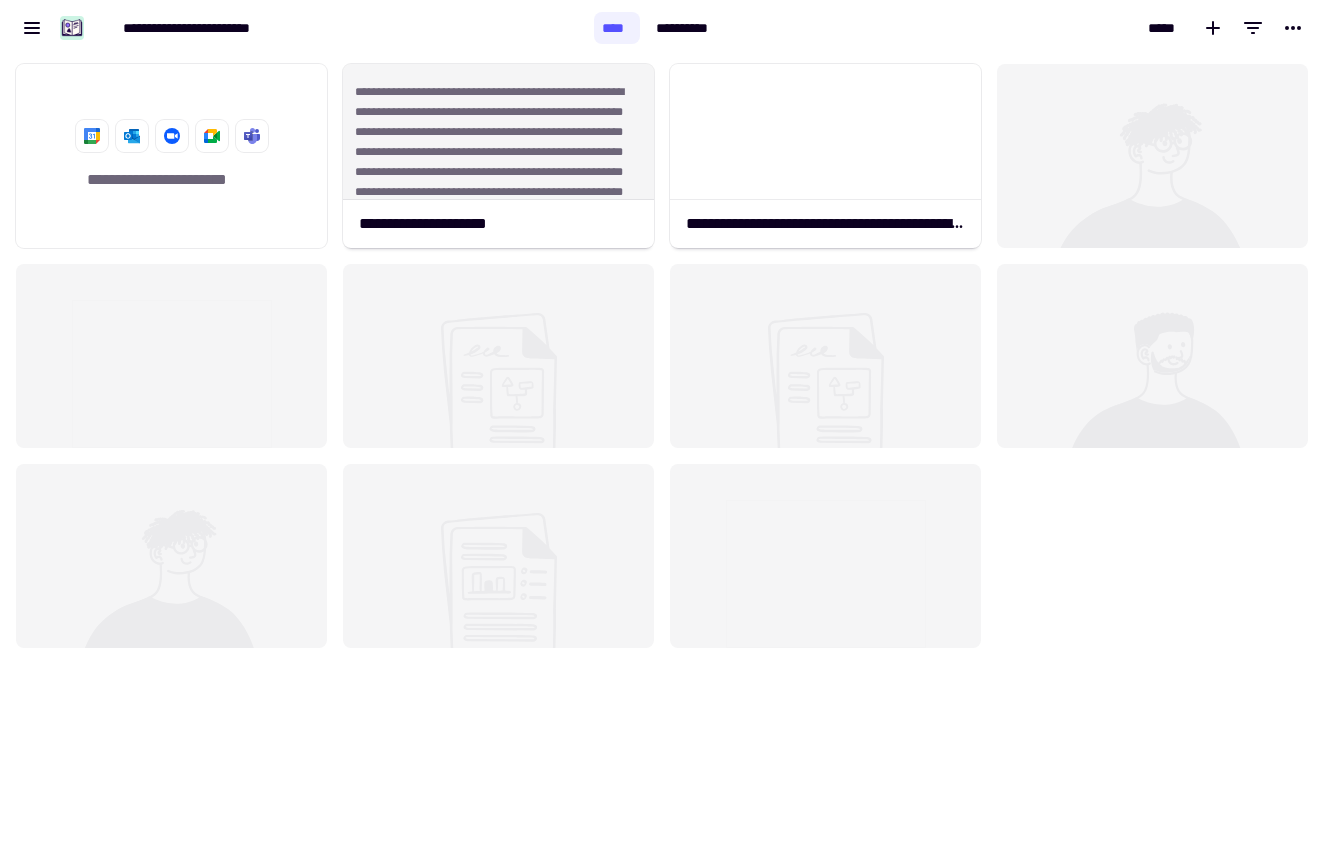 click 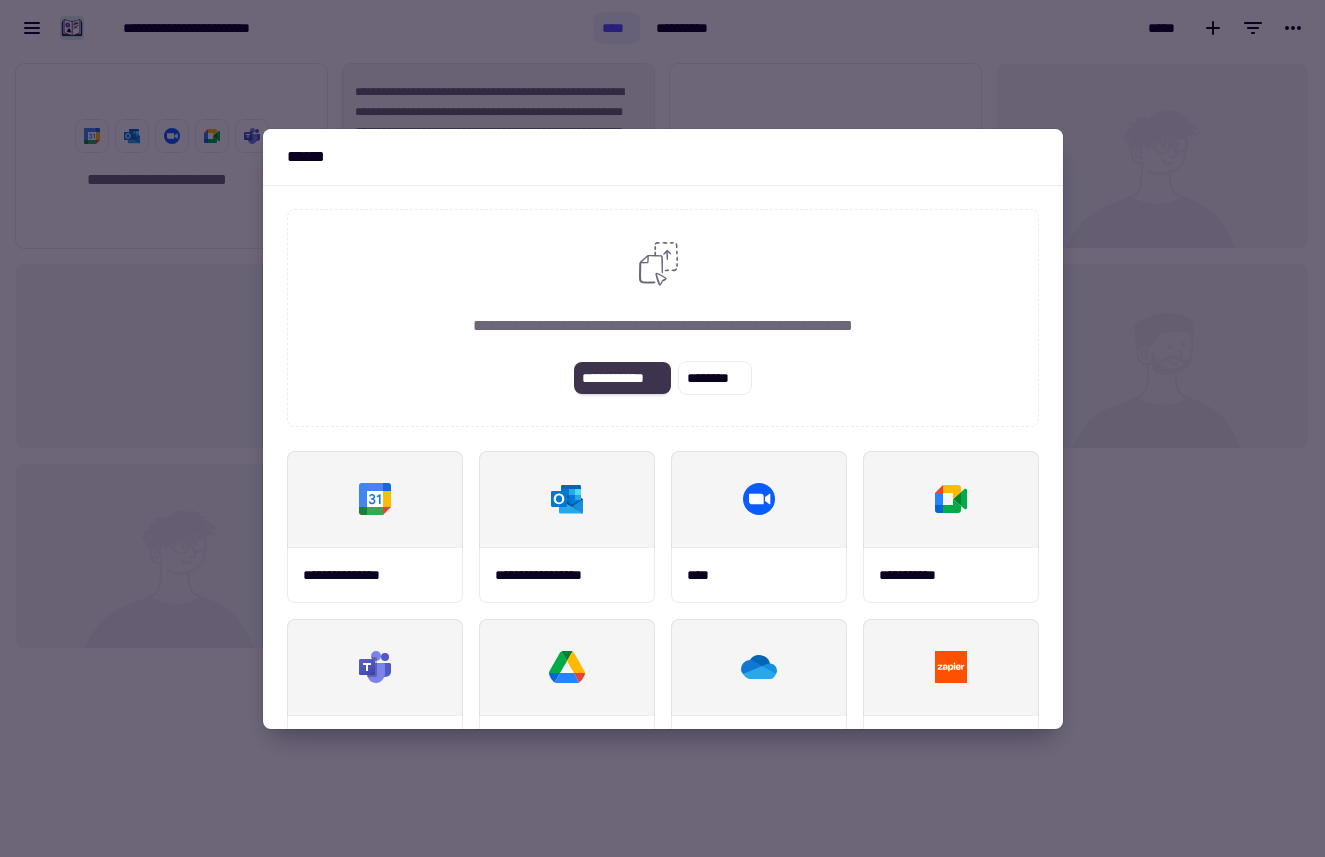 click on "**********" 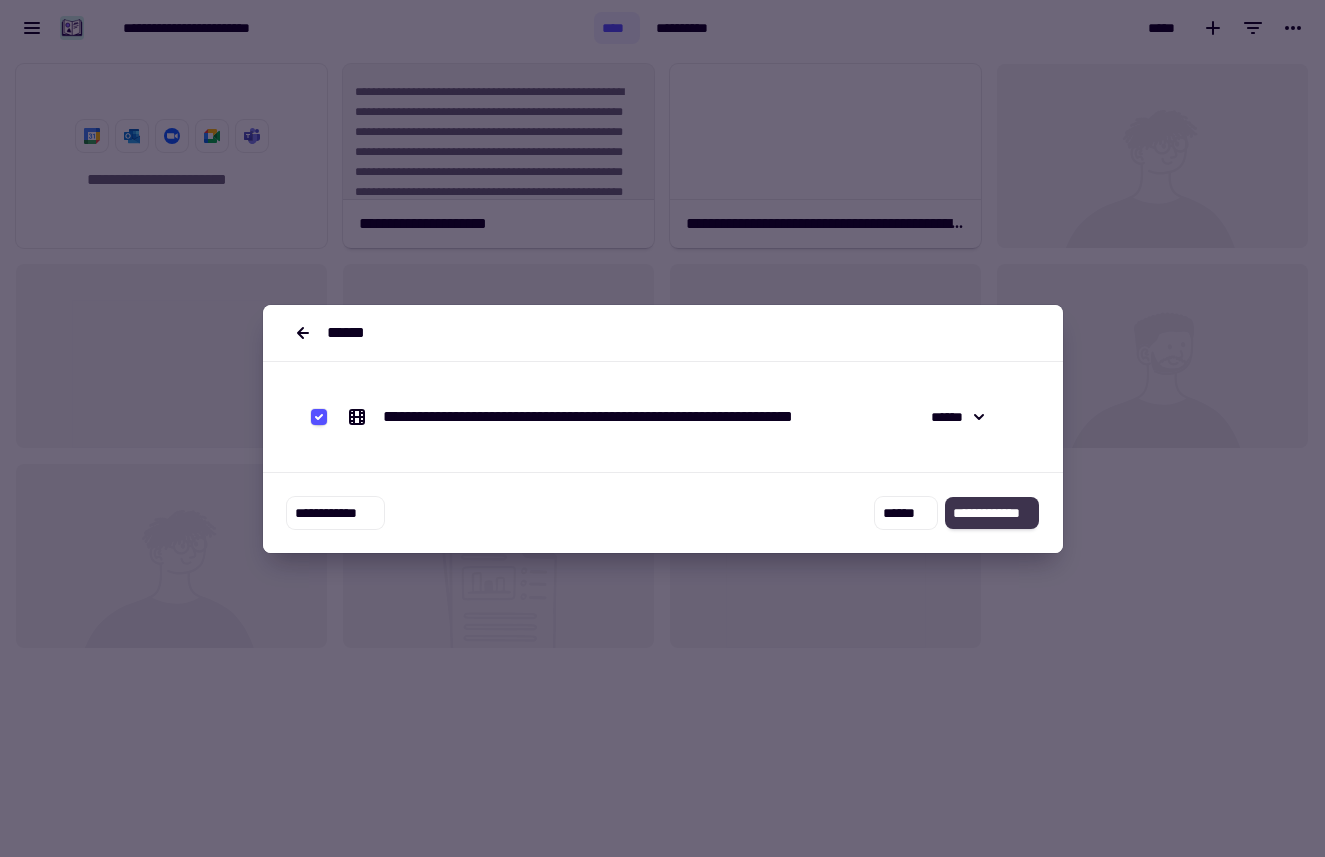click on "**********" 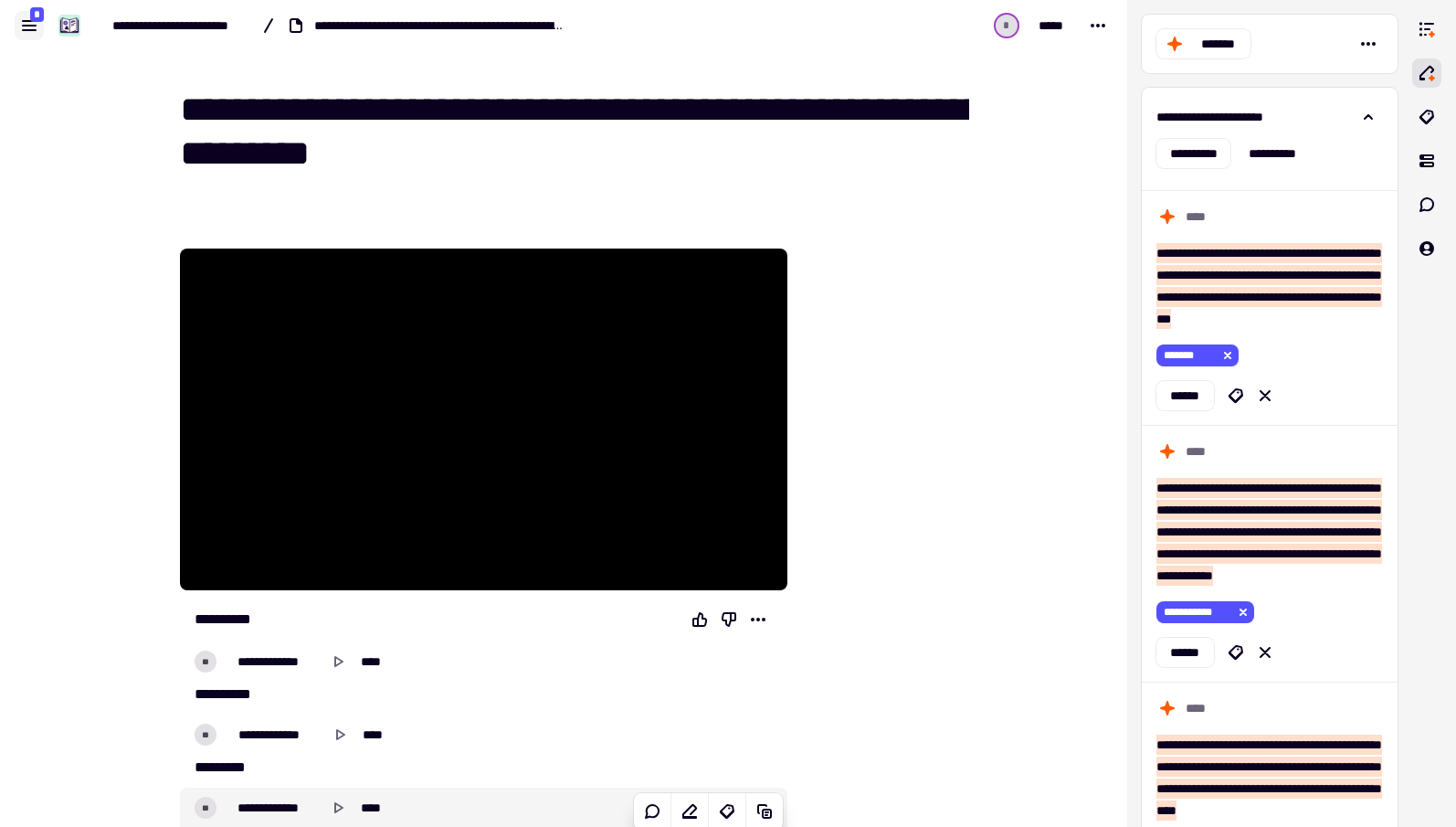 click 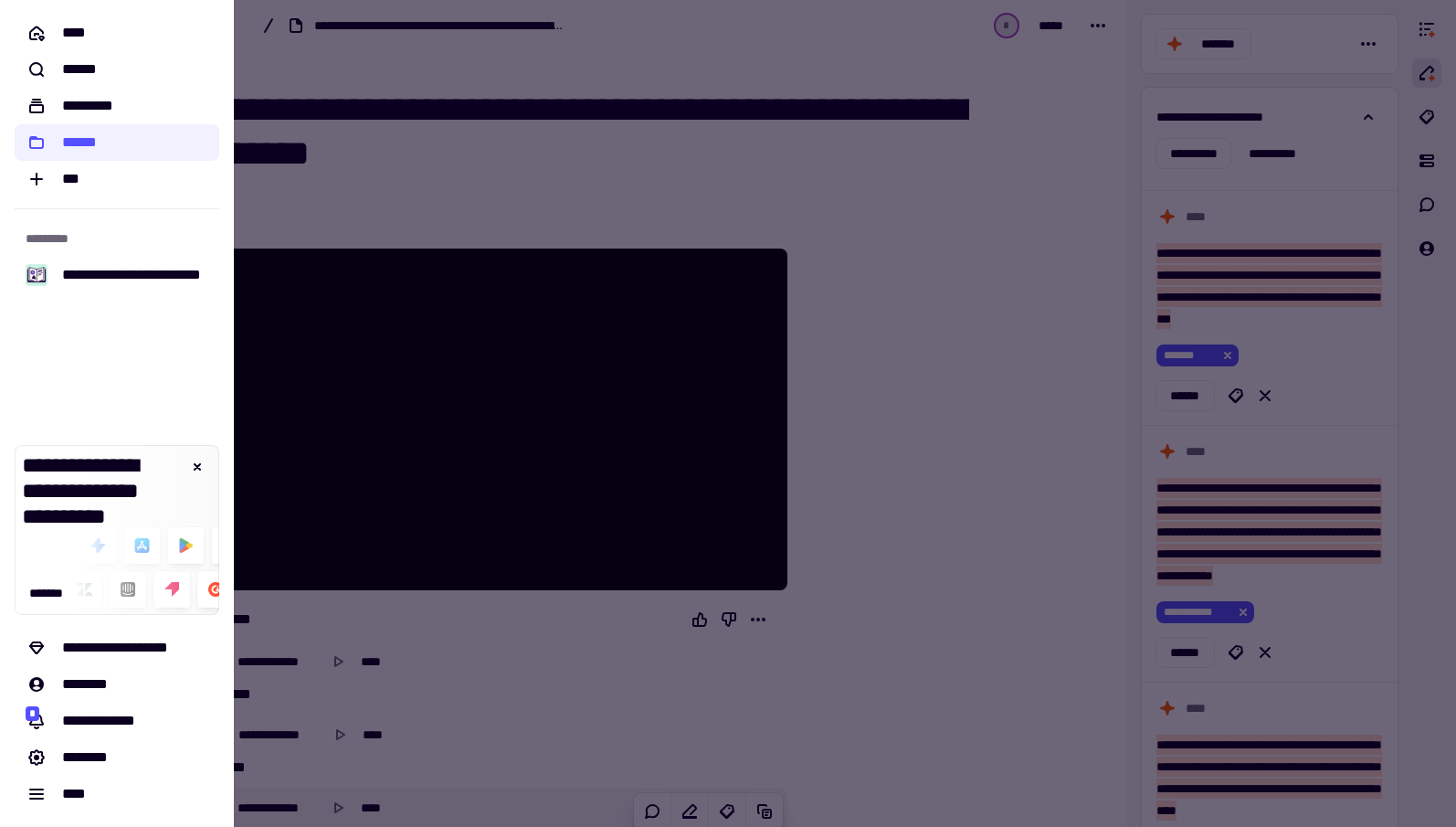 click at bounding box center (728, 413) 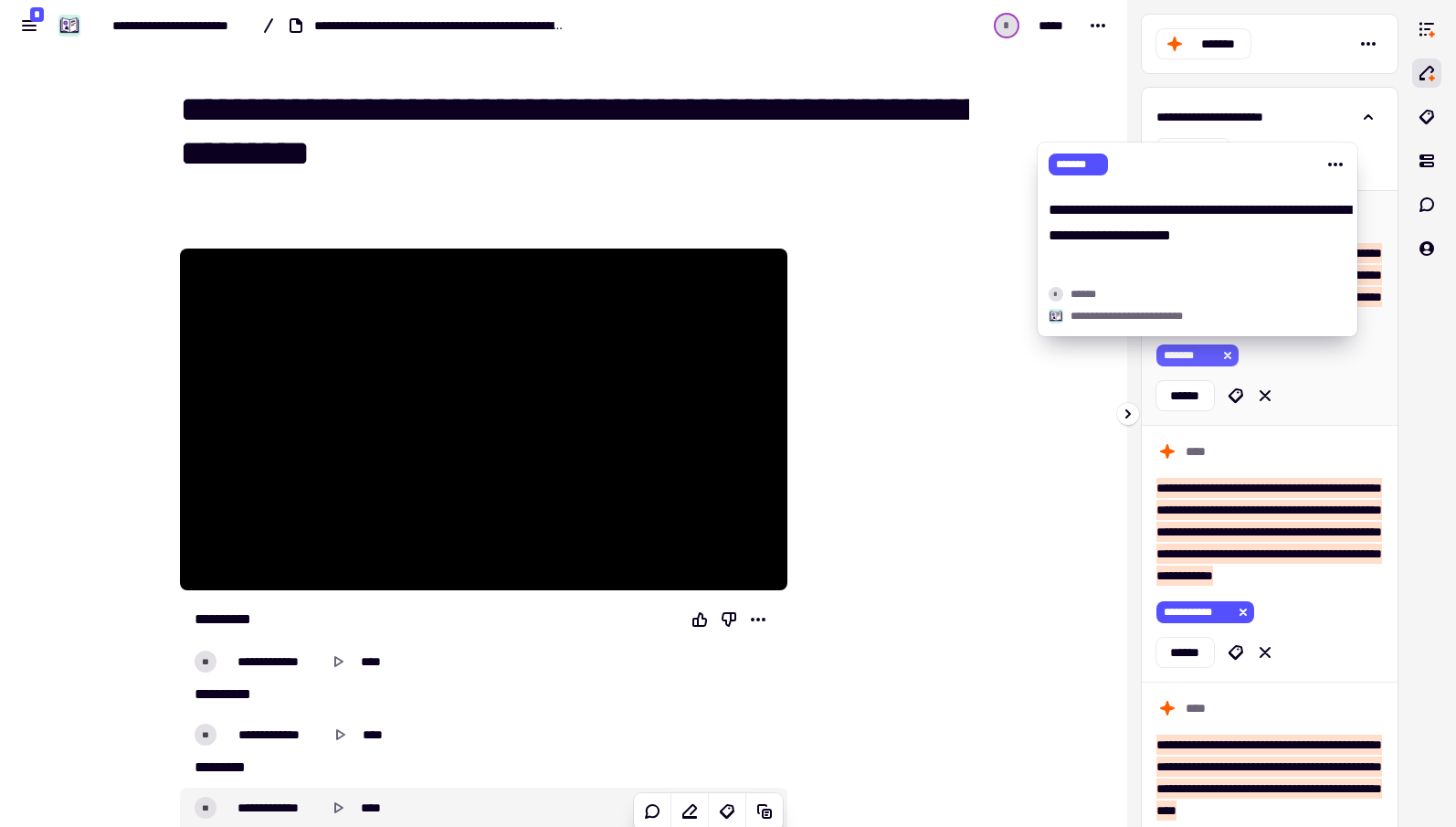 click 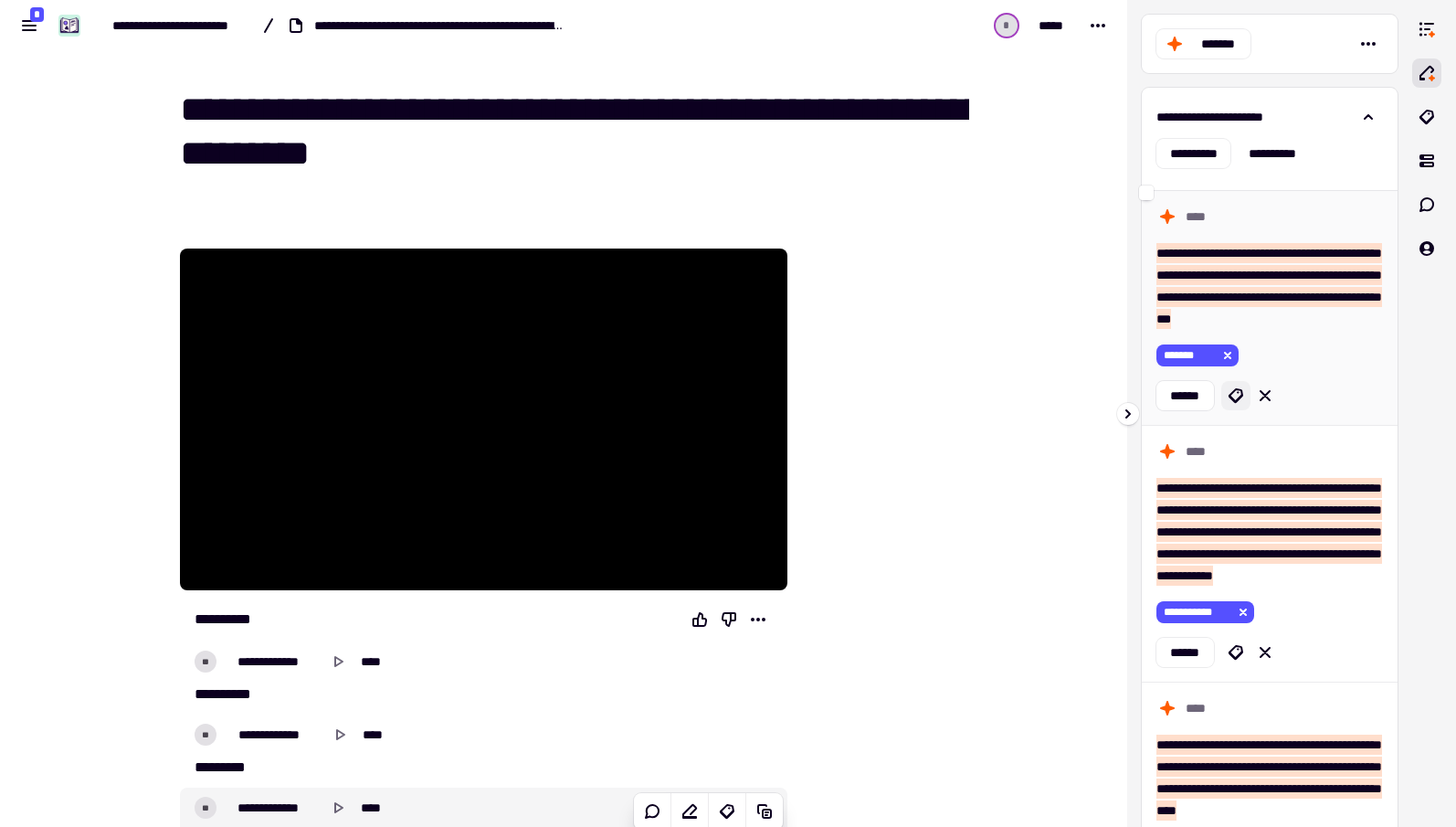 click 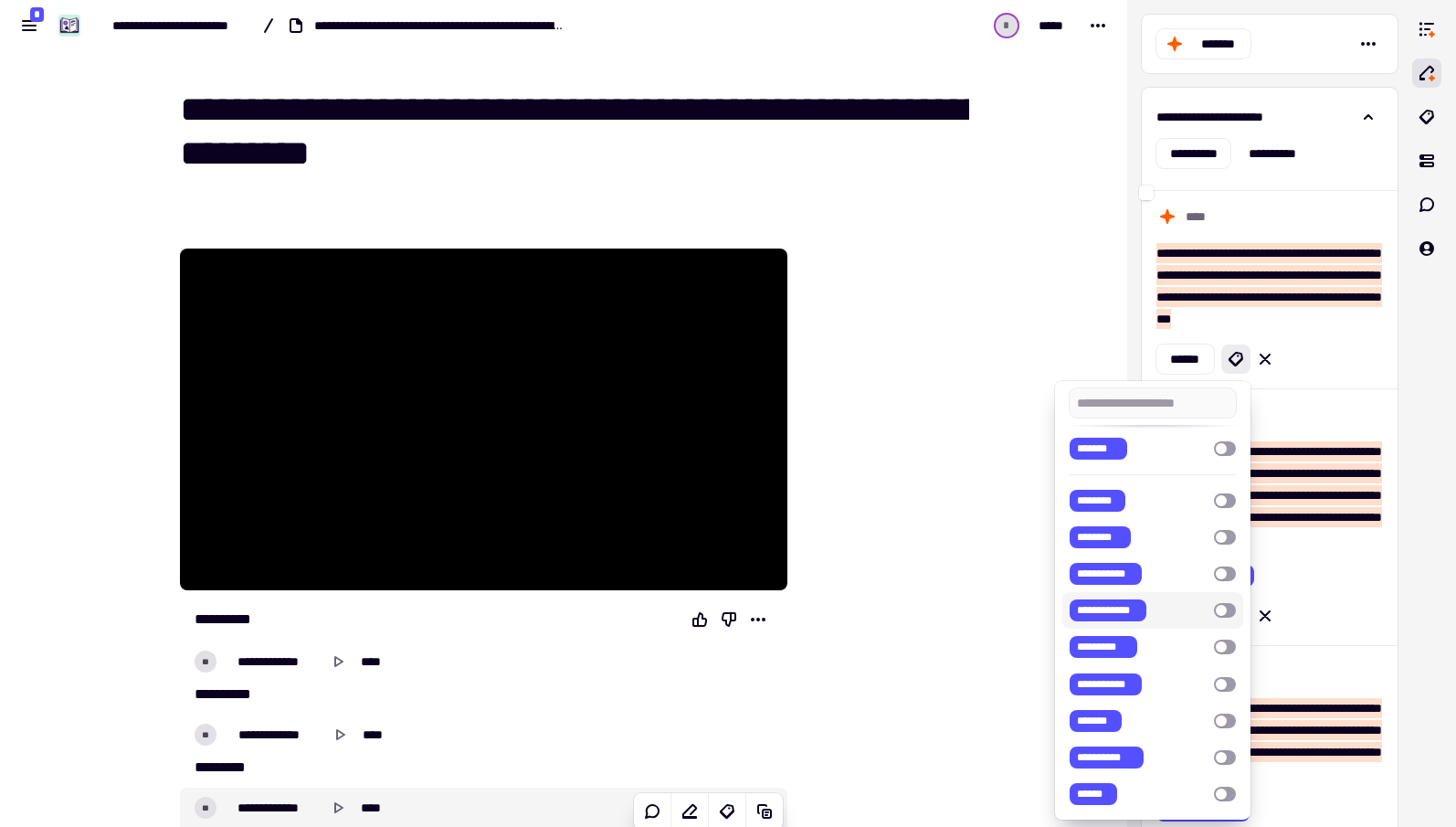 scroll, scrollTop: 42, scrollLeft: 0, axis: vertical 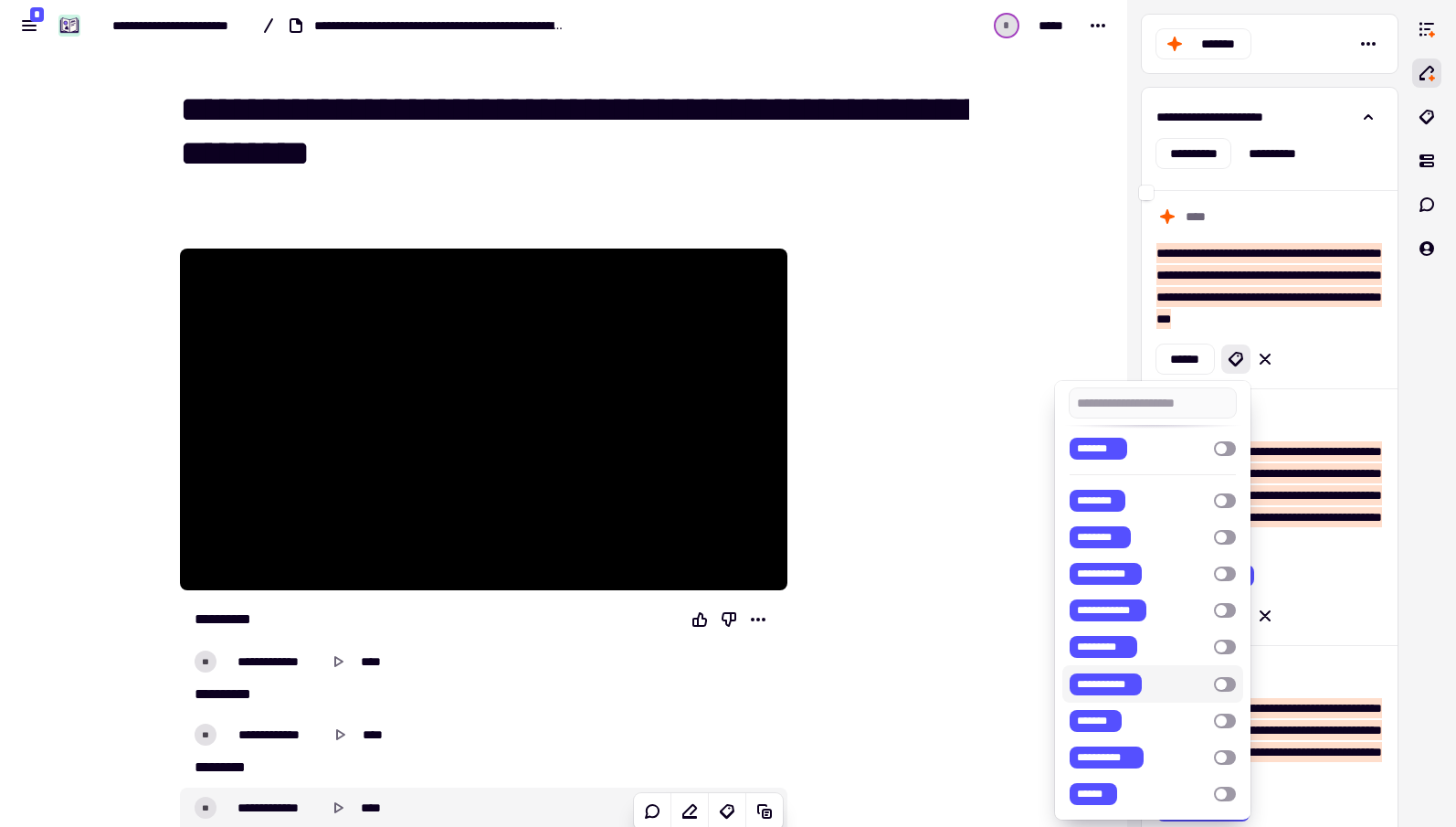 click at bounding box center (1225, 684) 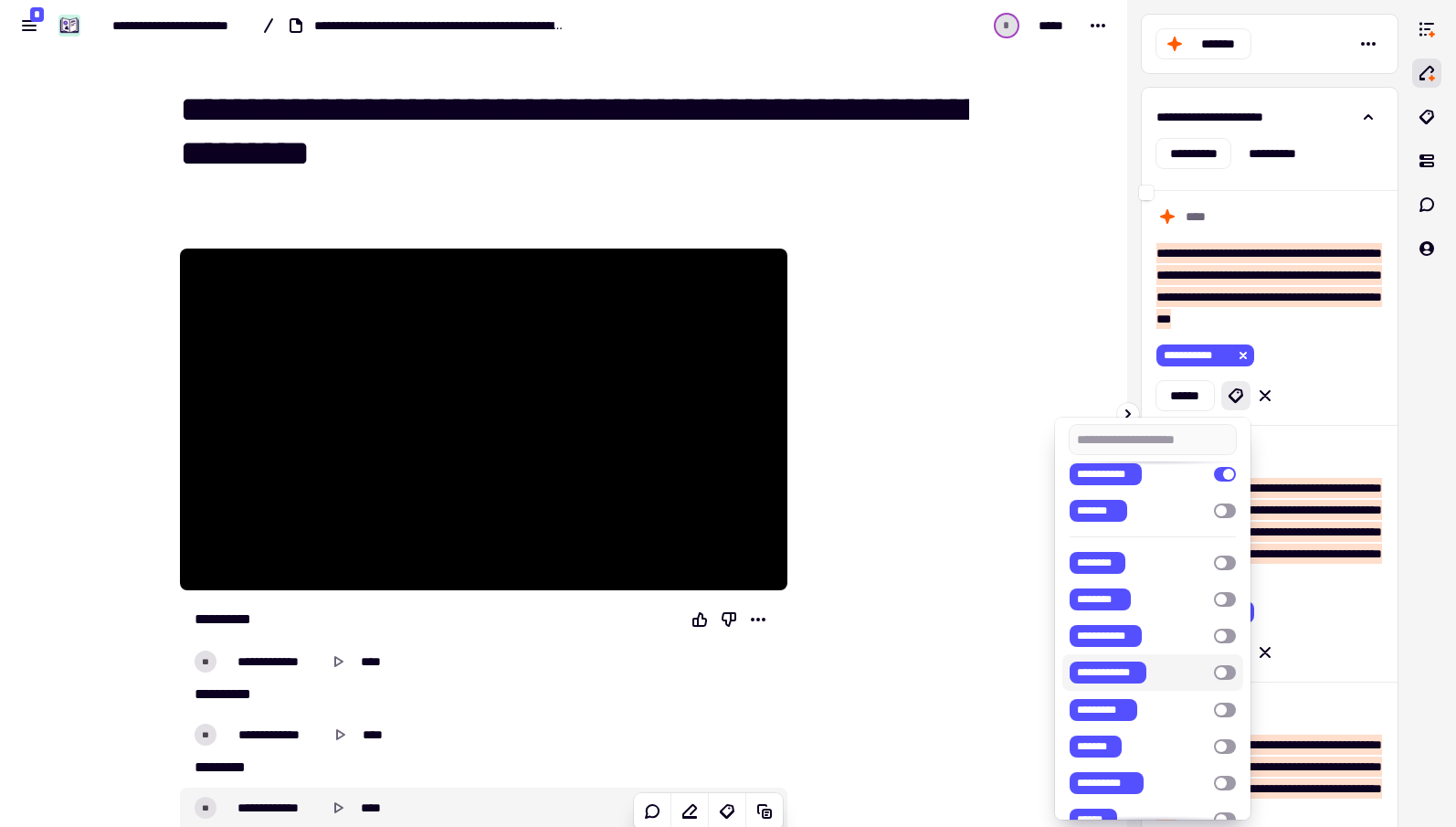 click at bounding box center [1225, 673] 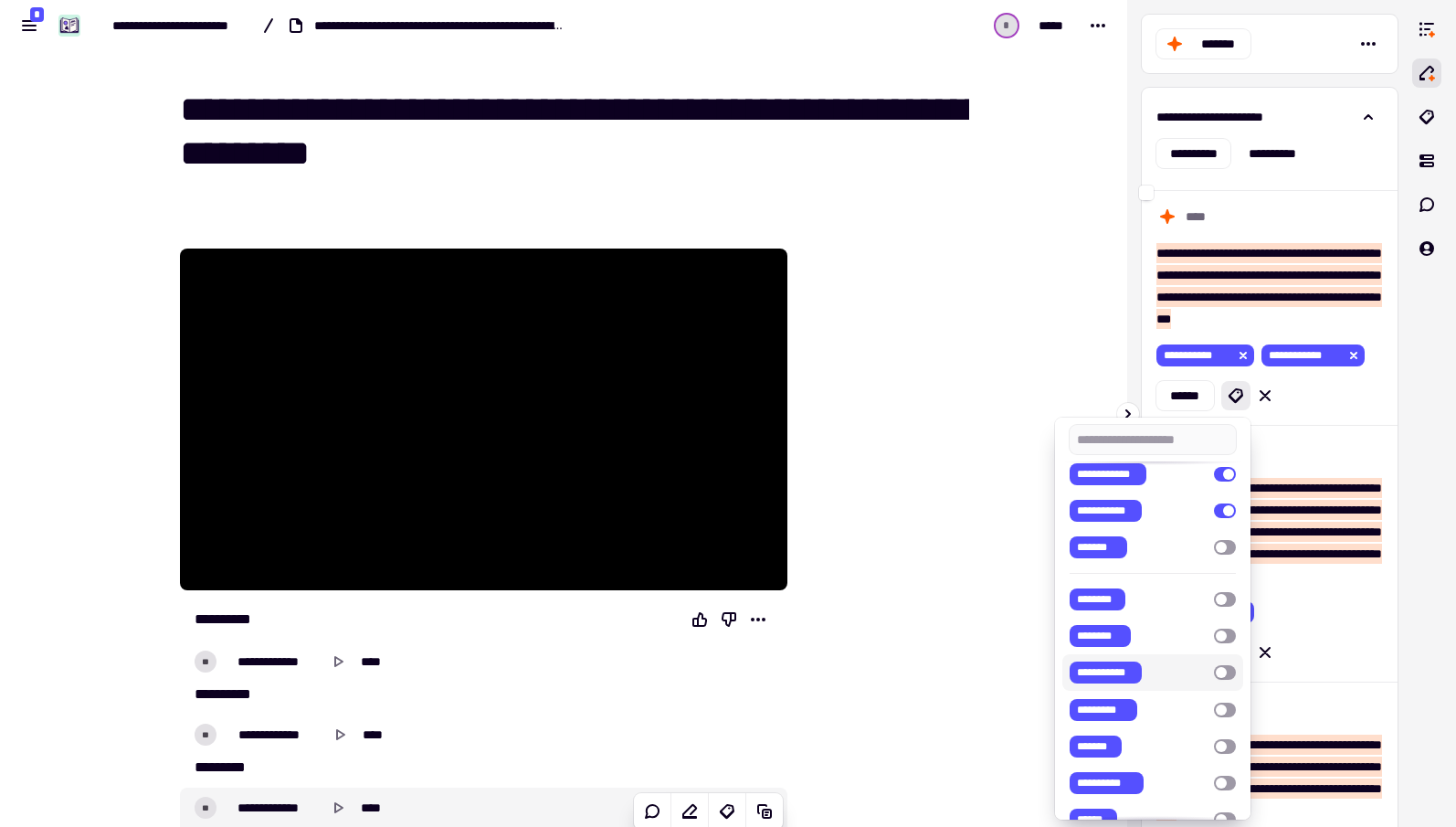click at bounding box center (728, 413) 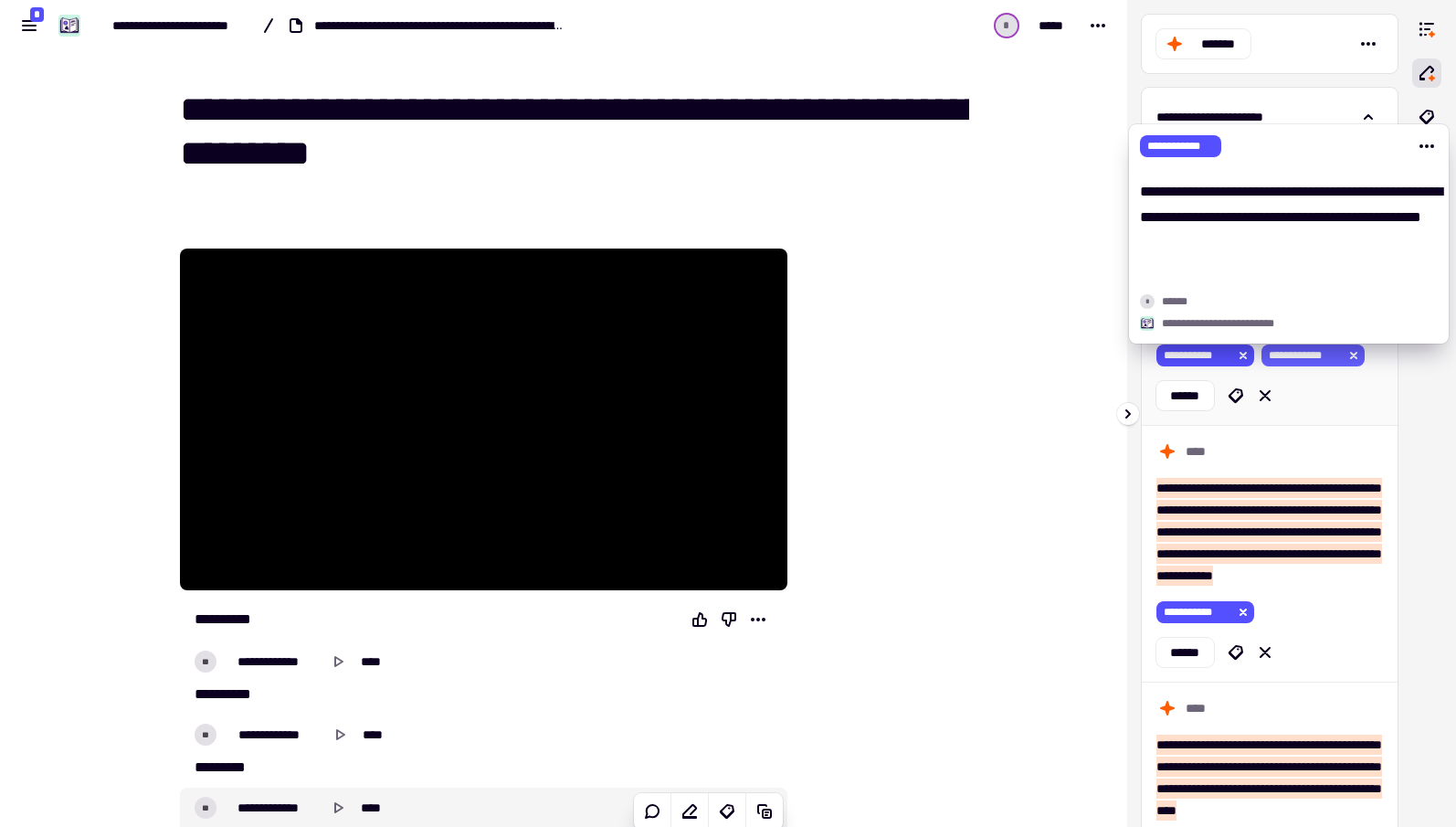 click 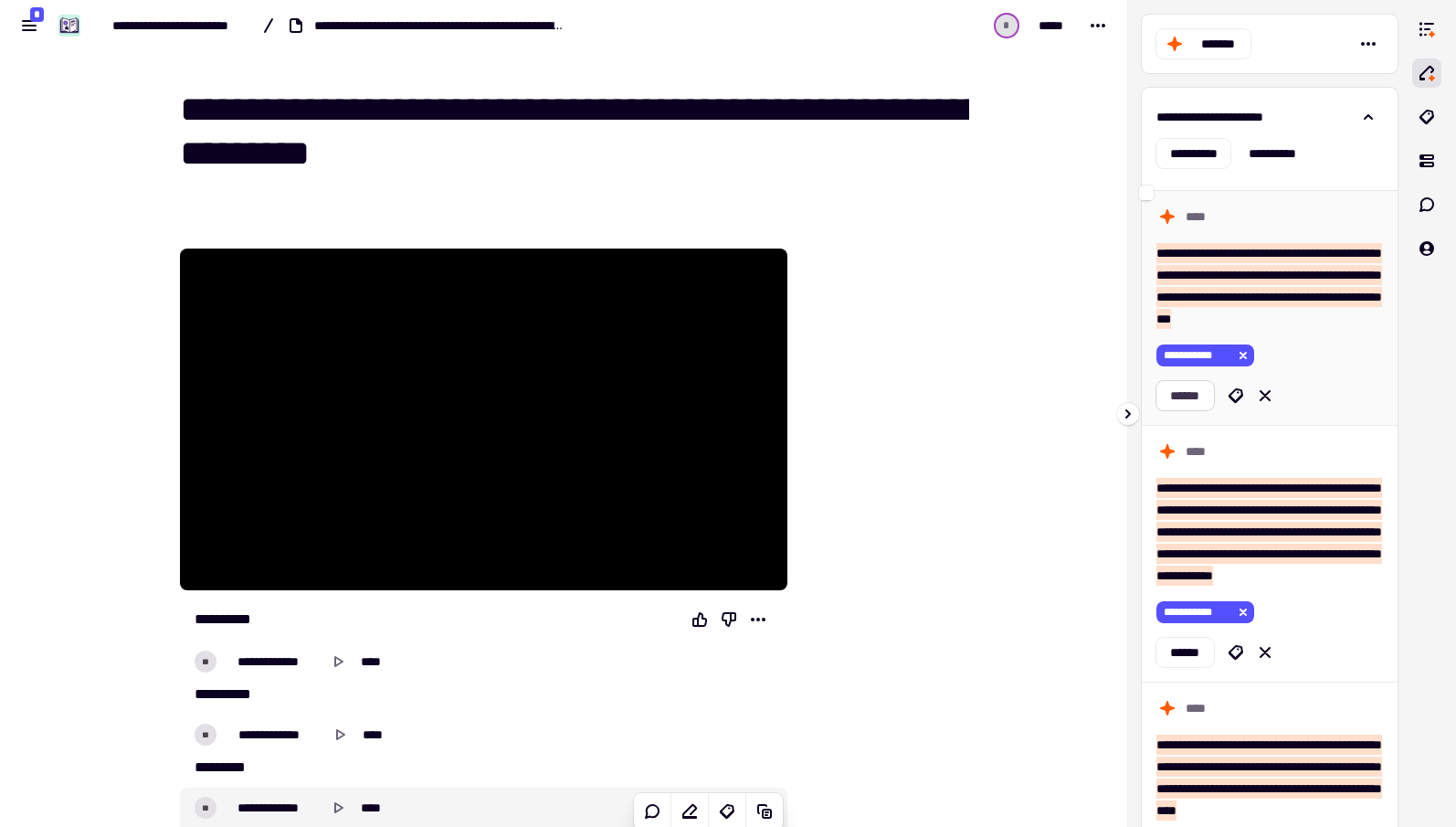 click on "******" 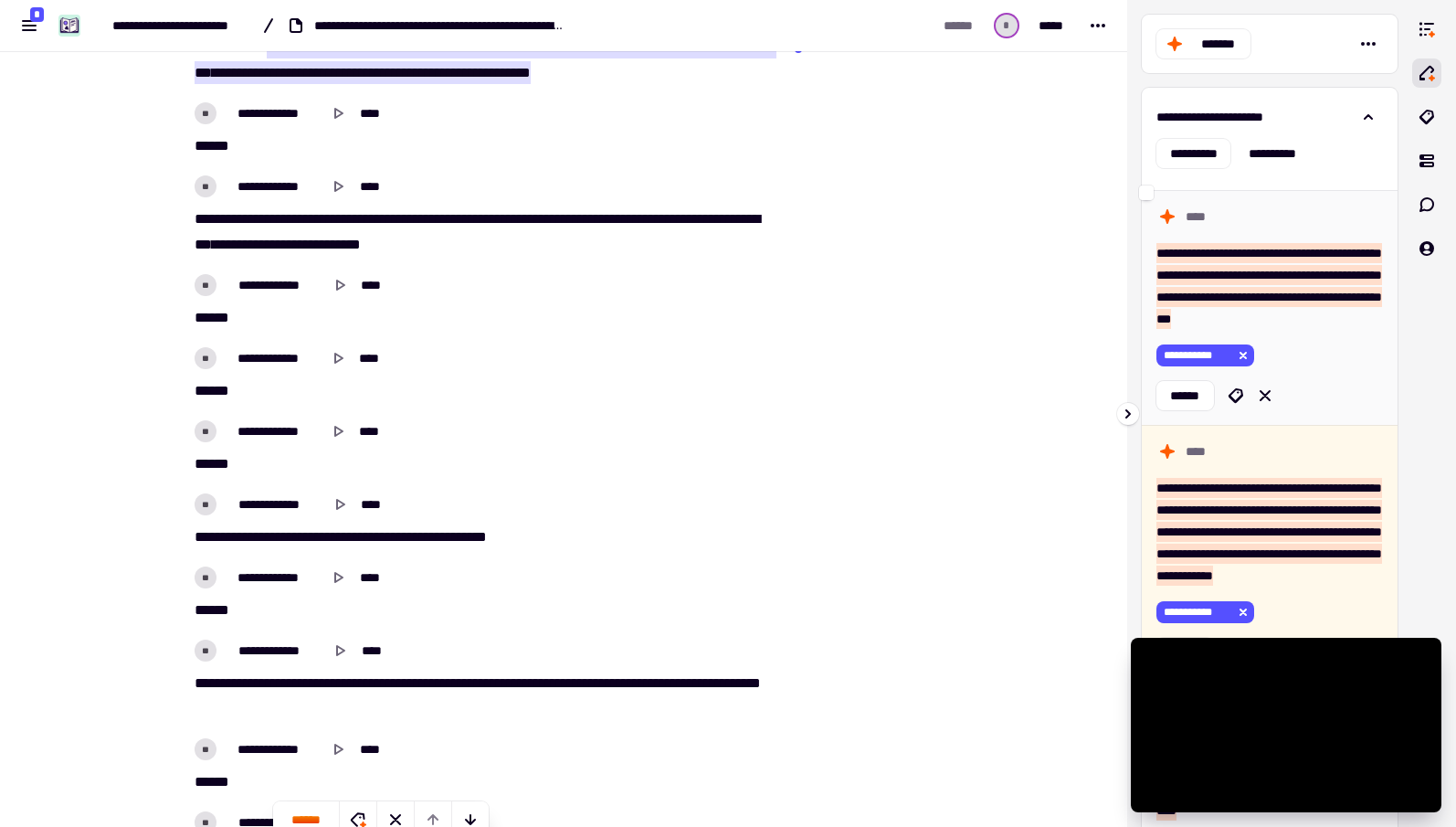 scroll, scrollTop: 2016, scrollLeft: 0, axis: vertical 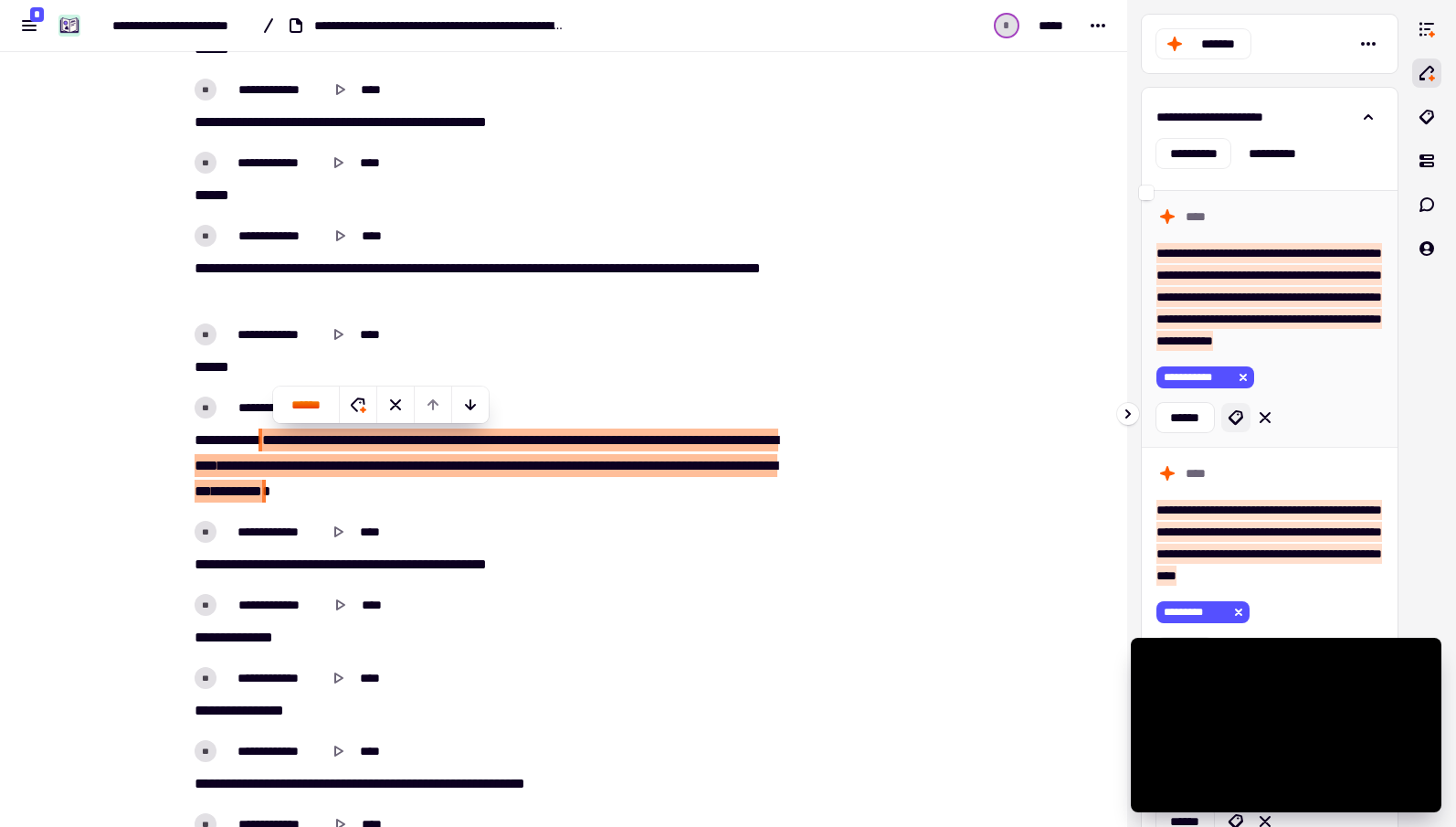 click 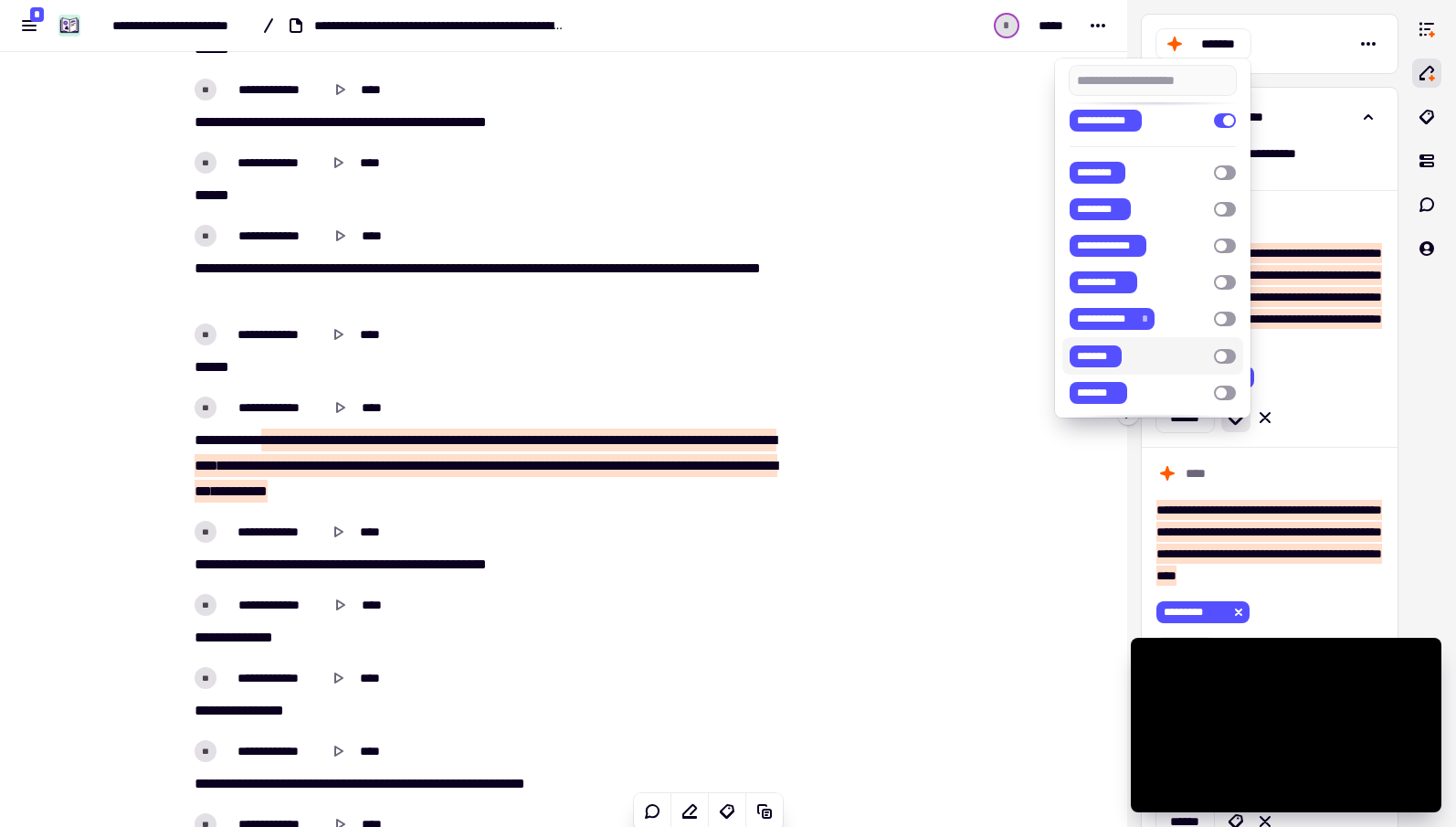 scroll, scrollTop: 0, scrollLeft: 0, axis: both 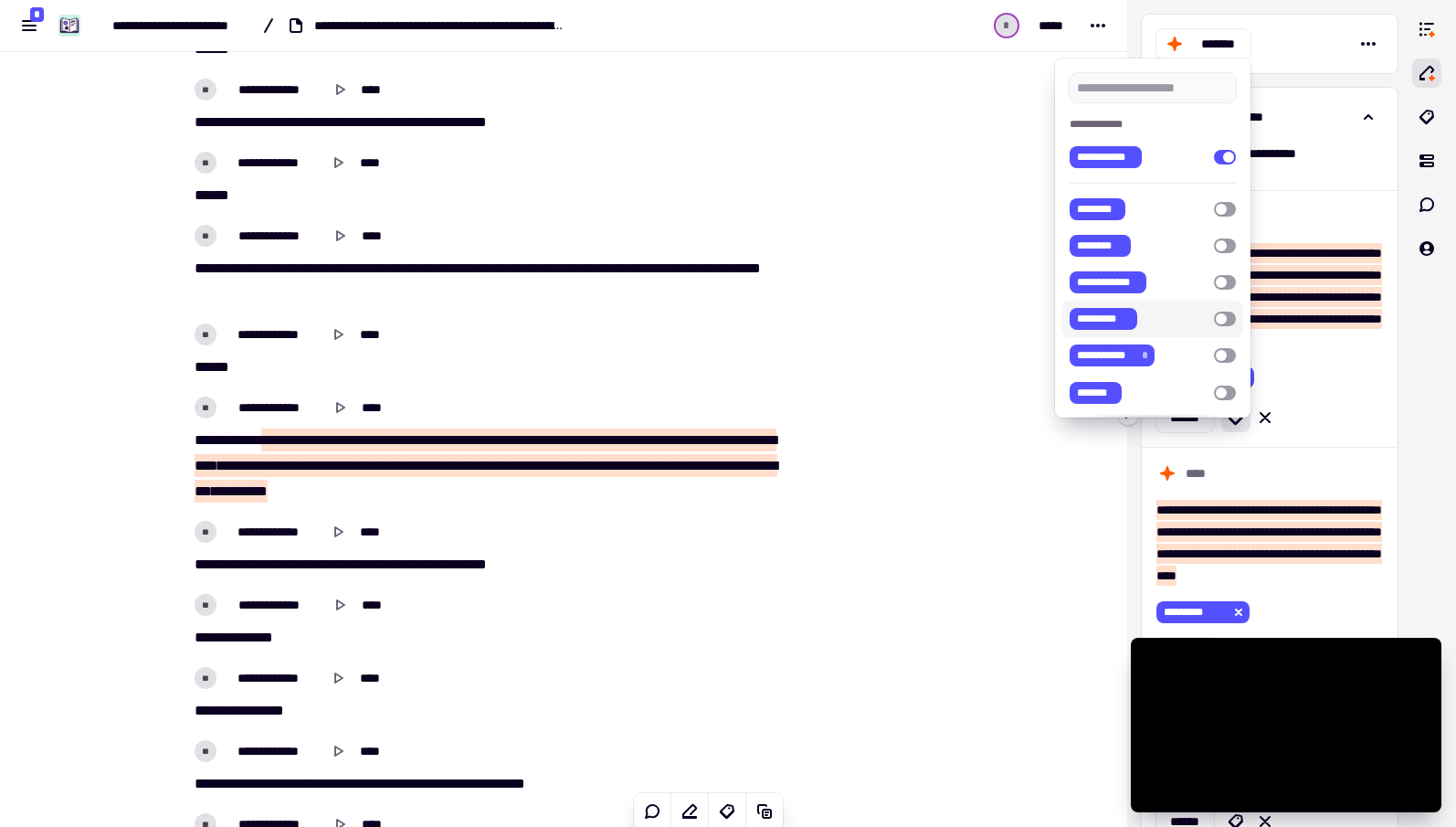 click at bounding box center [1225, 319] 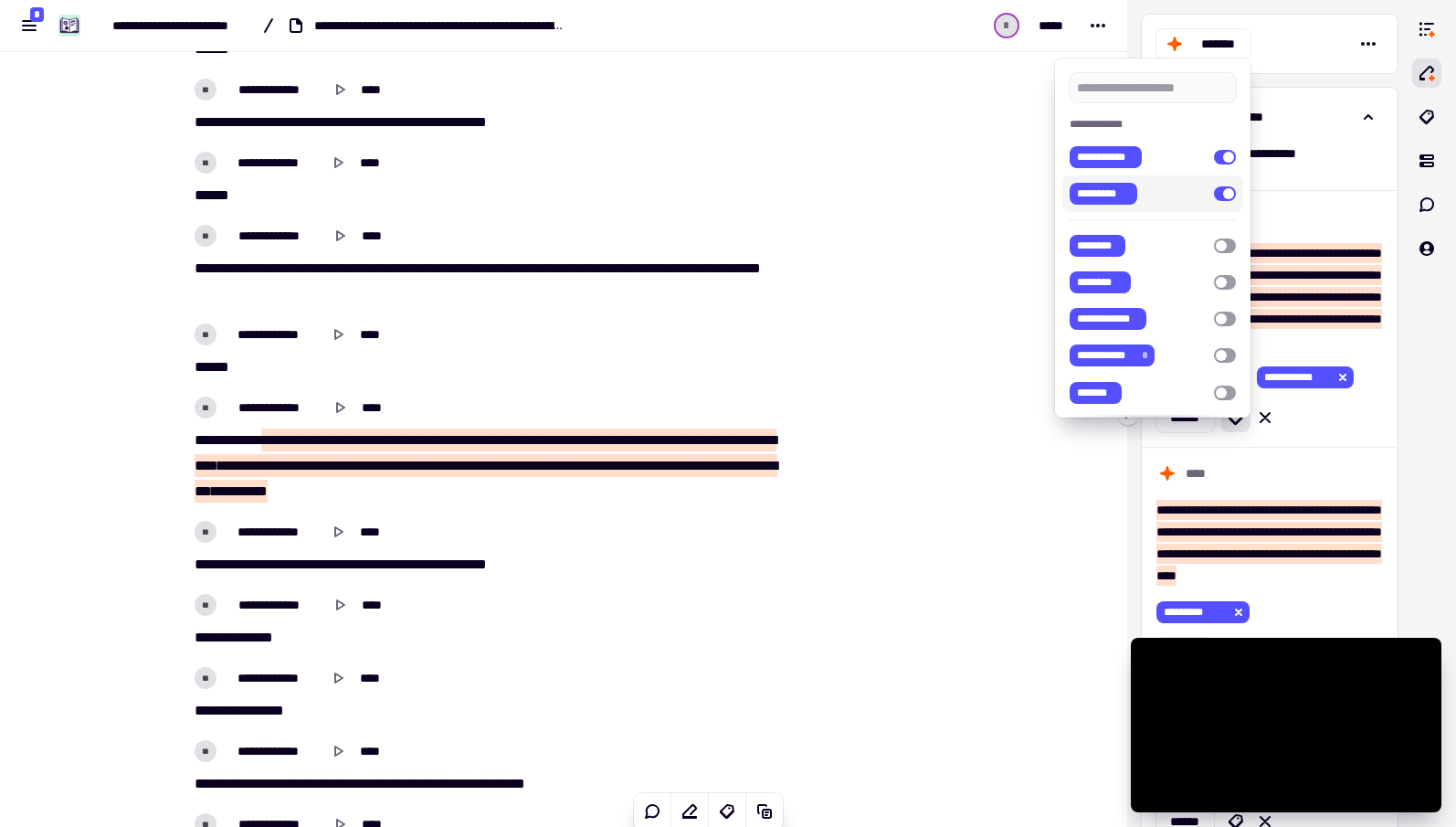 click at bounding box center (728, 413) 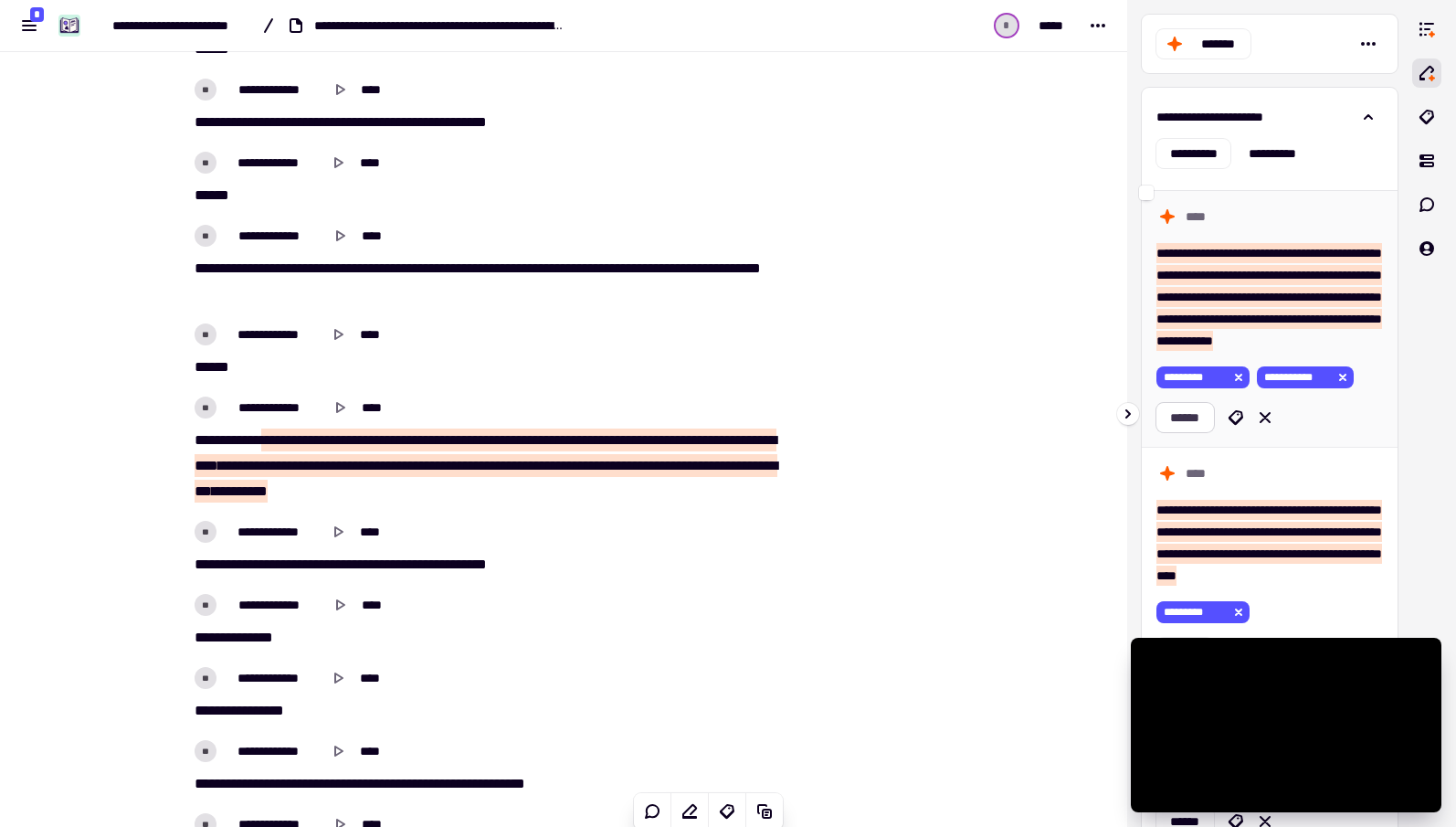 click on "******" 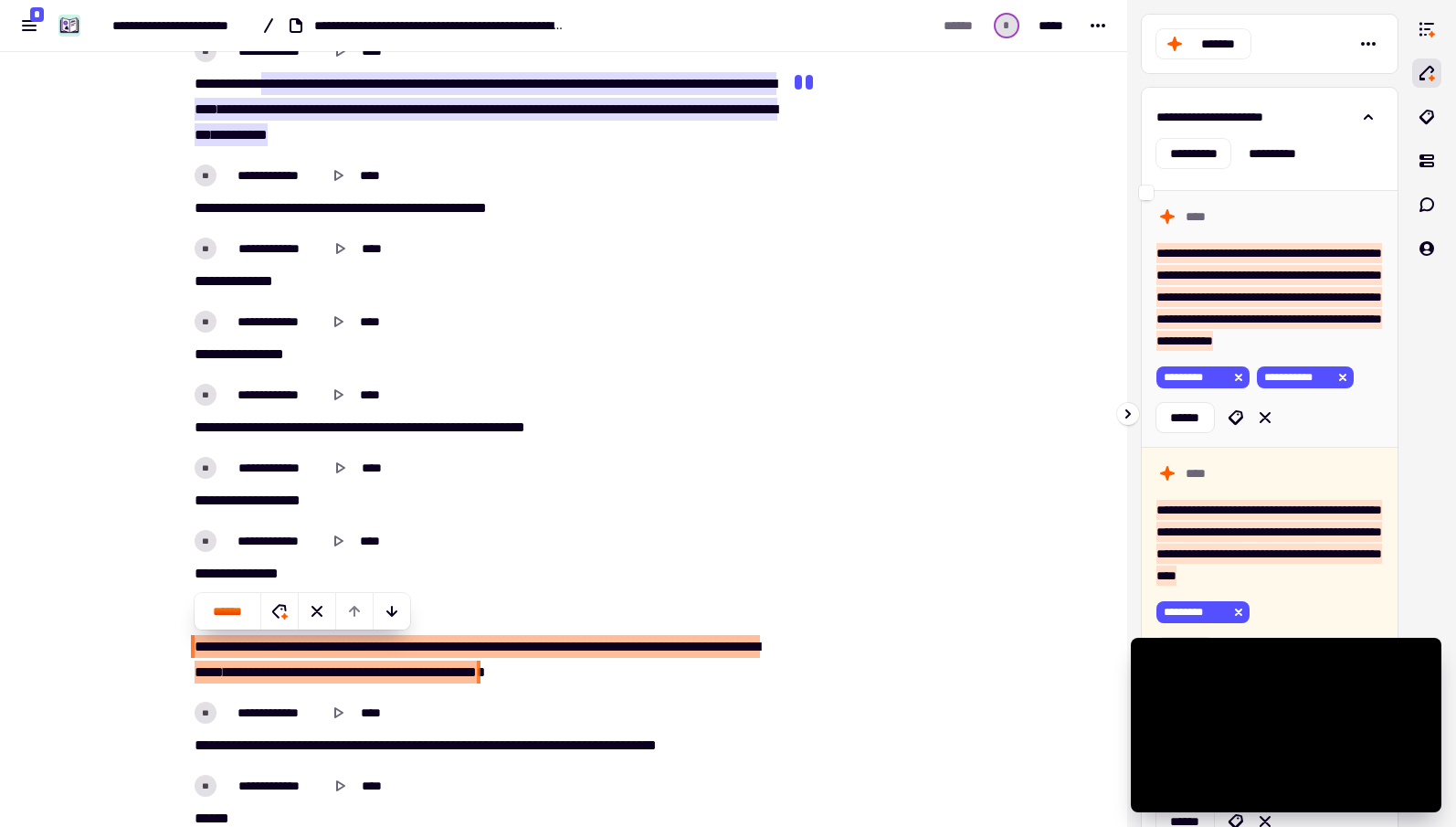 scroll, scrollTop: 2566, scrollLeft: 0, axis: vertical 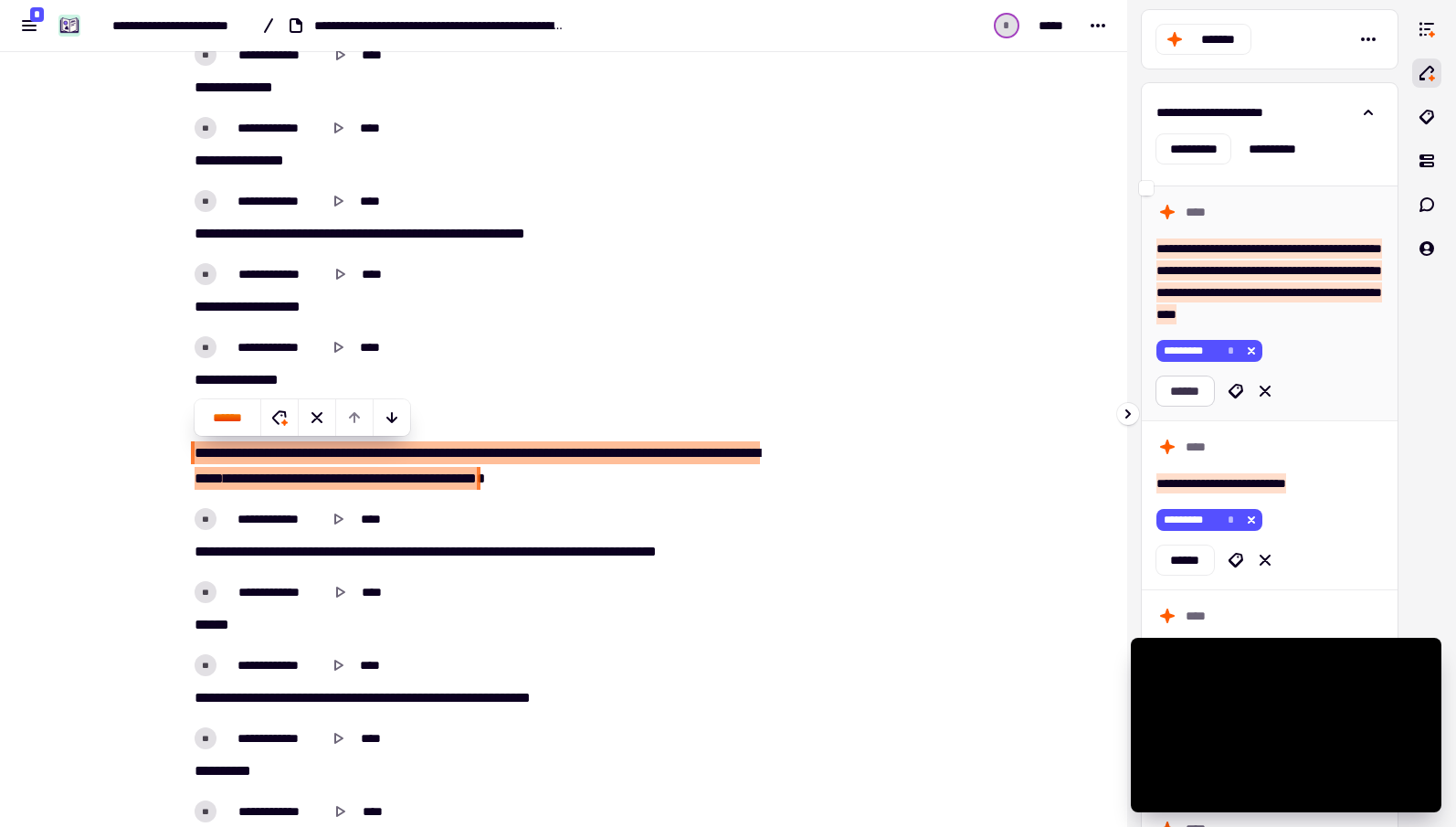 click on "******" 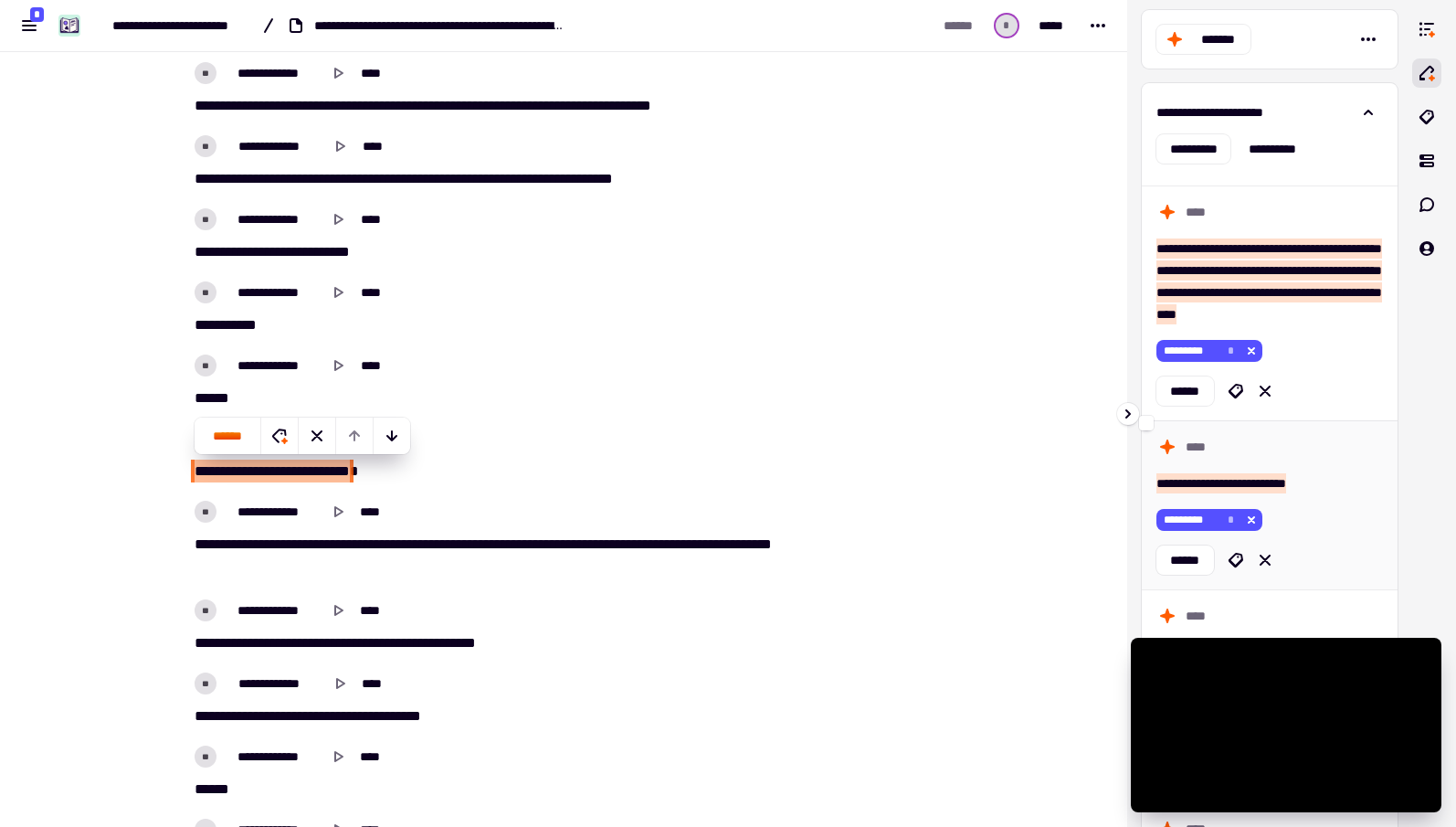 scroll, scrollTop: 6216, scrollLeft: 0, axis: vertical 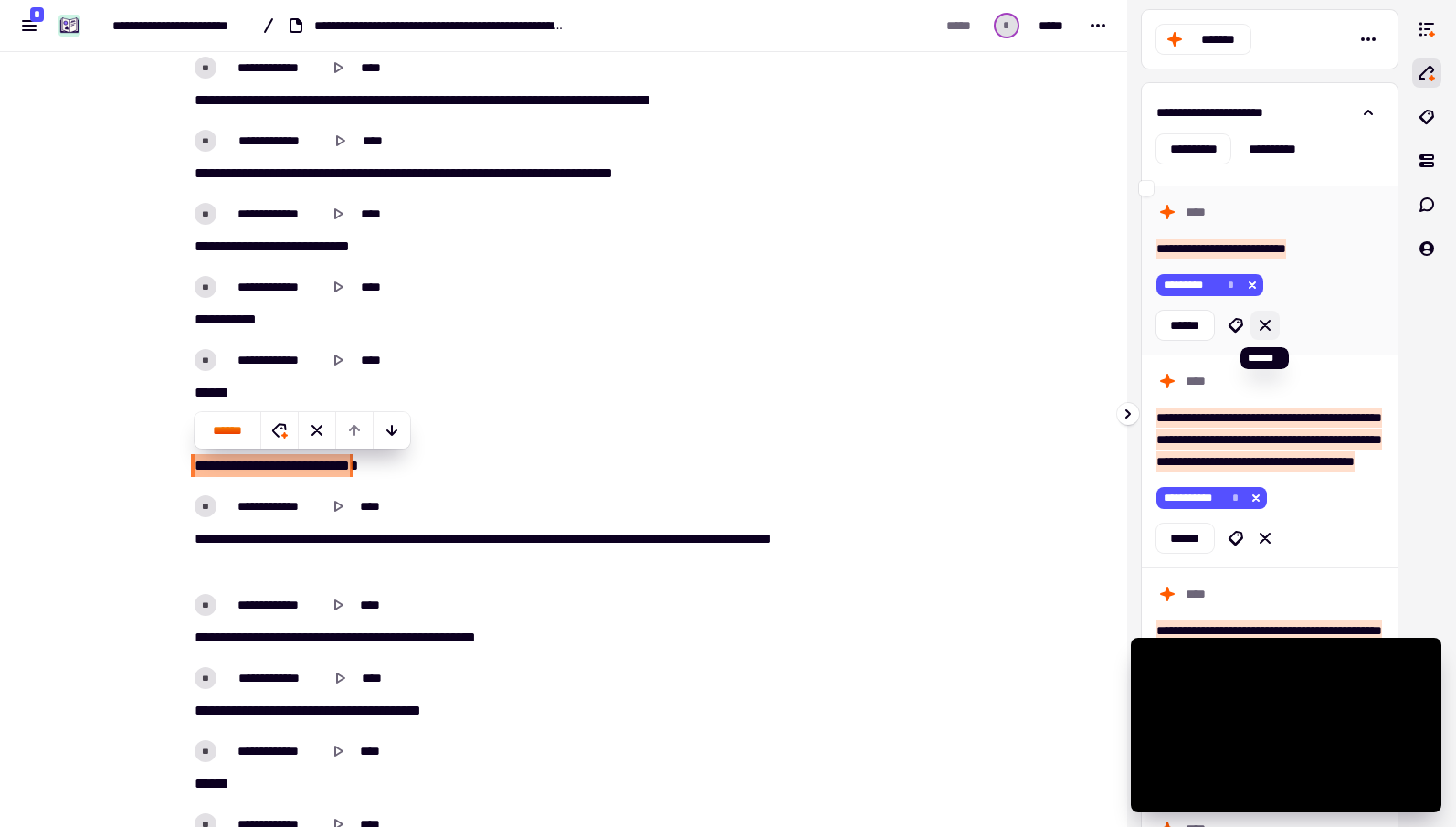 click 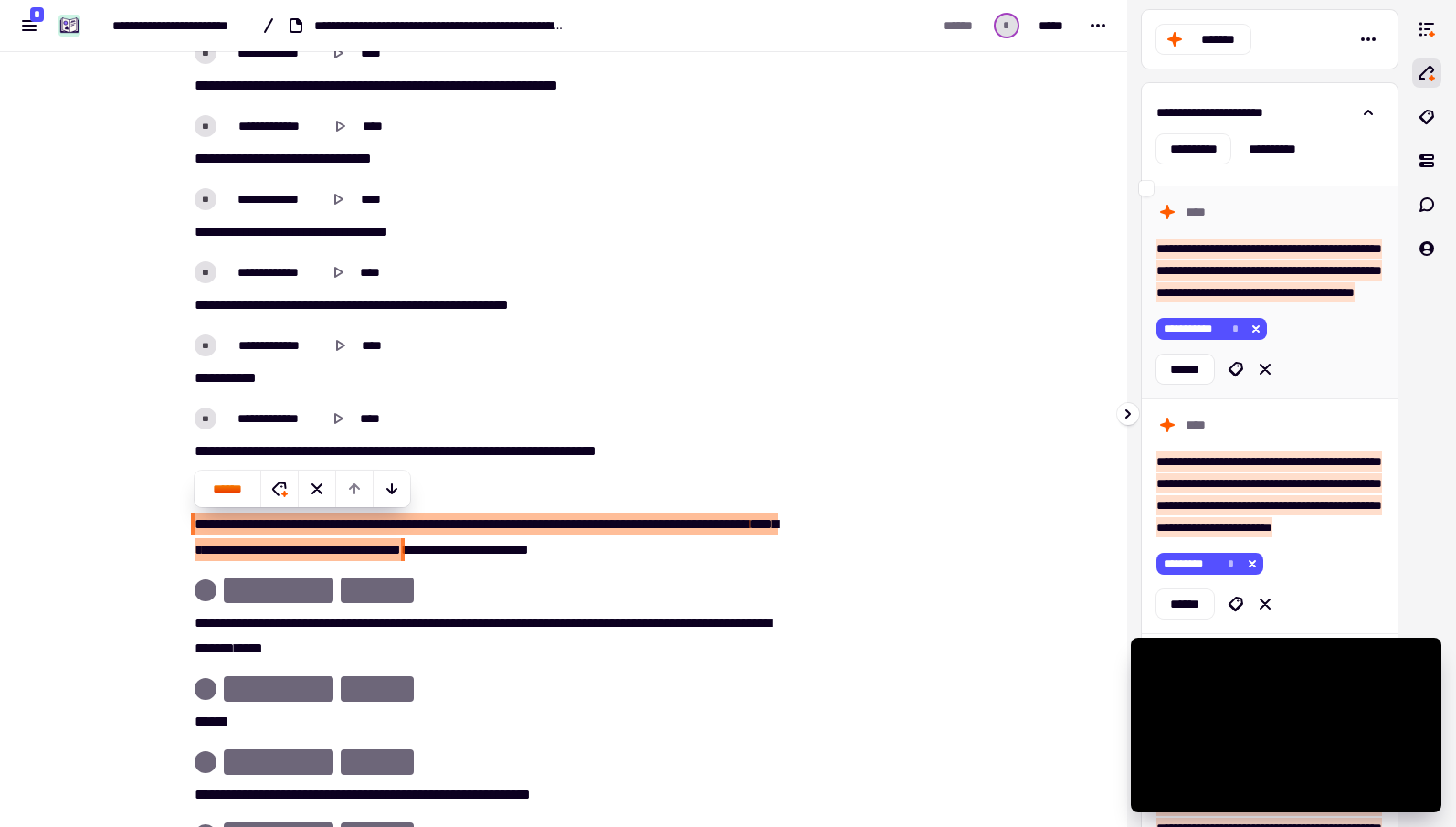 scroll, scrollTop: 7669, scrollLeft: 0, axis: vertical 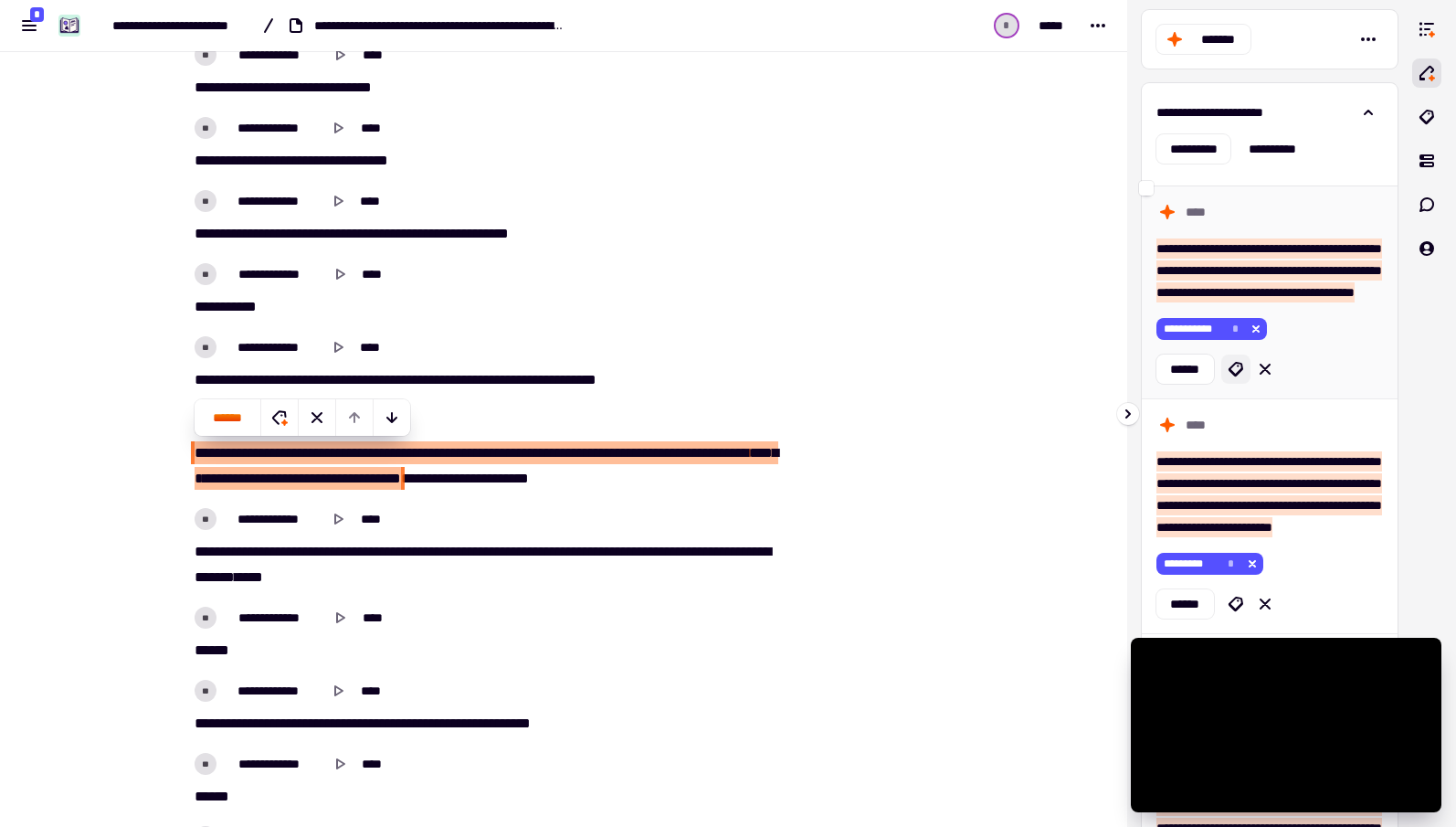 click 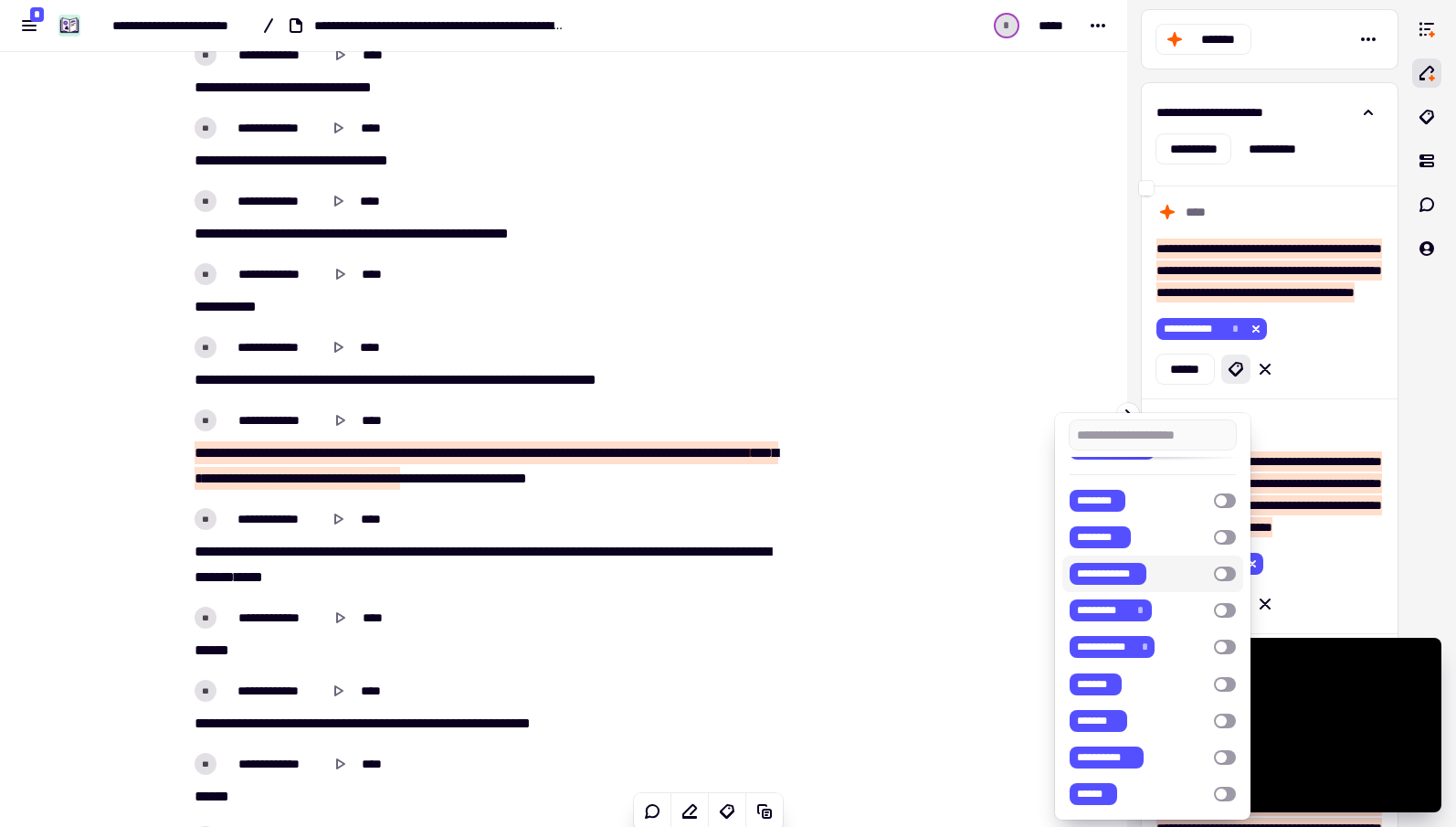 scroll, scrollTop: 74, scrollLeft: 0, axis: vertical 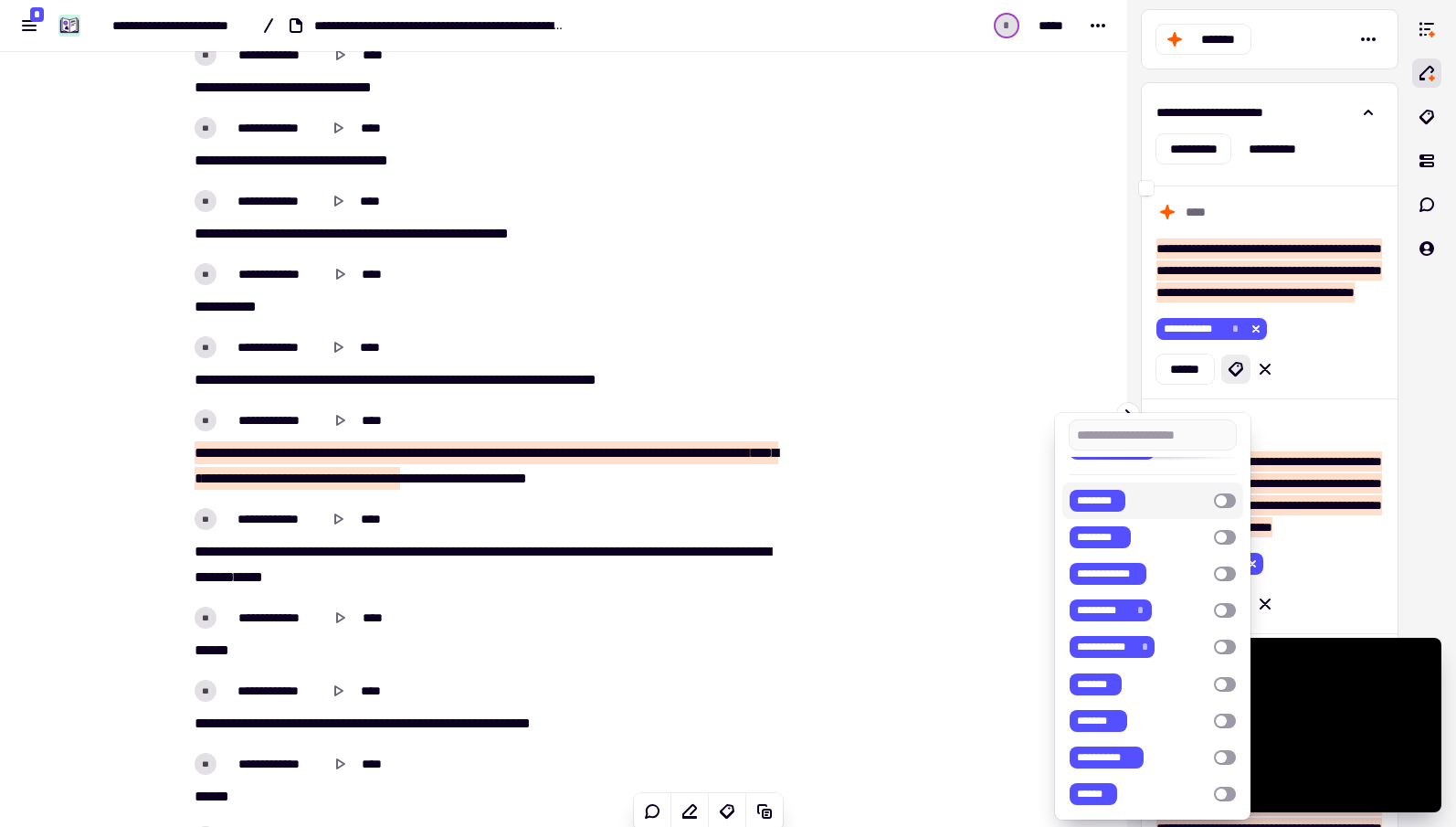 click at bounding box center [728, 413] 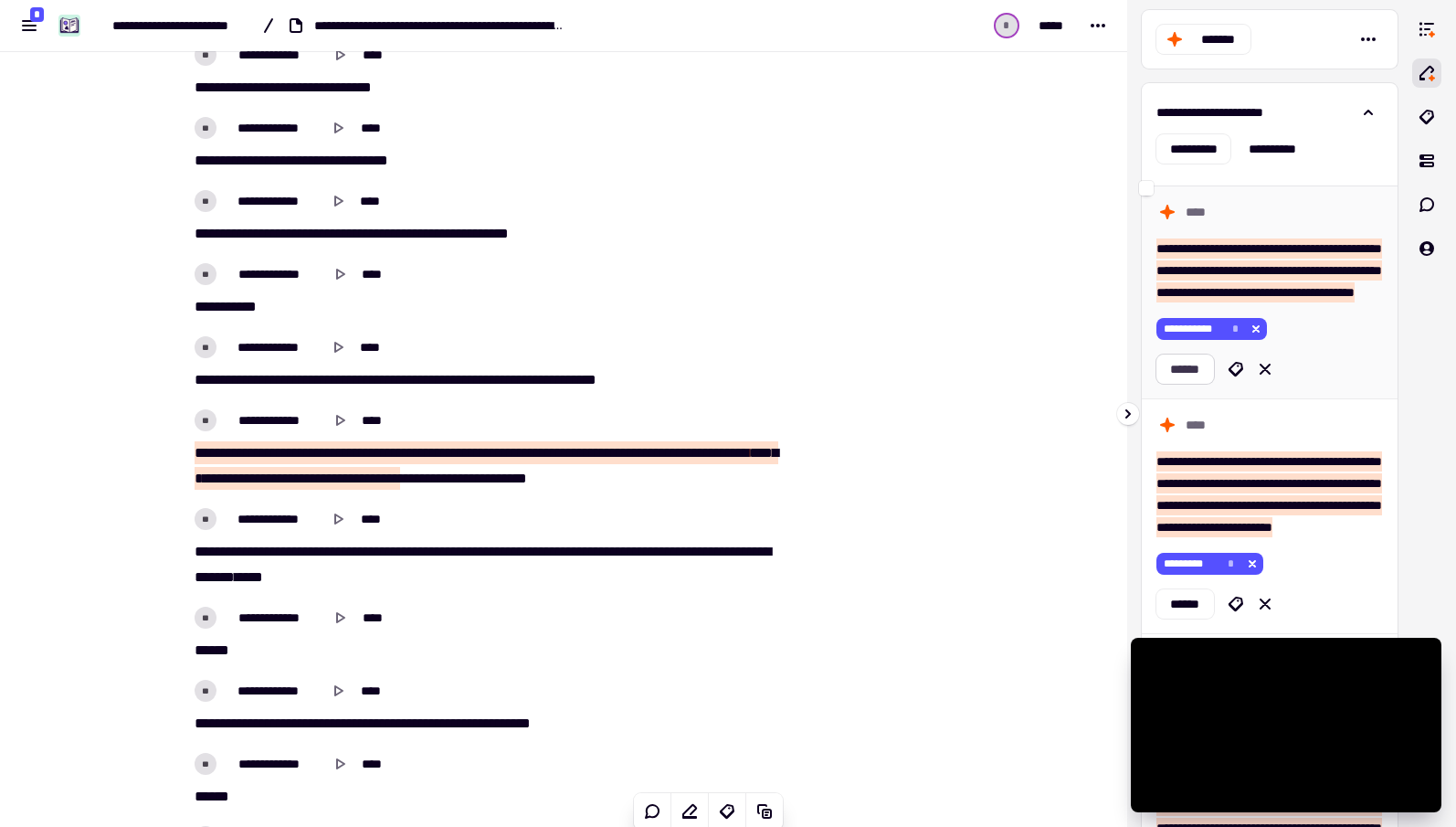 click on "******" 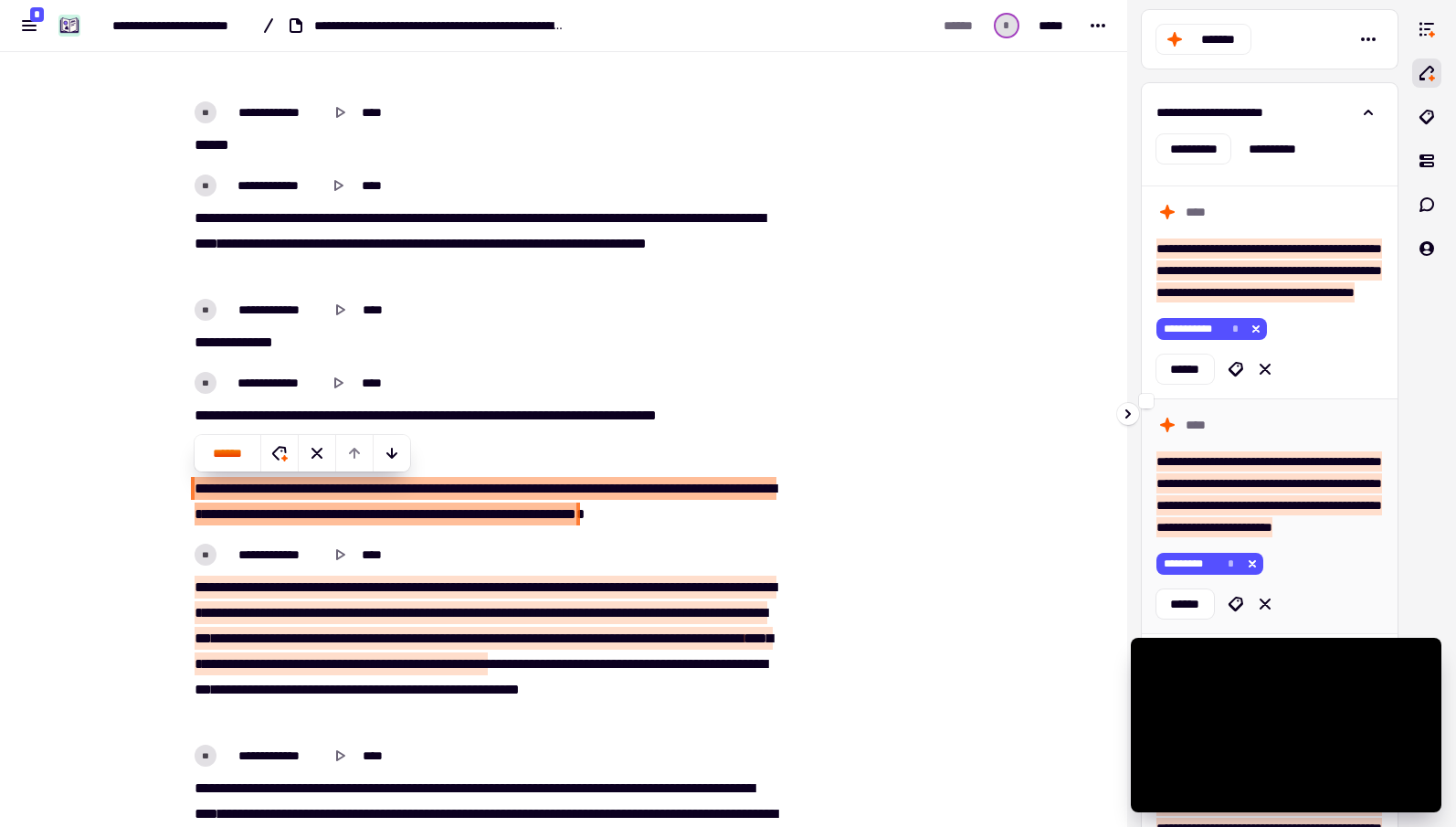 scroll, scrollTop: 8992, scrollLeft: 0, axis: vertical 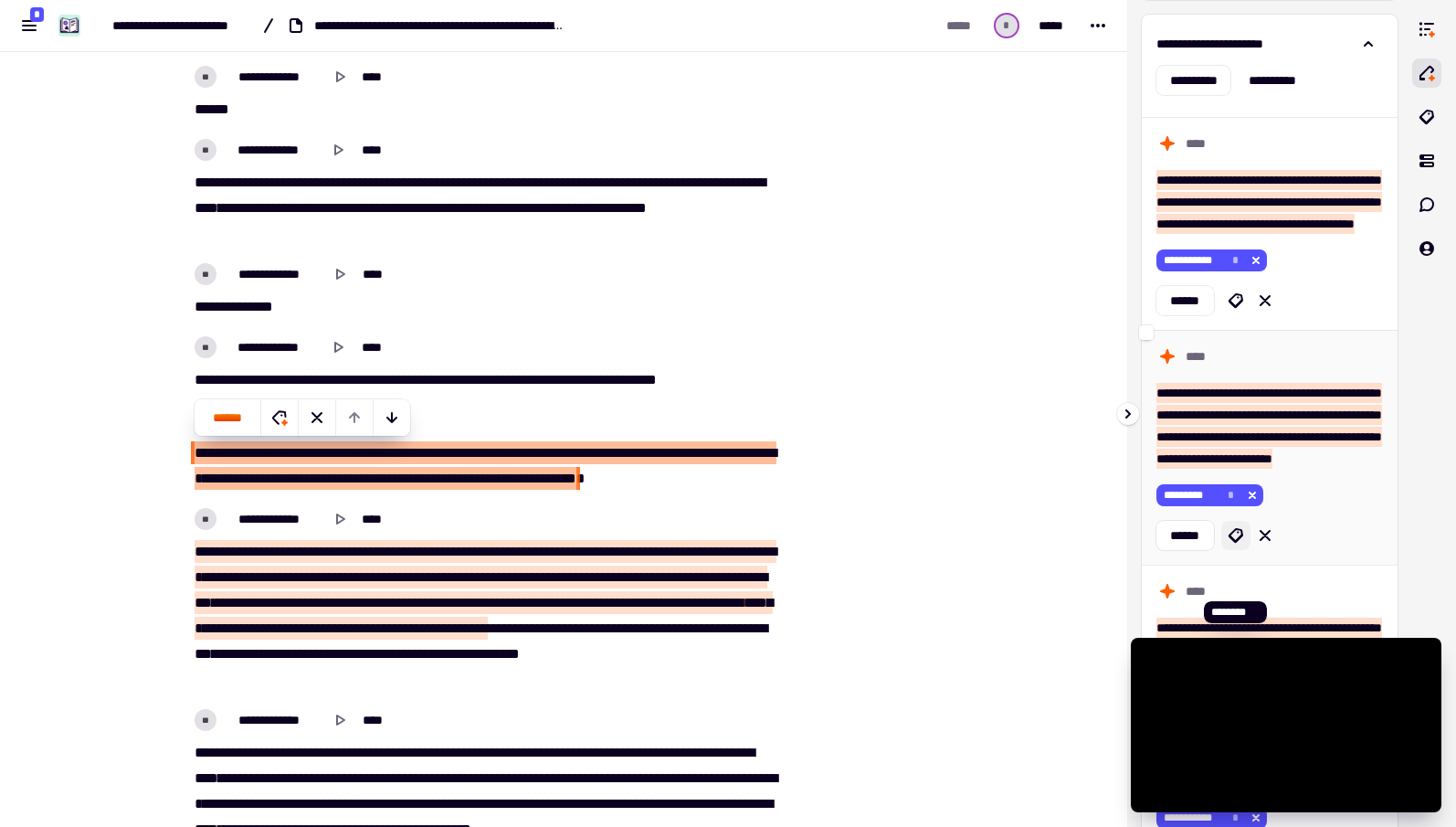 click 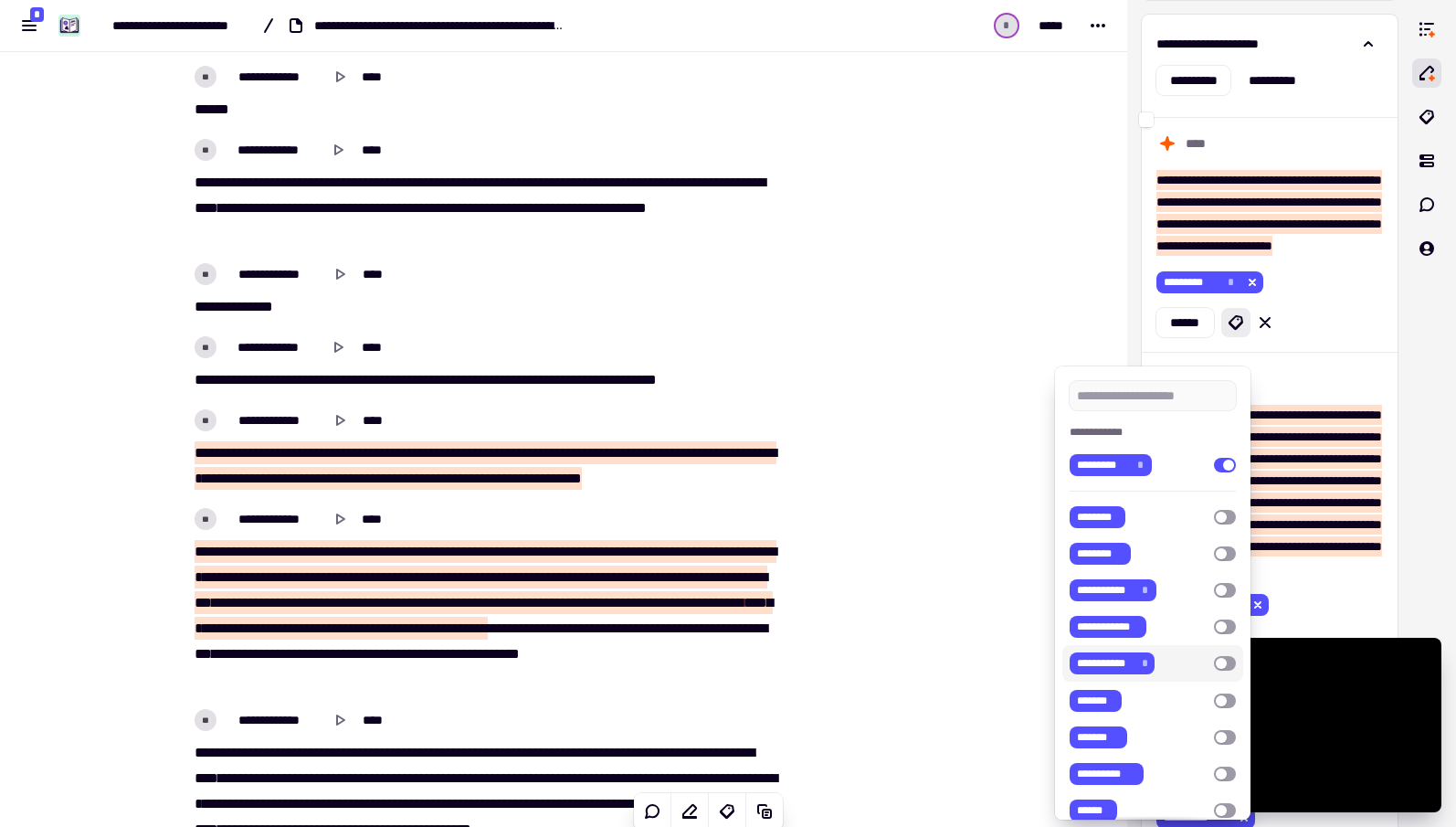 click at bounding box center (1225, 663) 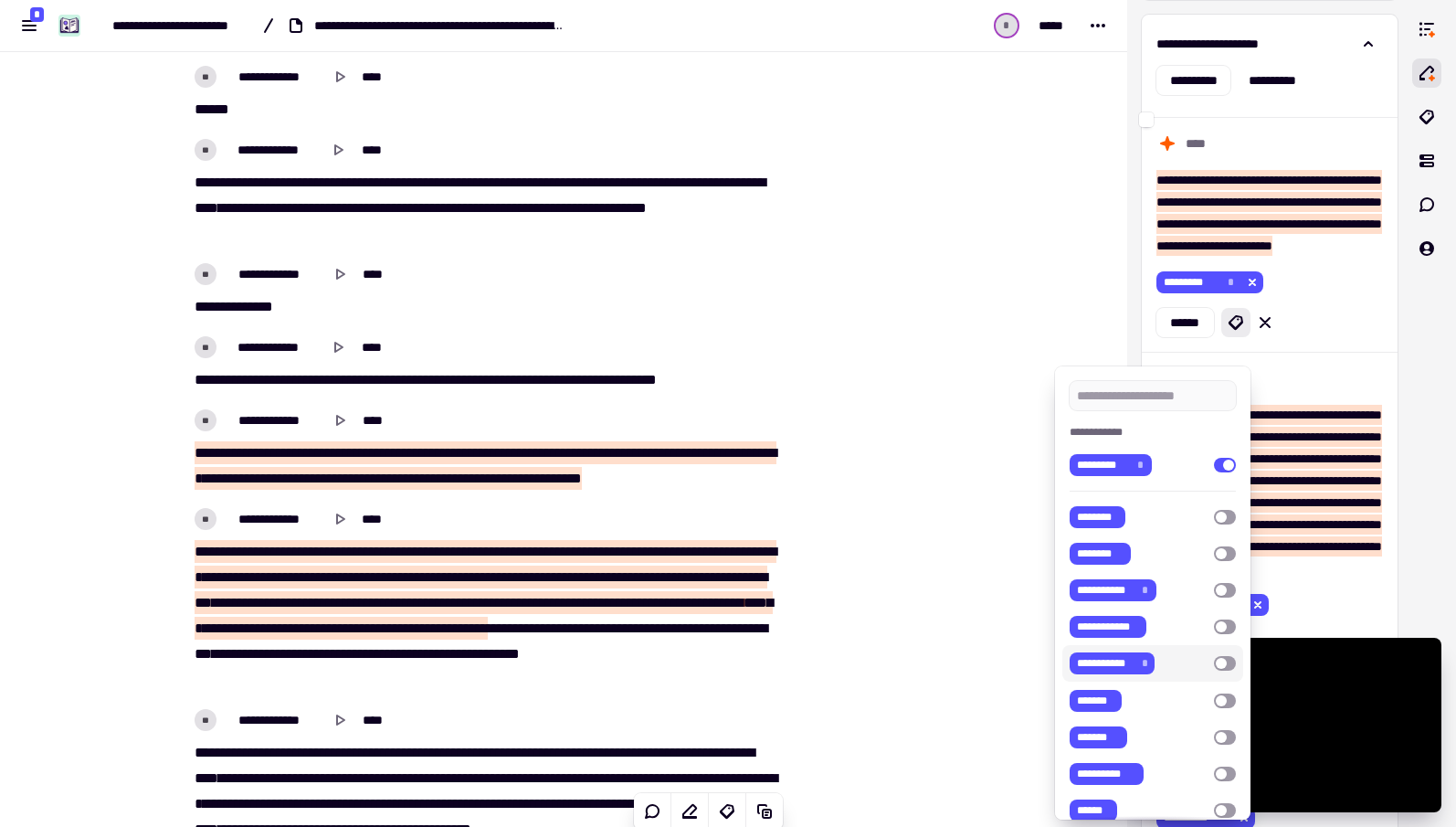 click at bounding box center (728, 413) 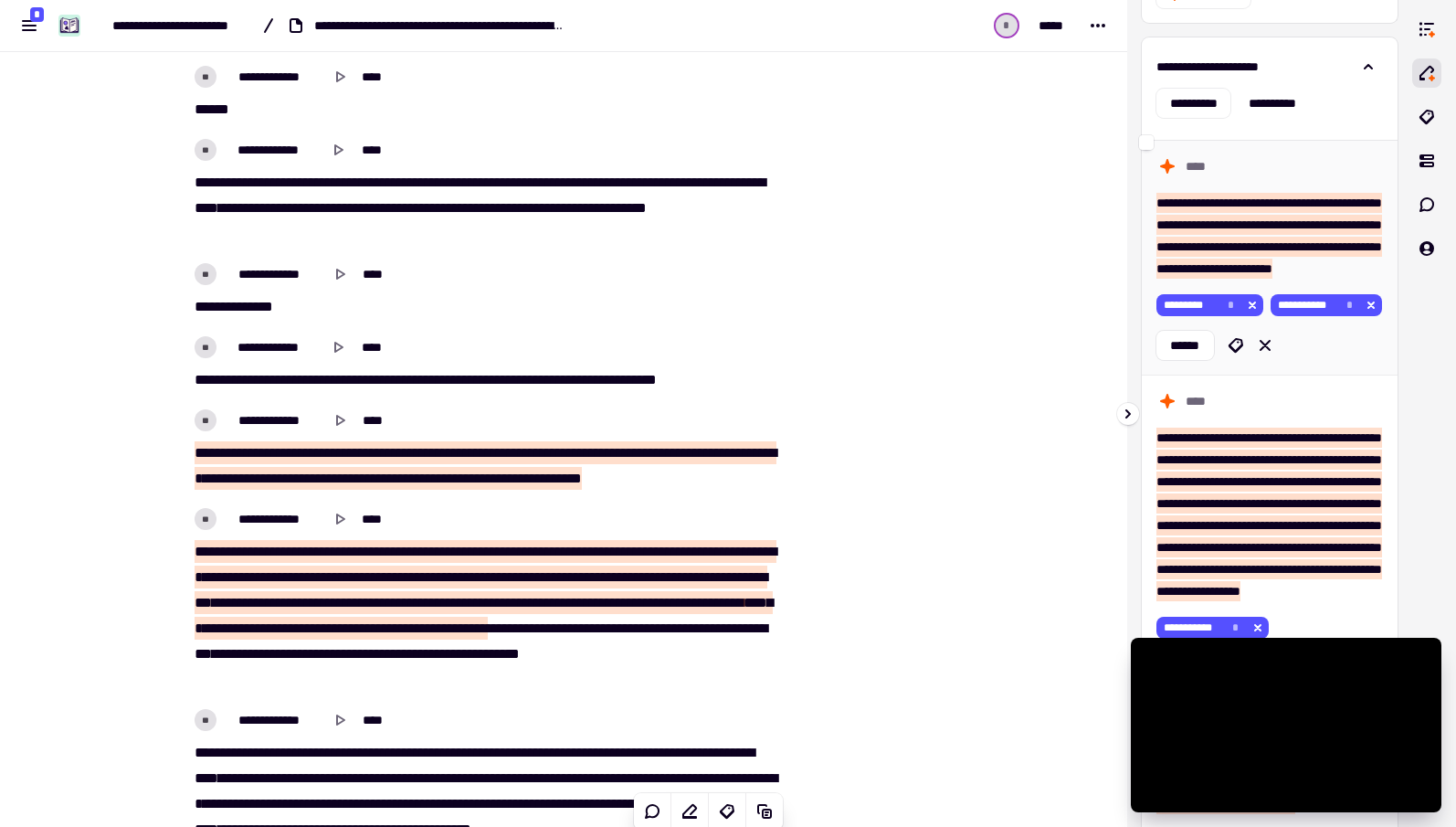 scroll, scrollTop: 46, scrollLeft: 0, axis: vertical 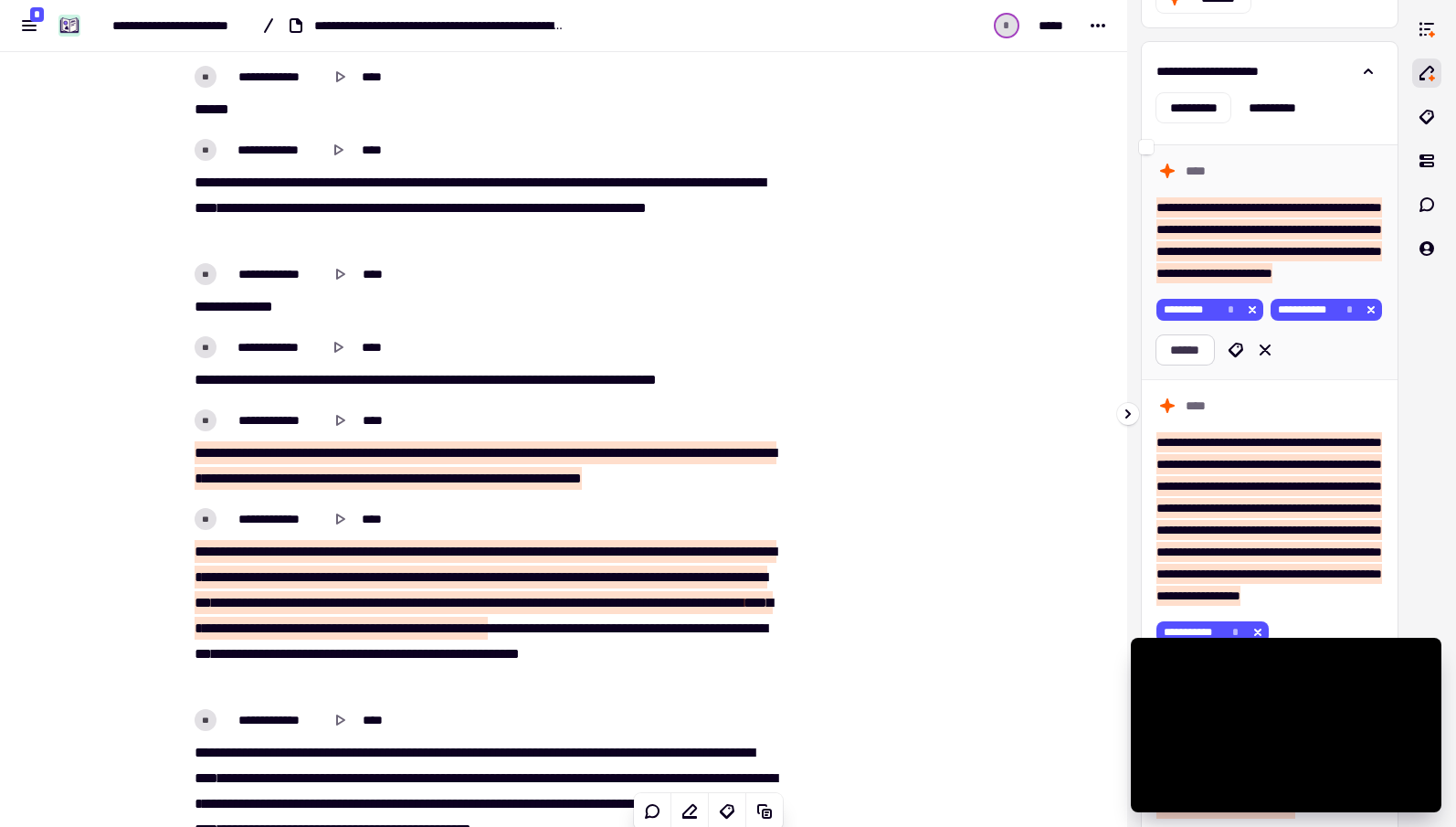 click on "******" 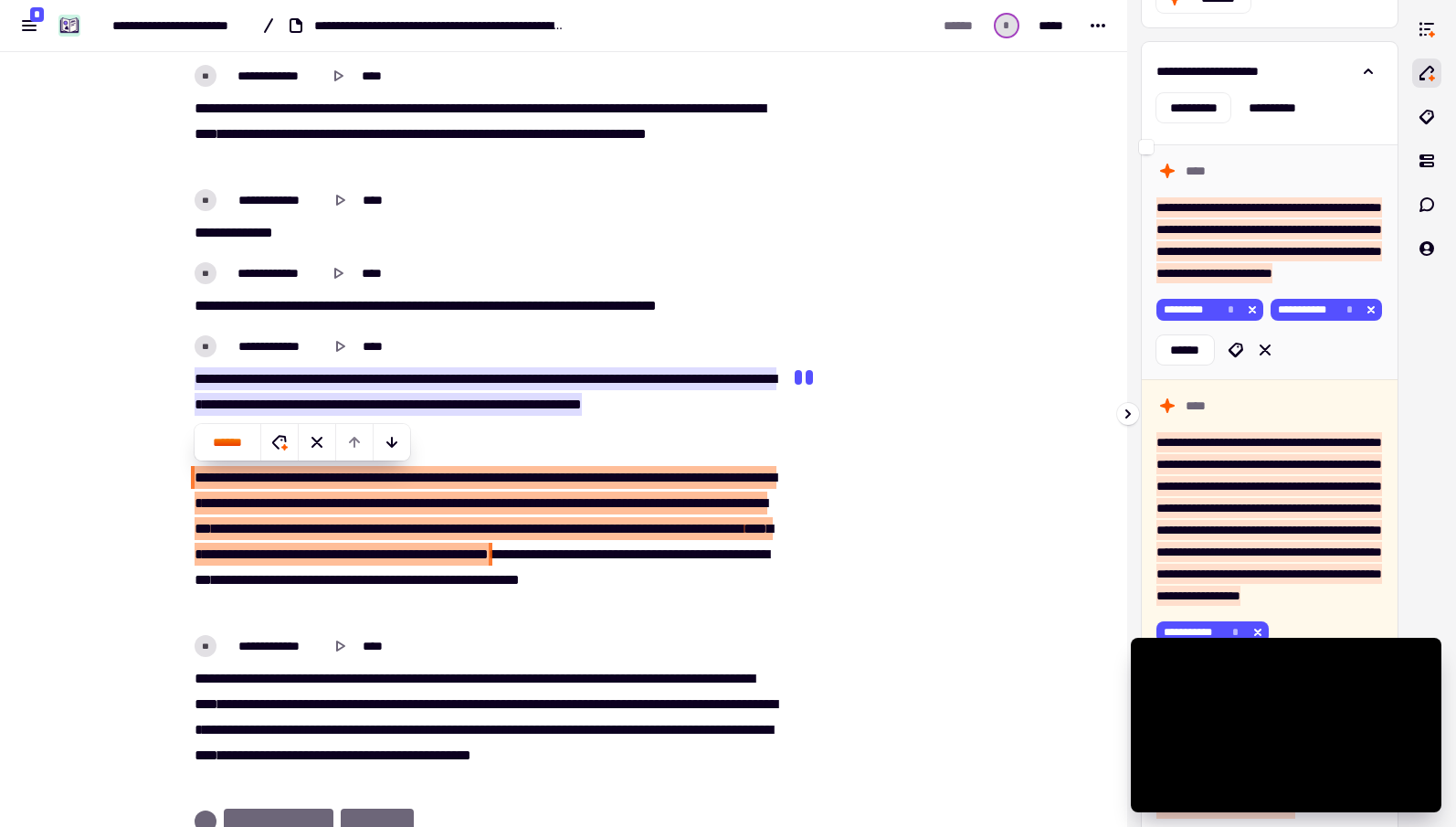 scroll, scrollTop: 9129, scrollLeft: 0, axis: vertical 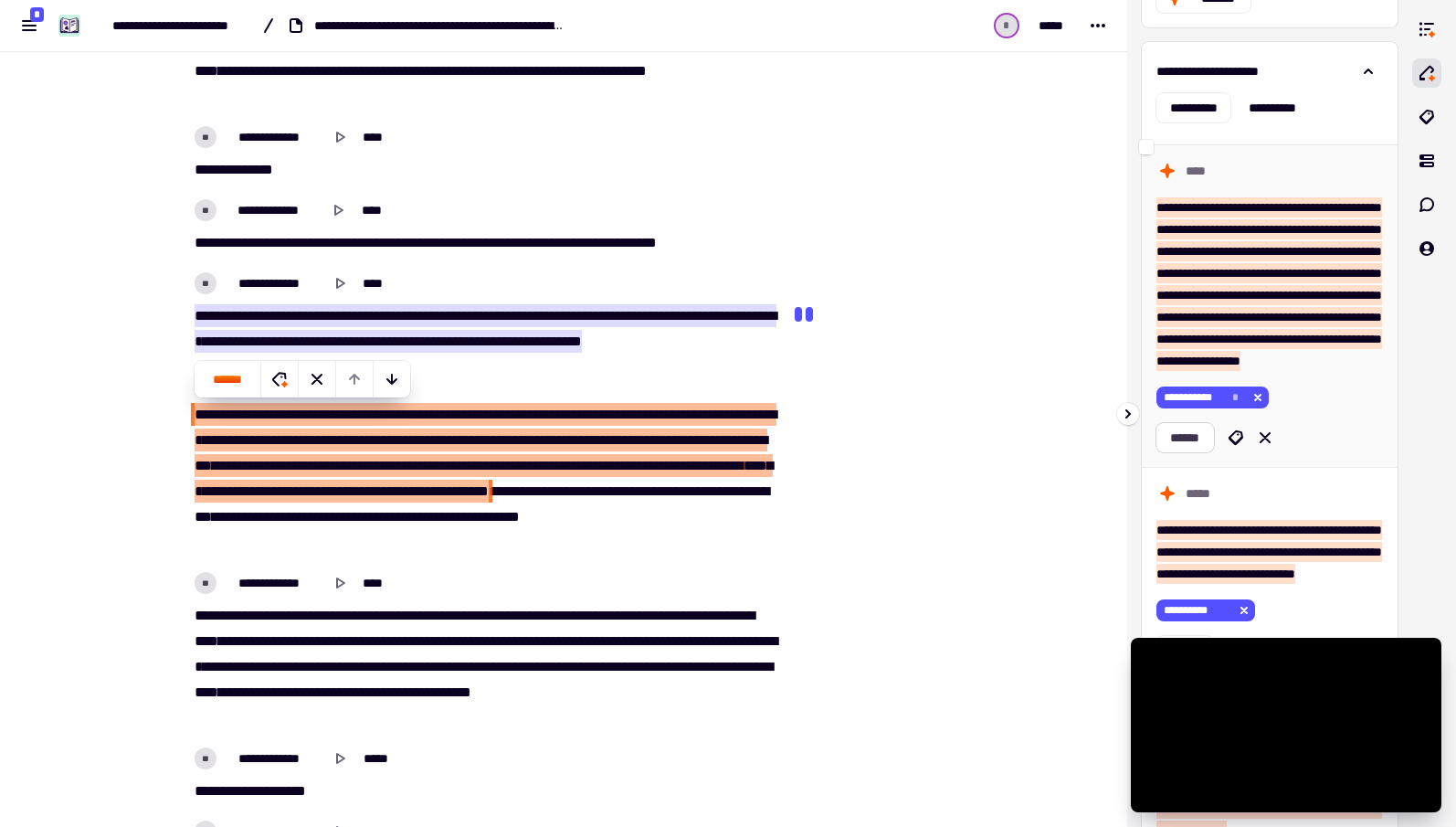 click on "******" 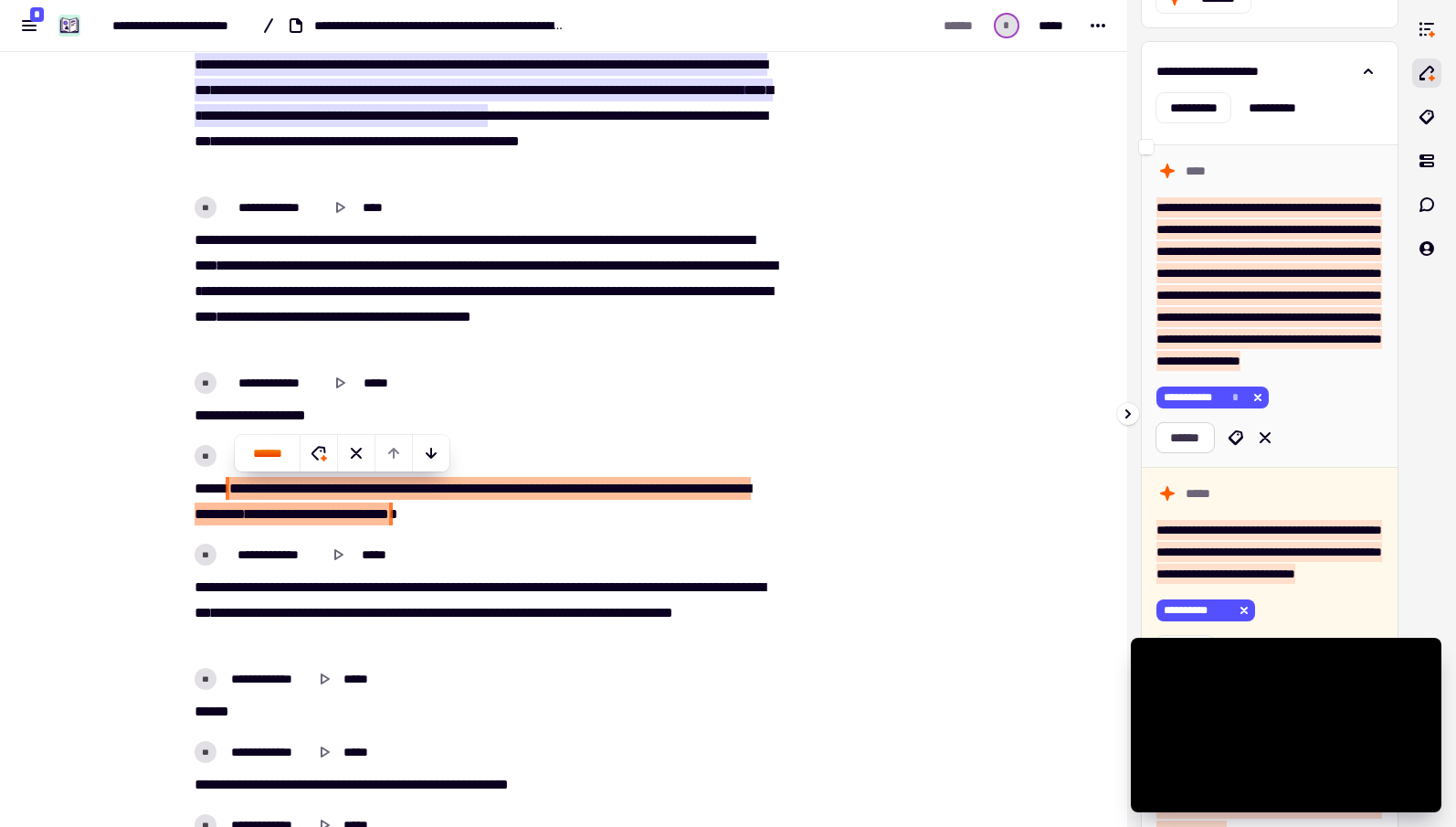 scroll, scrollTop: 9540, scrollLeft: 0, axis: vertical 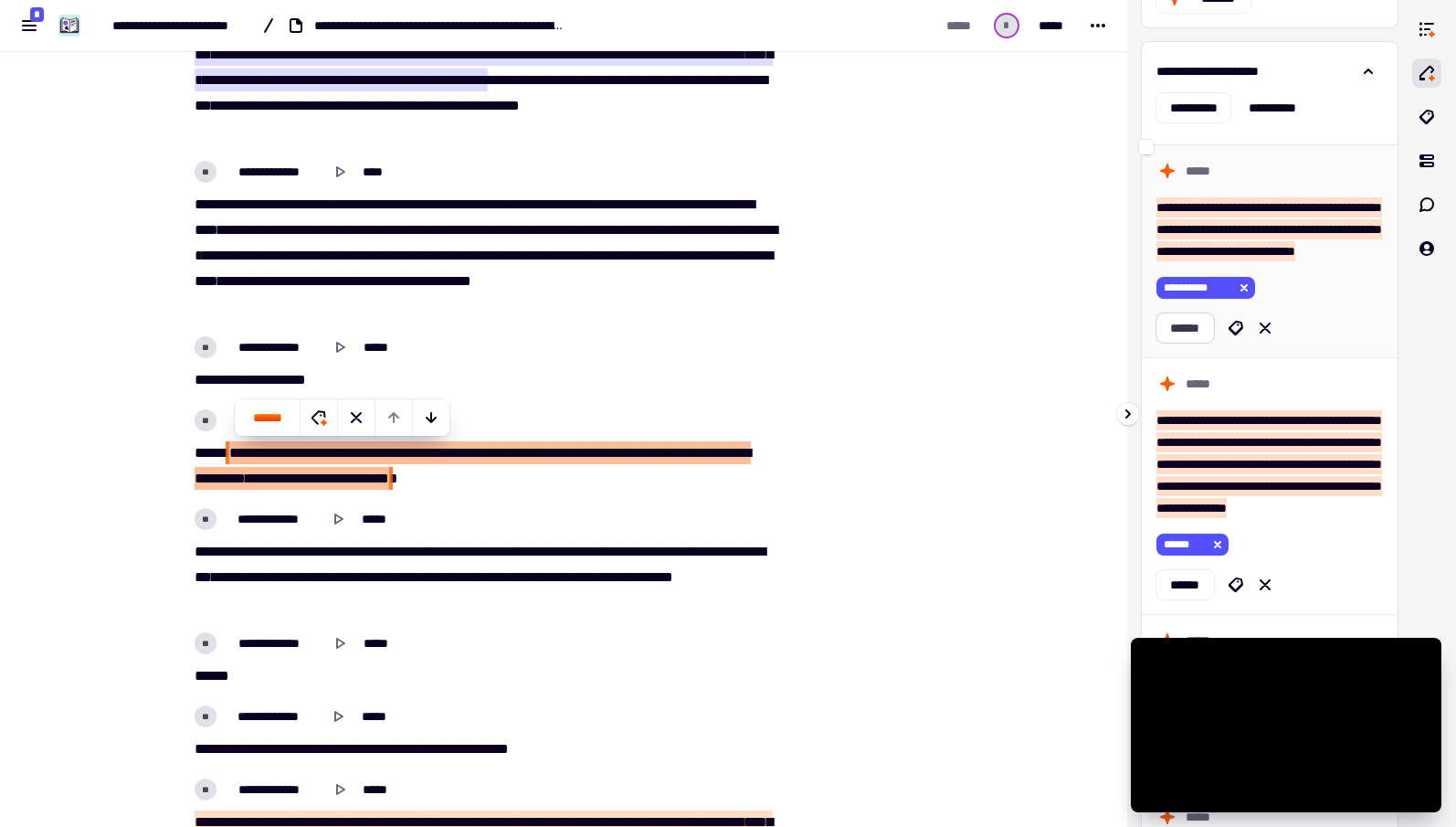 click on "******" 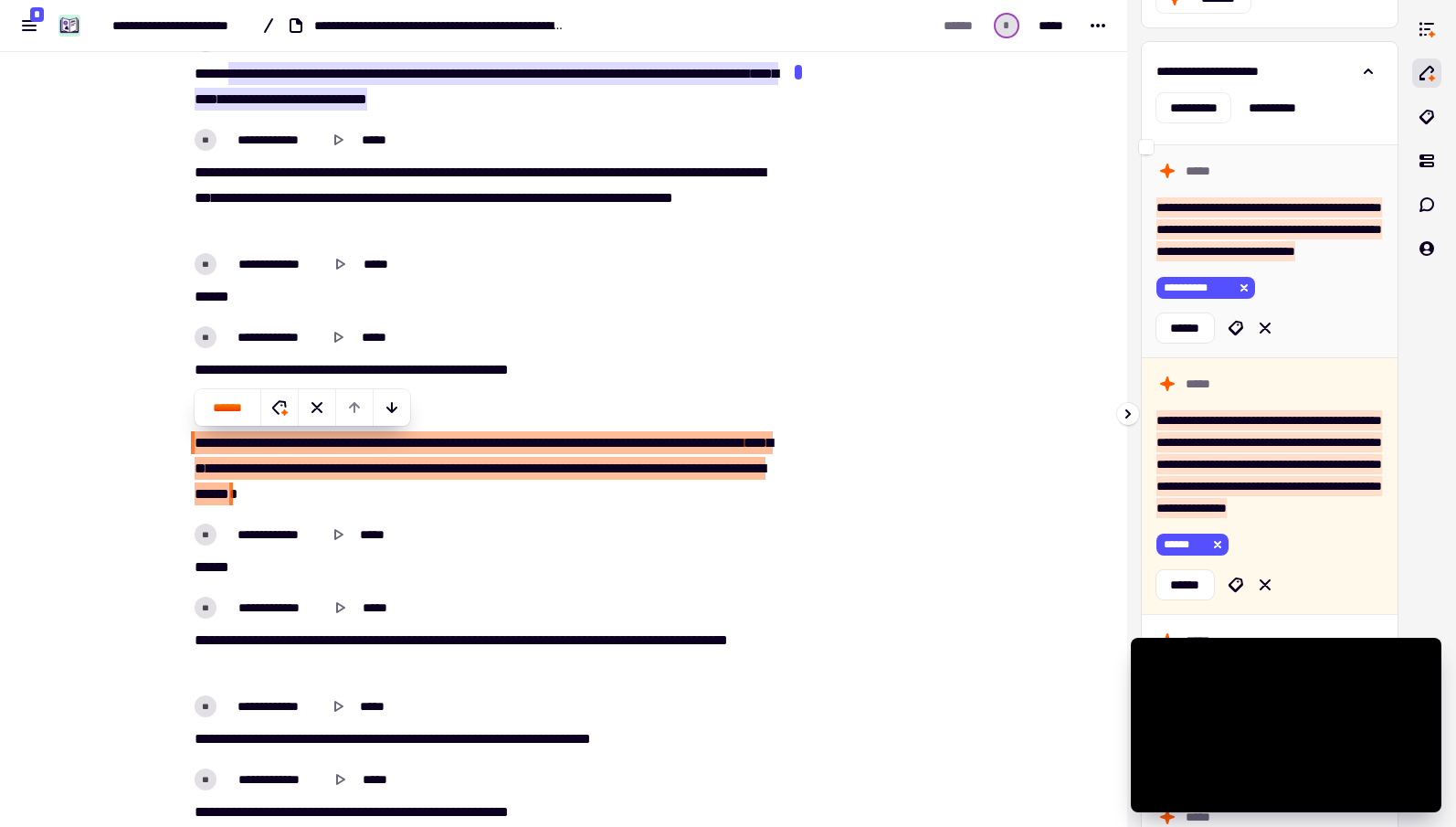 scroll, scrollTop: 9922, scrollLeft: 0, axis: vertical 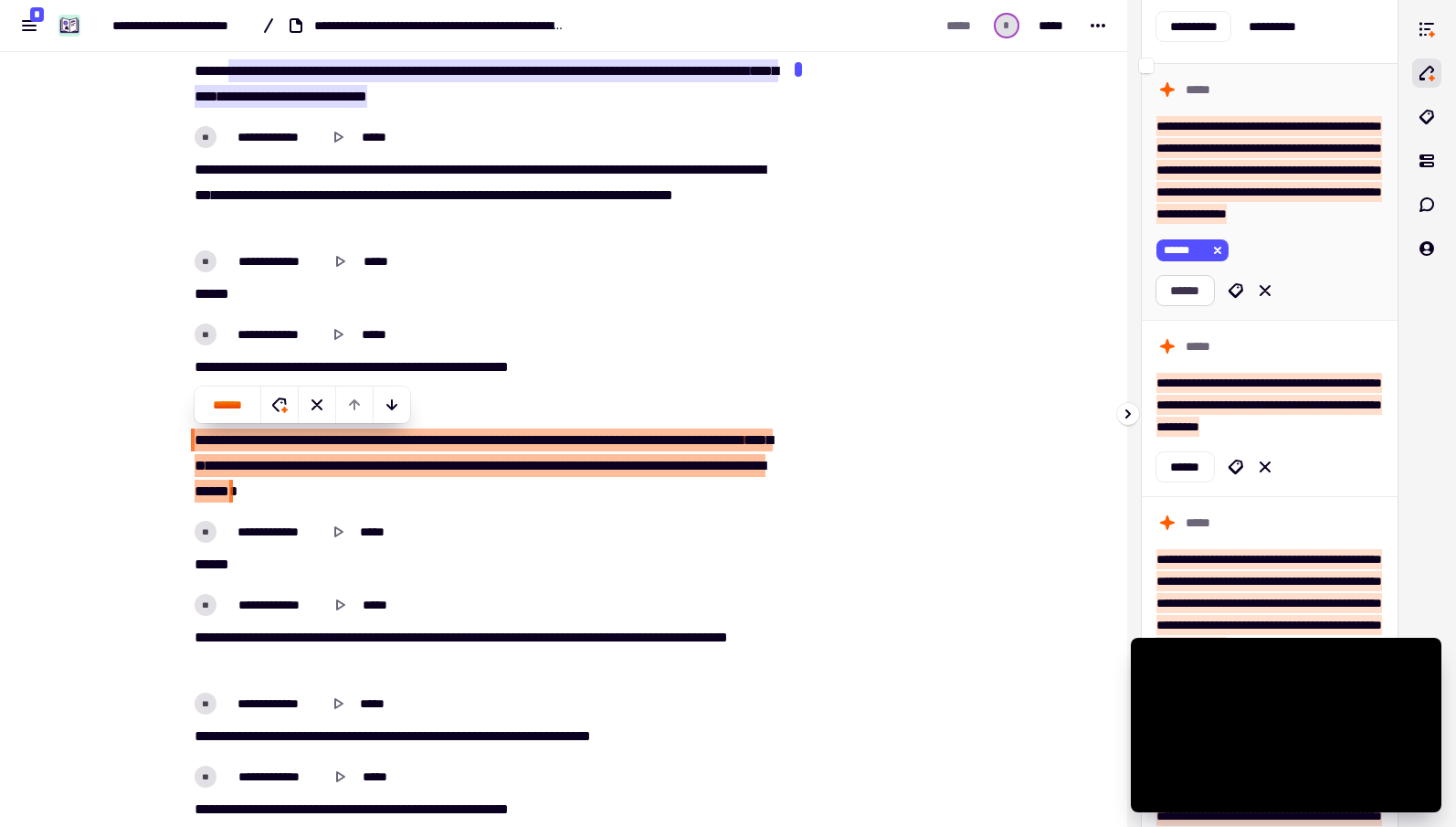 click on "******" 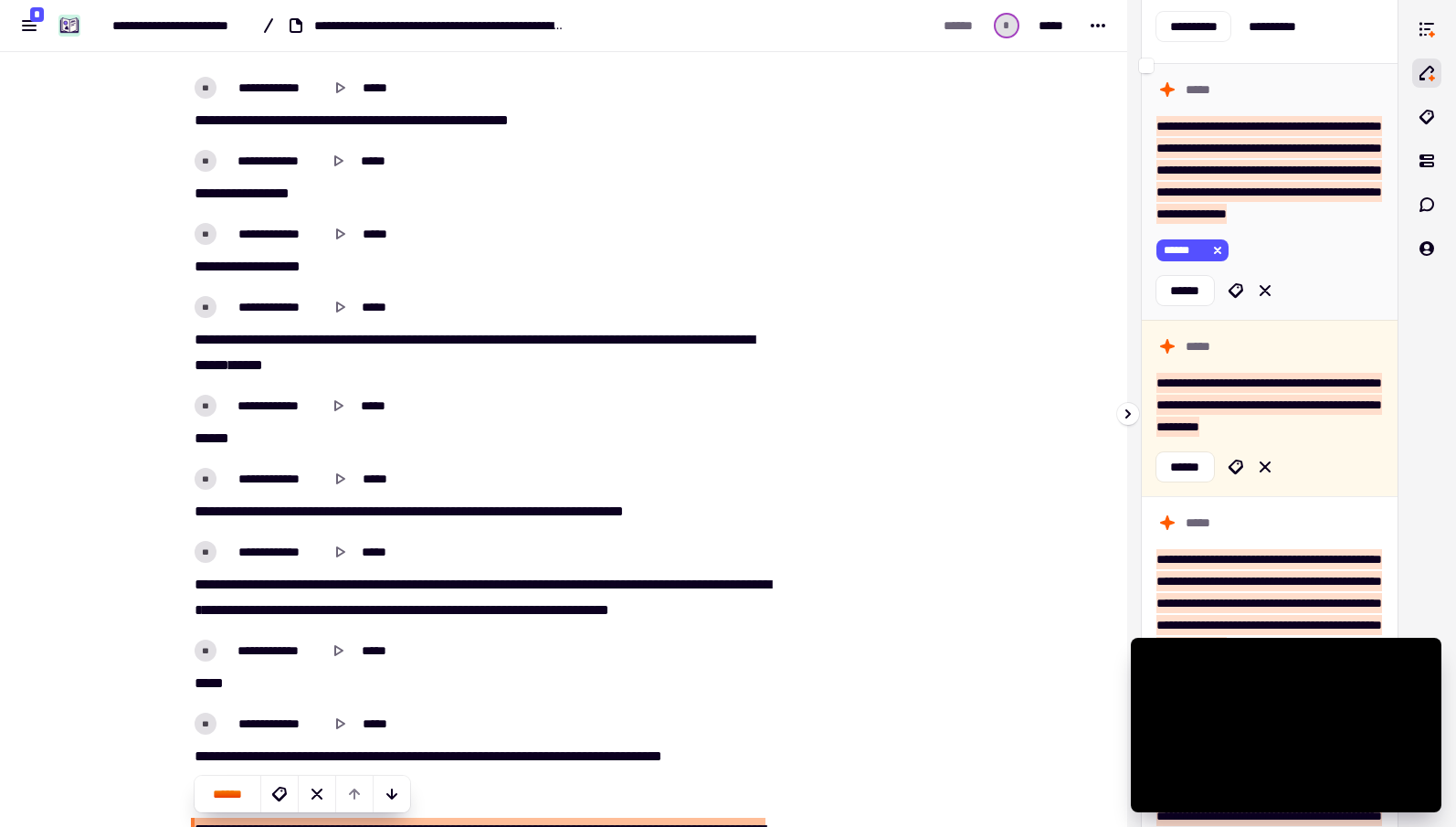 scroll, scrollTop: 10988, scrollLeft: 0, axis: vertical 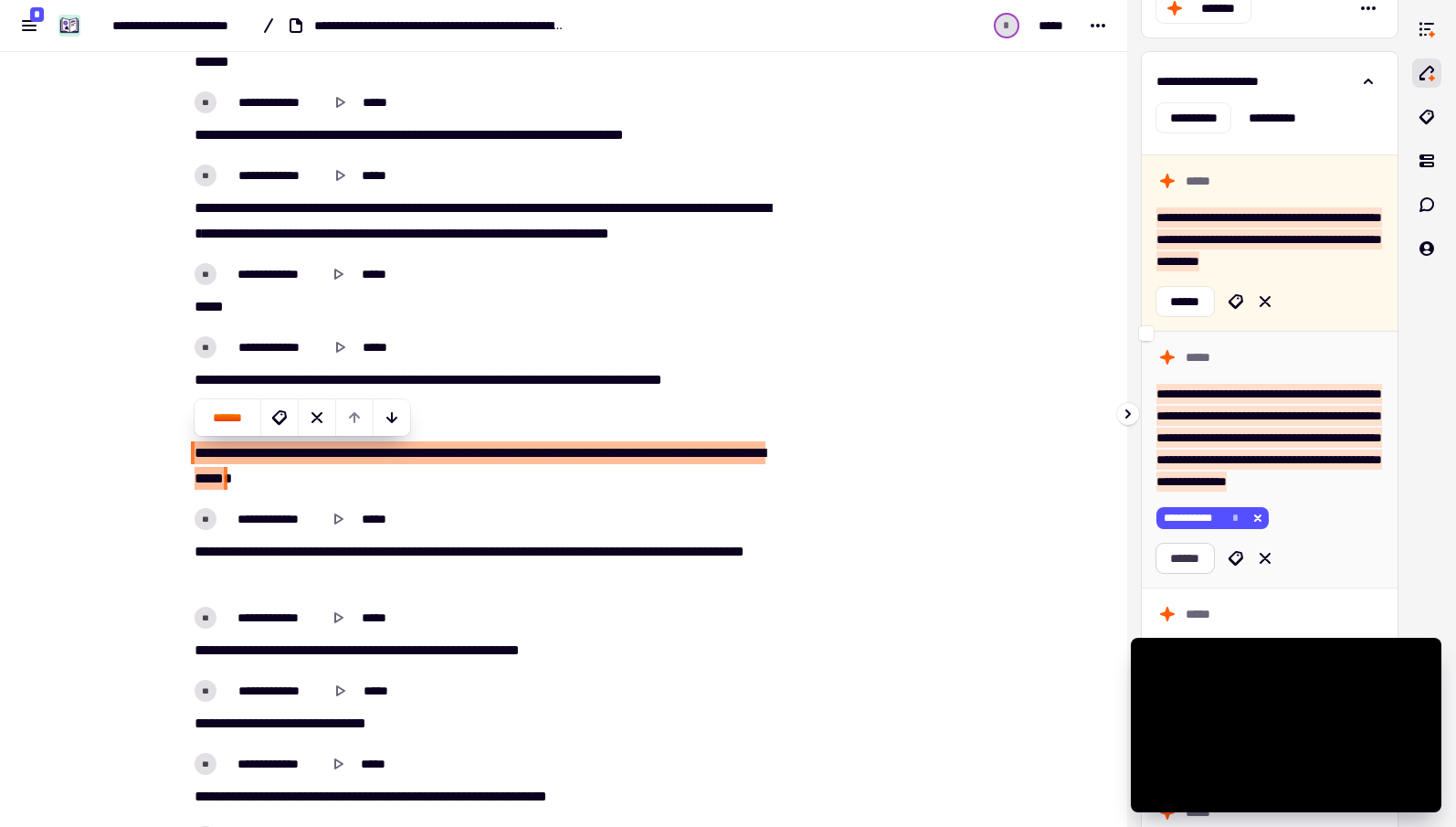 click on "******" 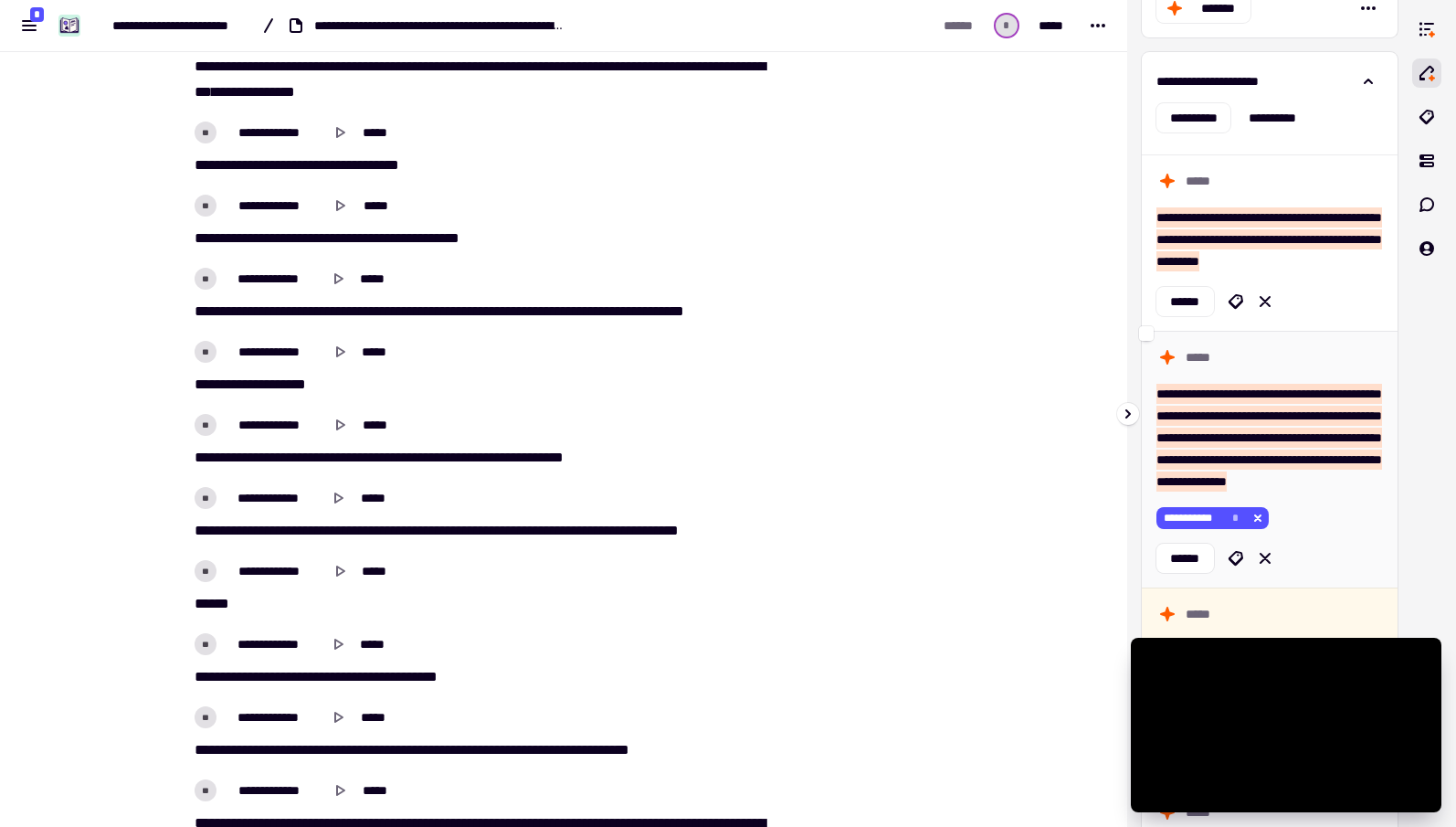 scroll, scrollTop: 16984, scrollLeft: 0, axis: vertical 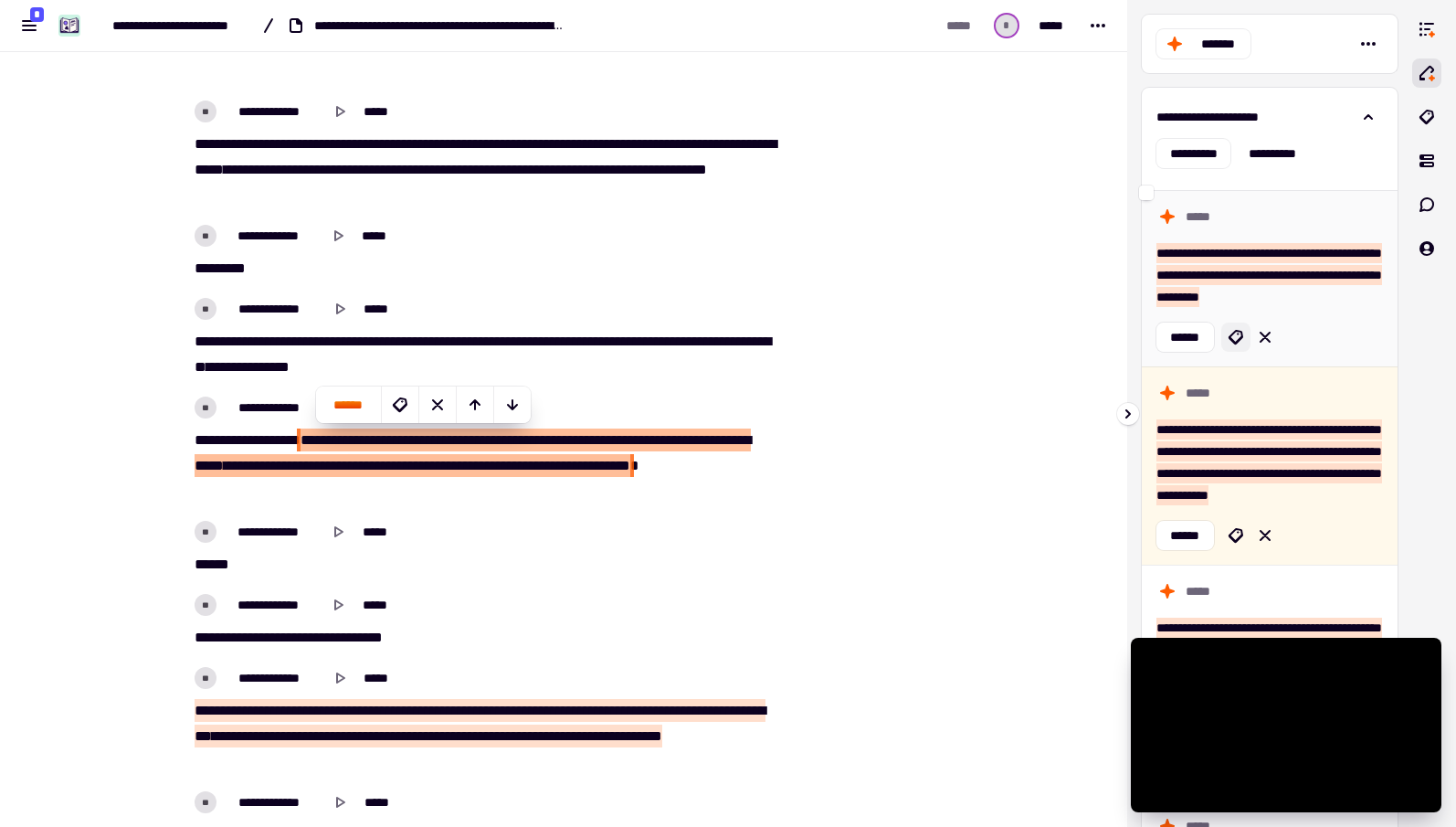 click 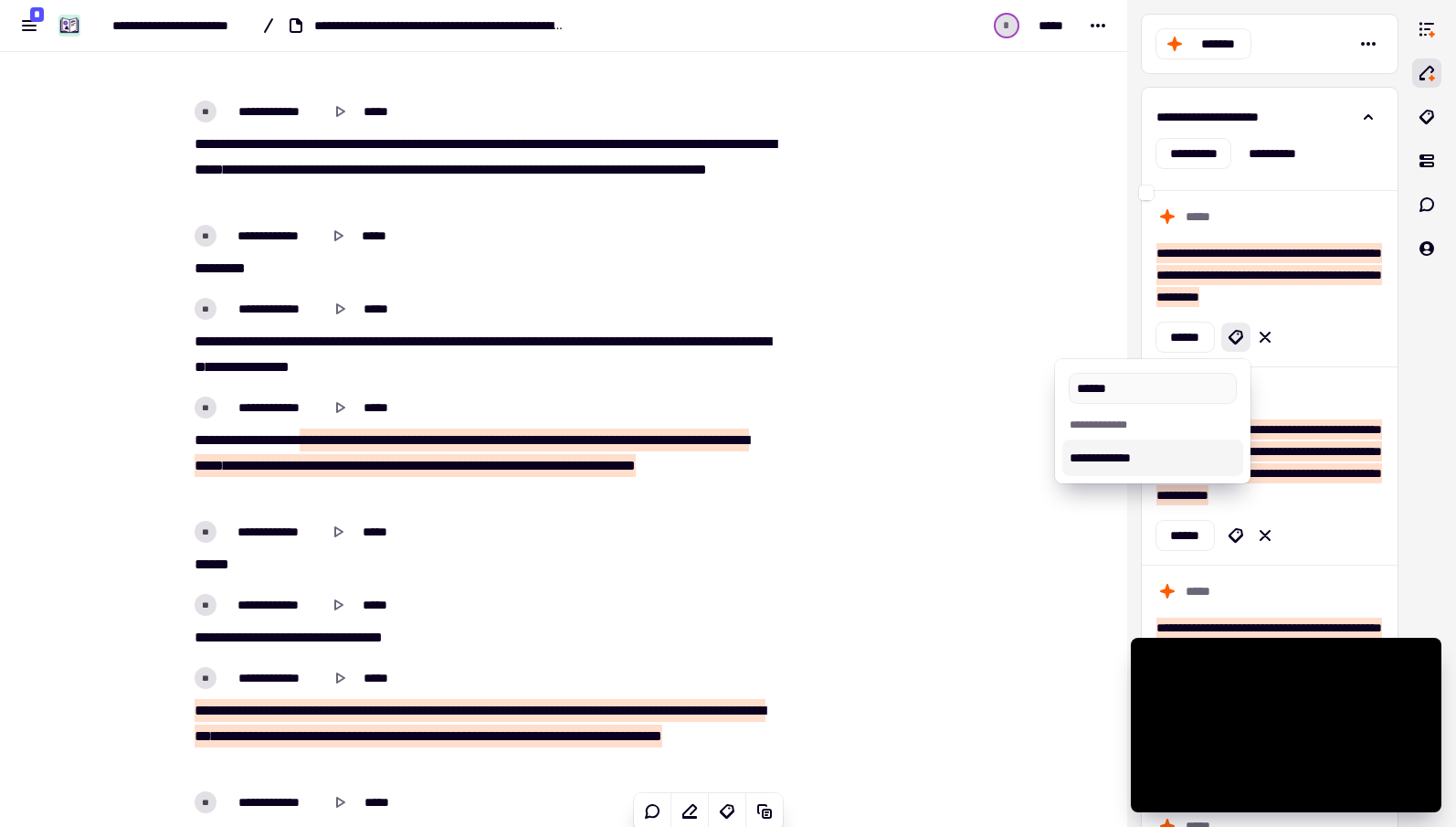 type on "******" 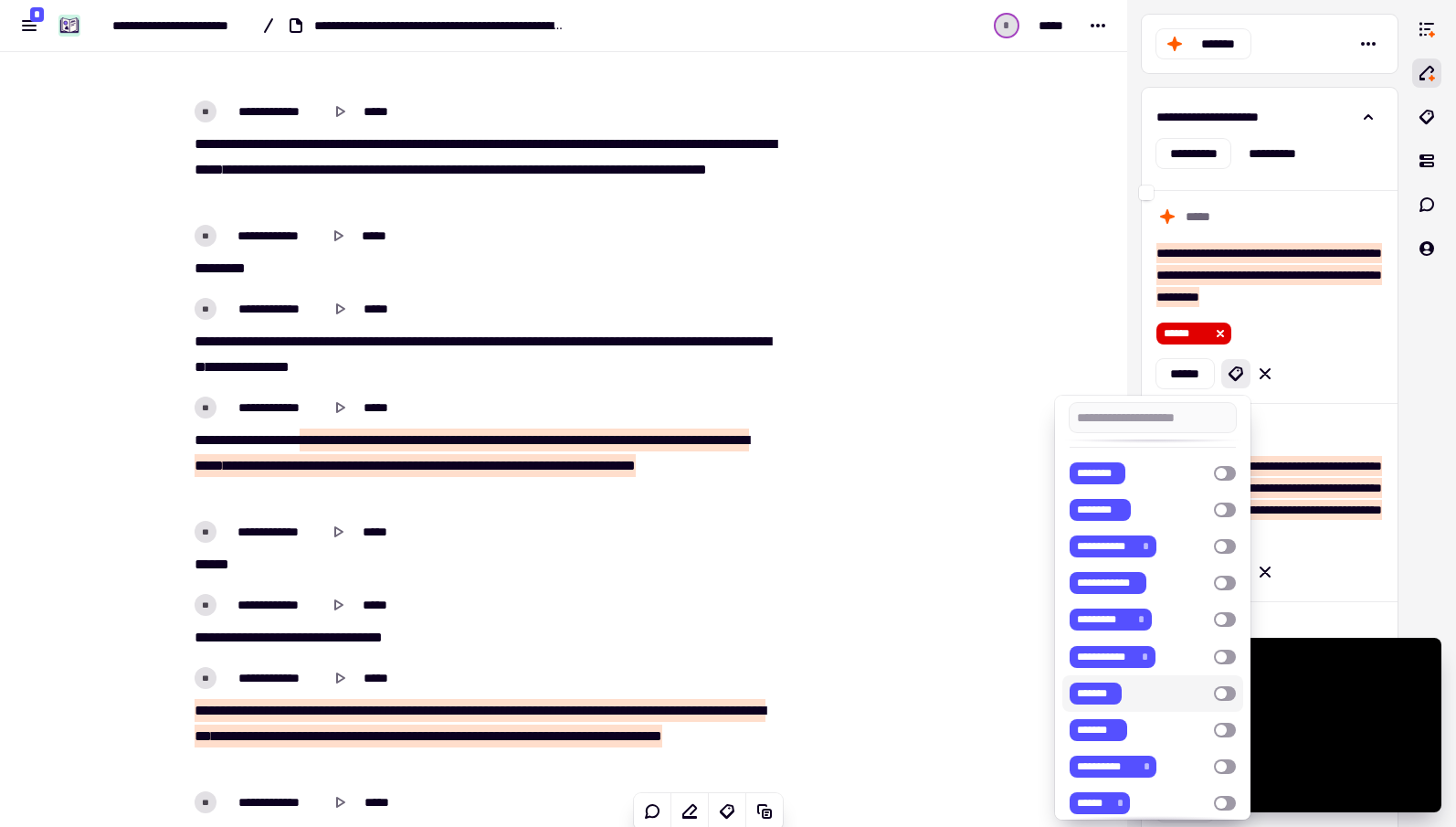 scroll, scrollTop: 94, scrollLeft: 0, axis: vertical 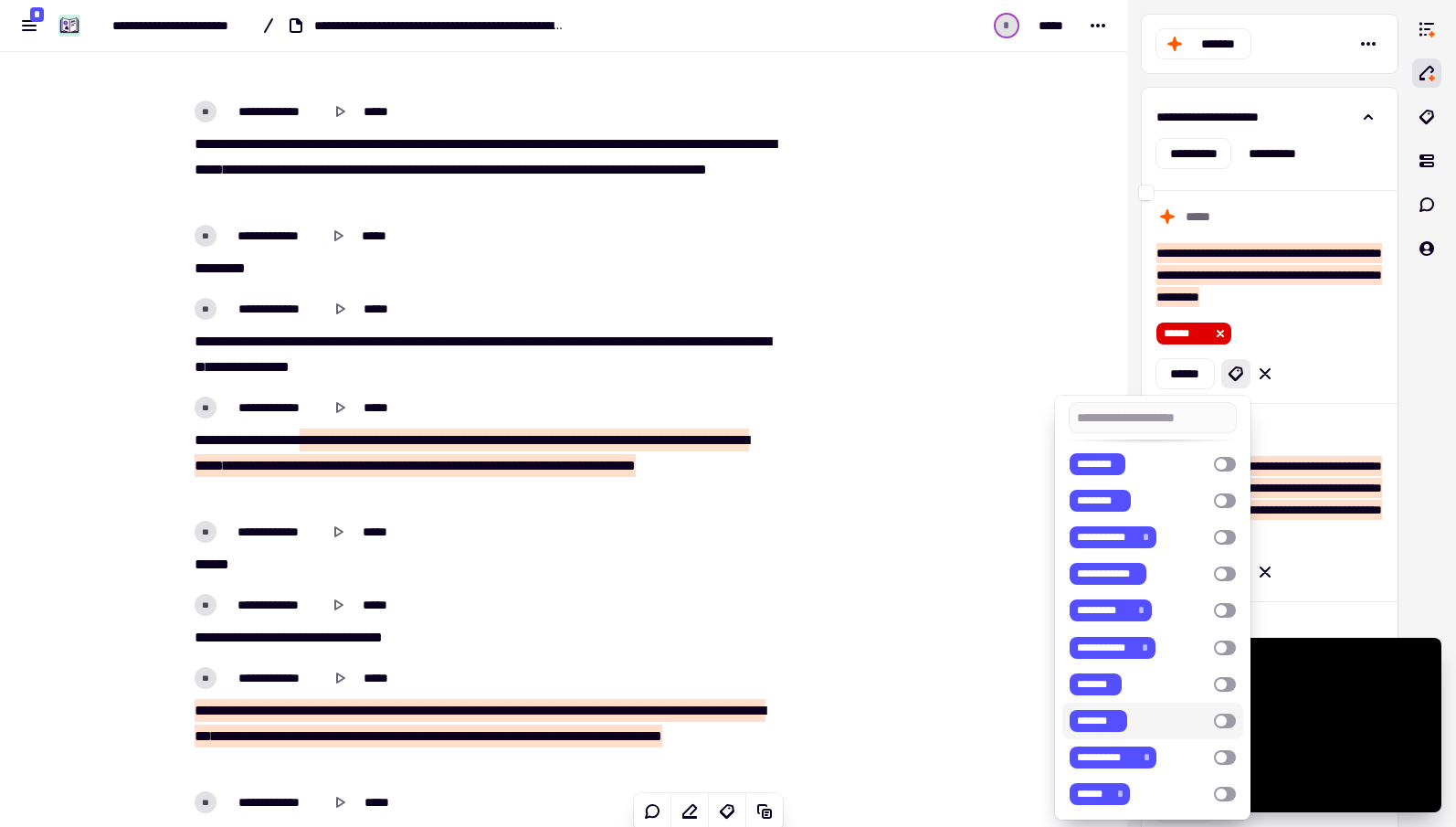 click at bounding box center (1225, 721) 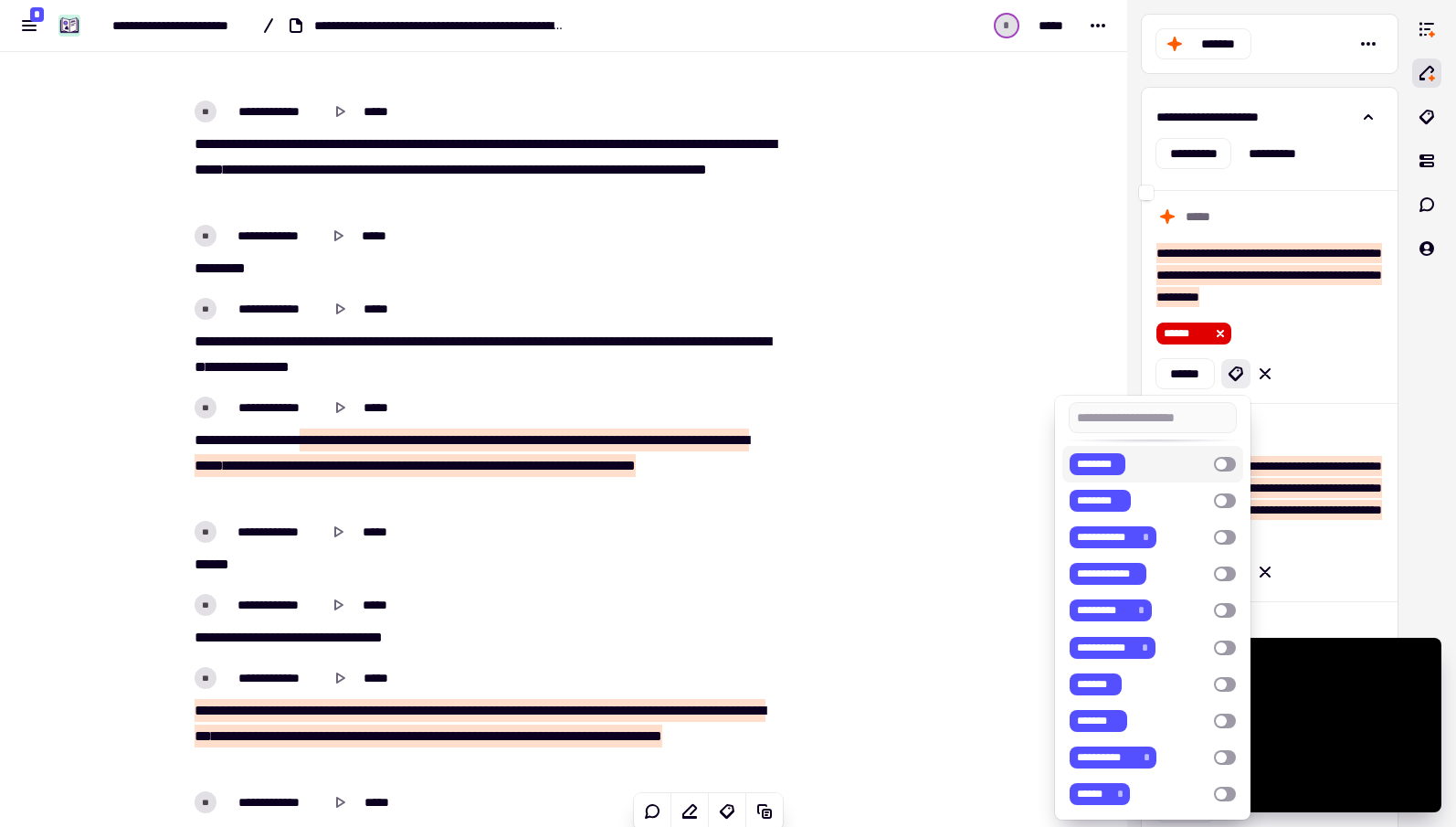 click at bounding box center [728, 413] 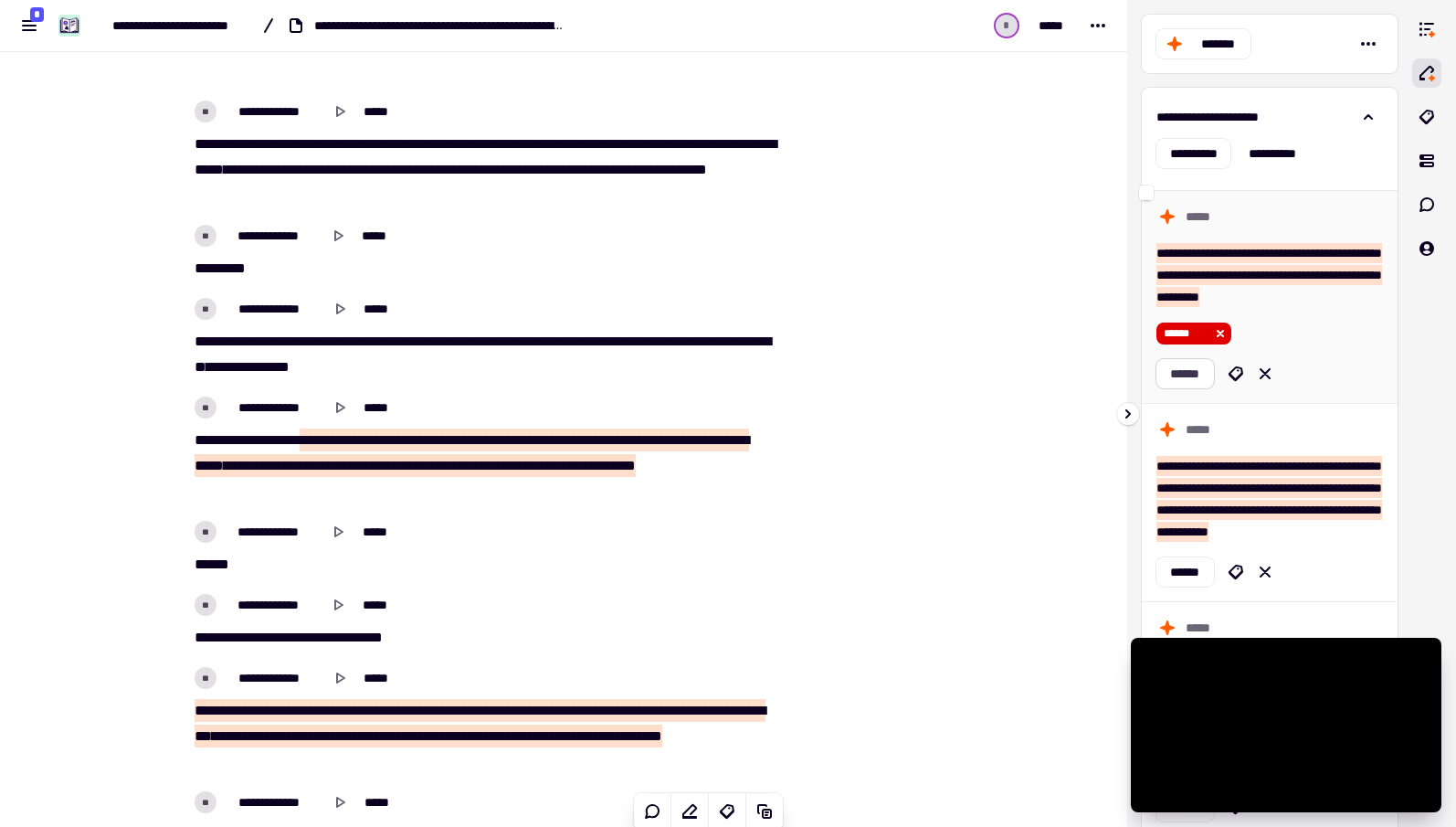 click on "******" 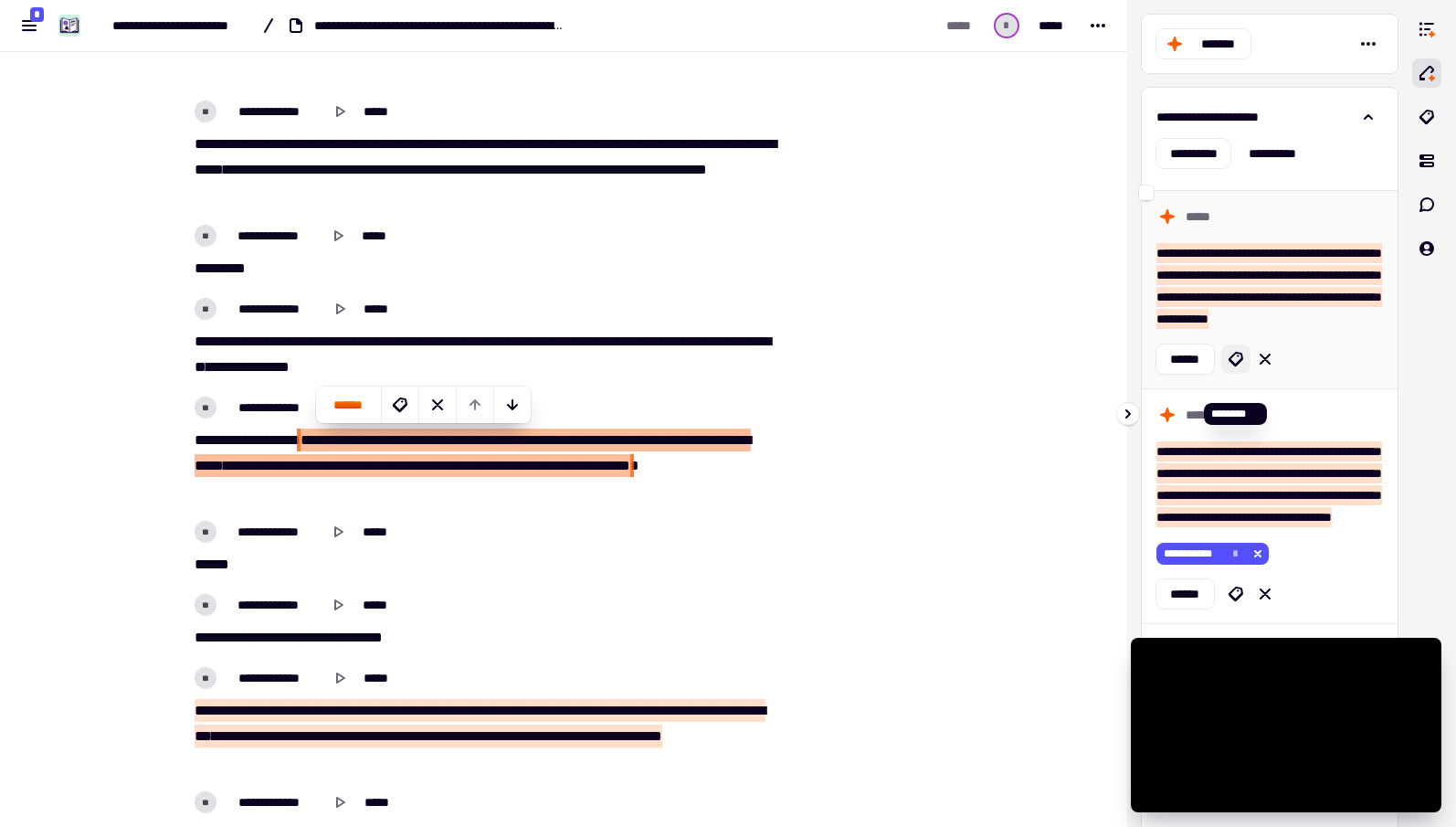 click 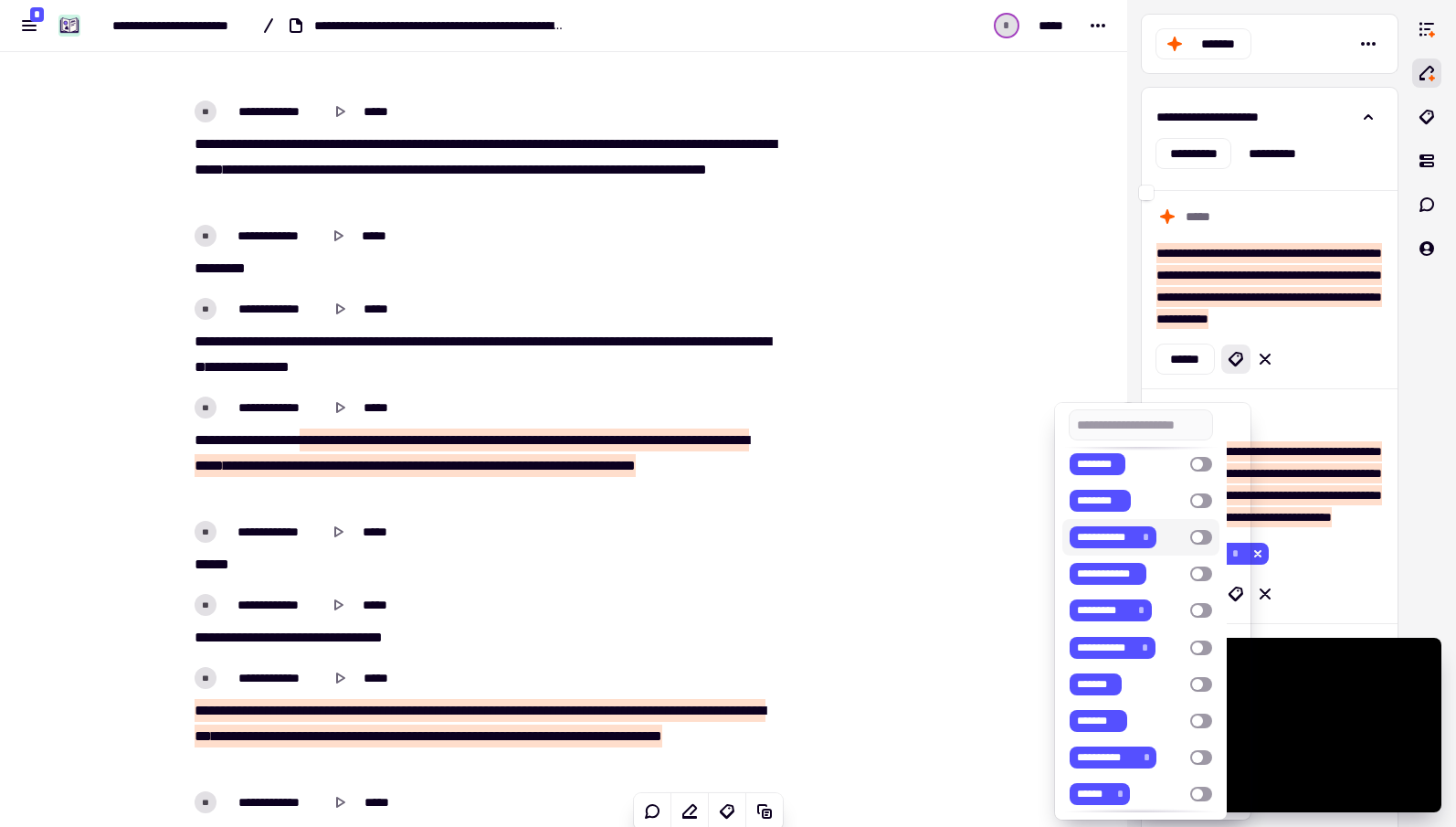 scroll, scrollTop: 57, scrollLeft: 0, axis: vertical 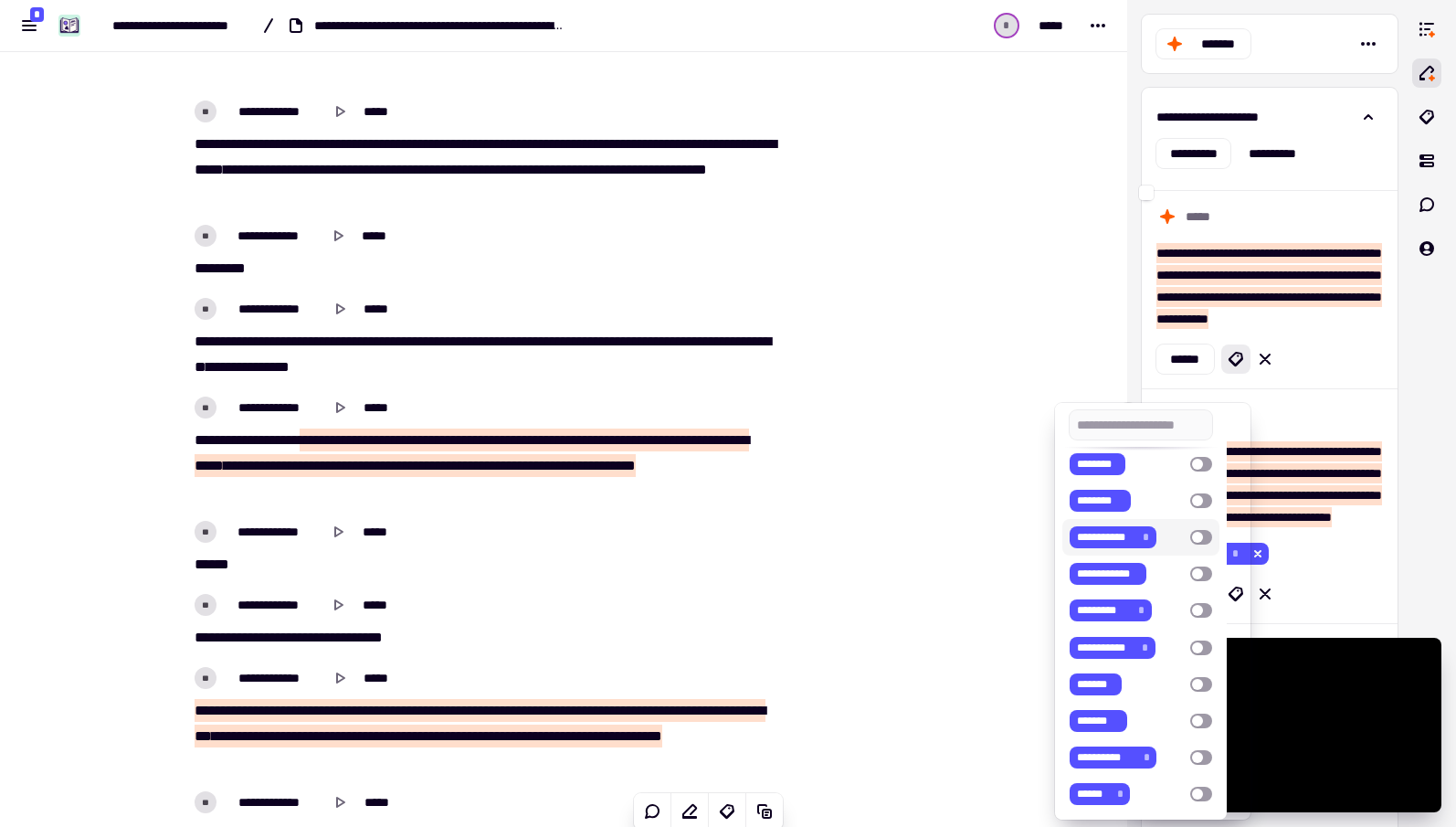 click at bounding box center (1201, 537) 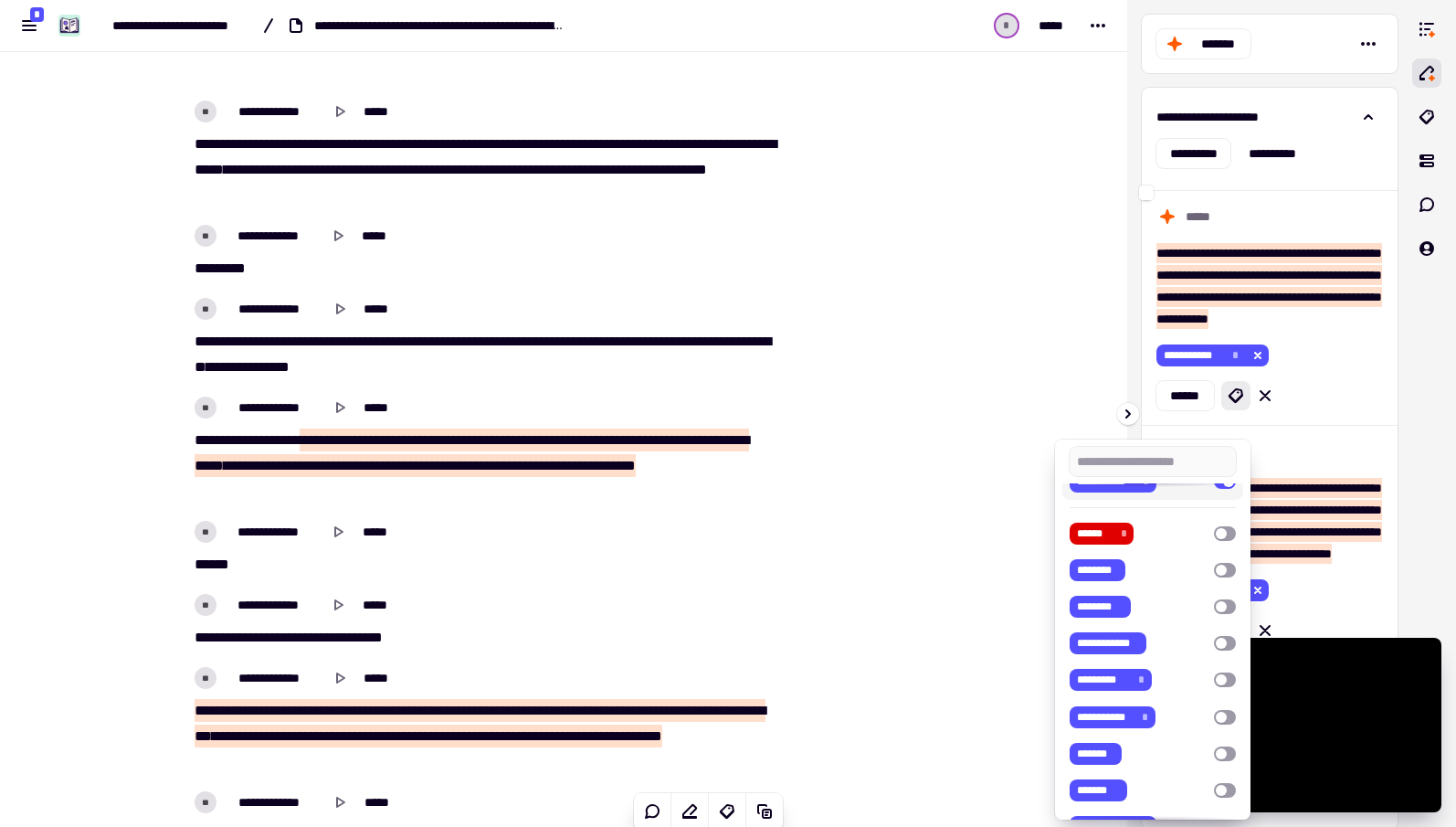 click at bounding box center [728, 413] 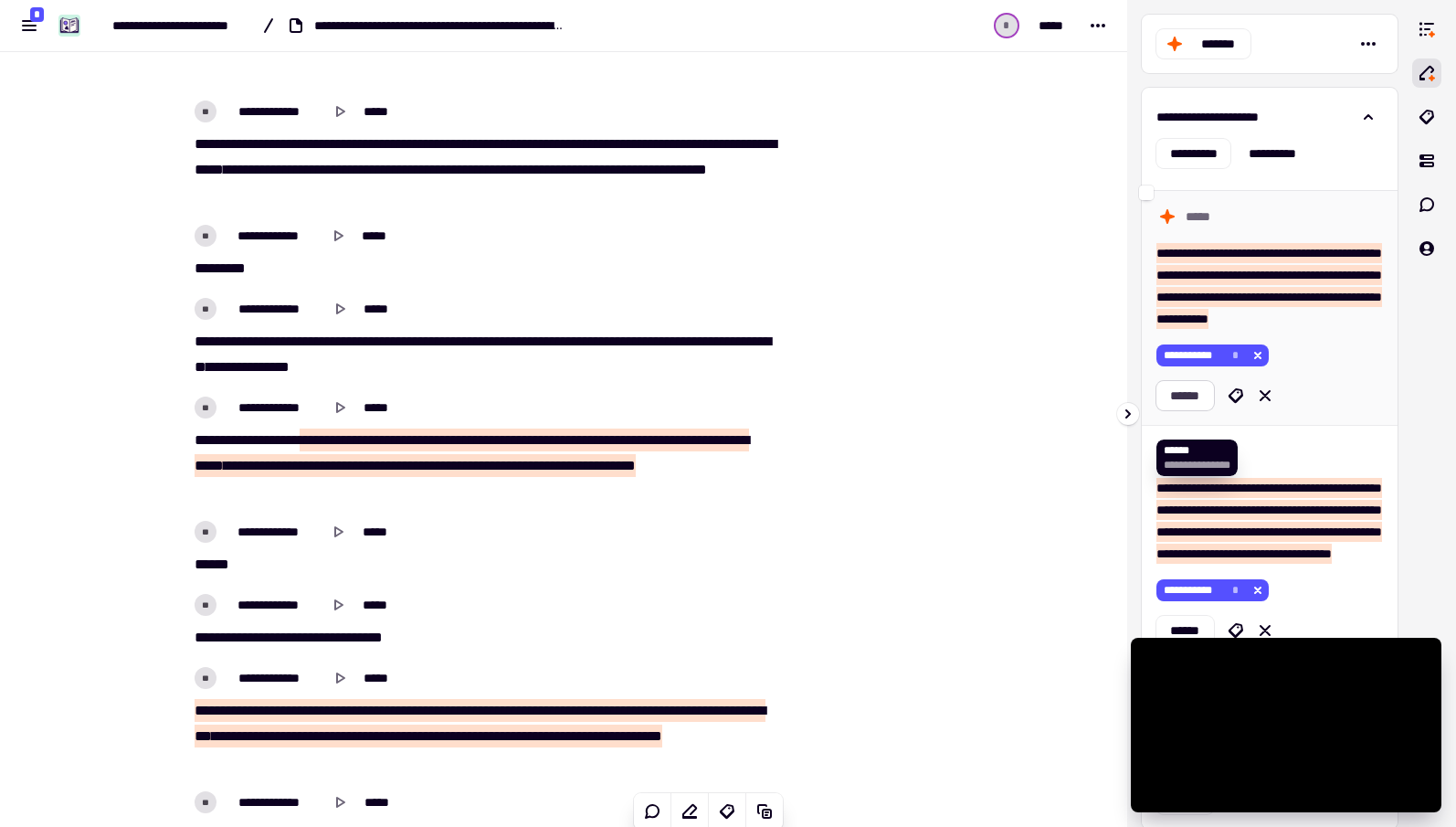 click on "******" 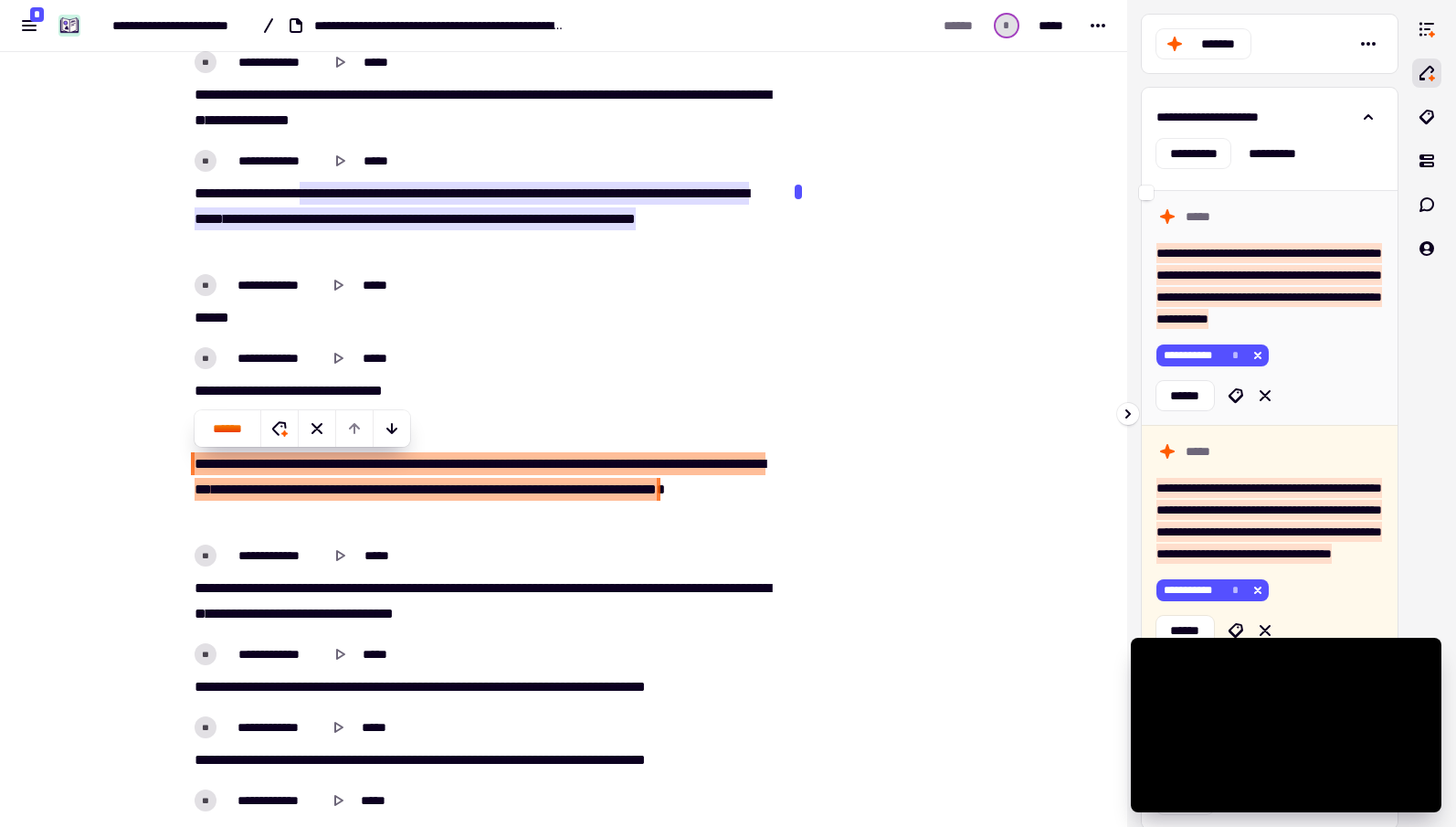 scroll, scrollTop: 17255, scrollLeft: 0, axis: vertical 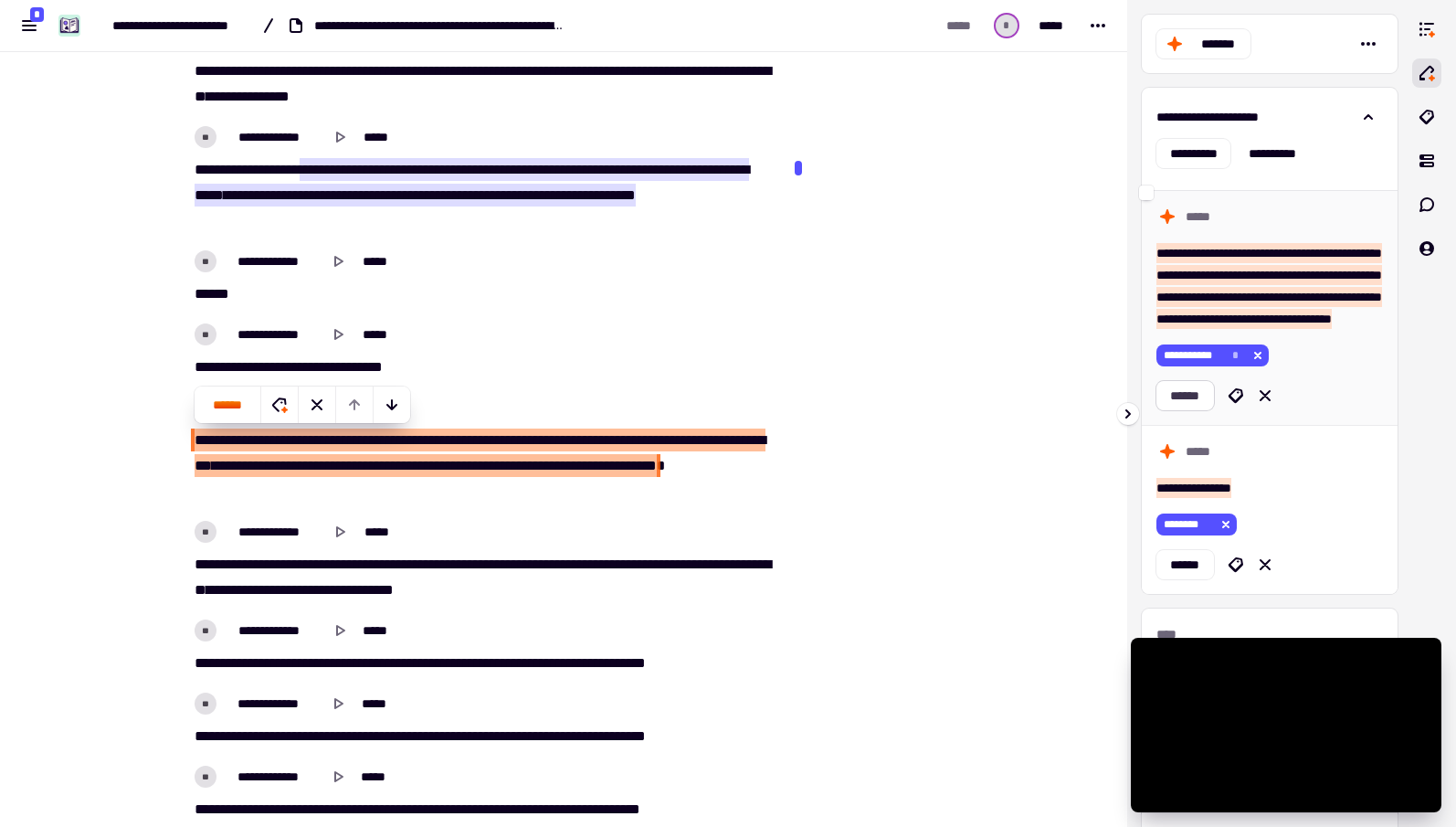 click on "******" 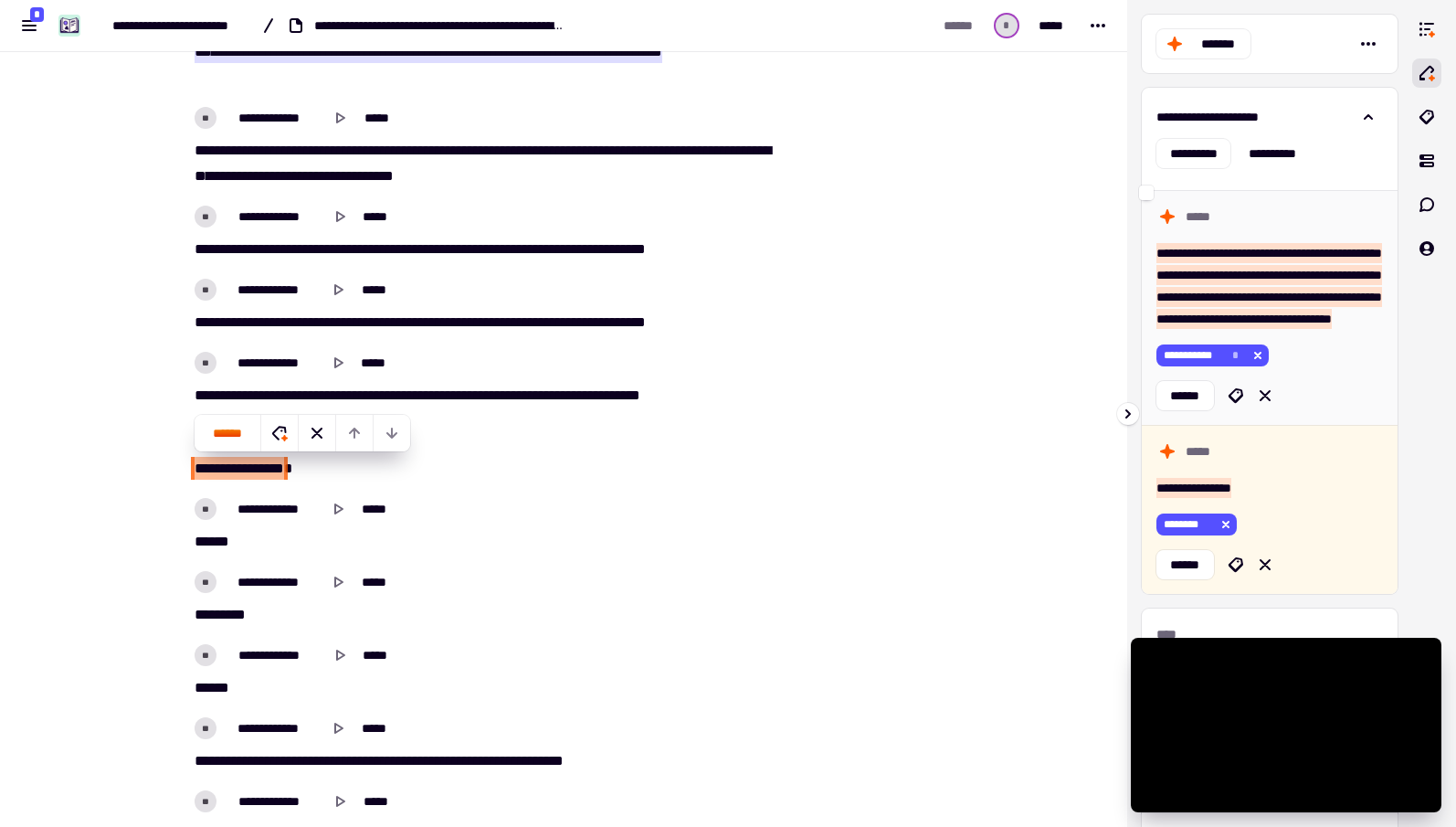 scroll, scrollTop: 17671, scrollLeft: 0, axis: vertical 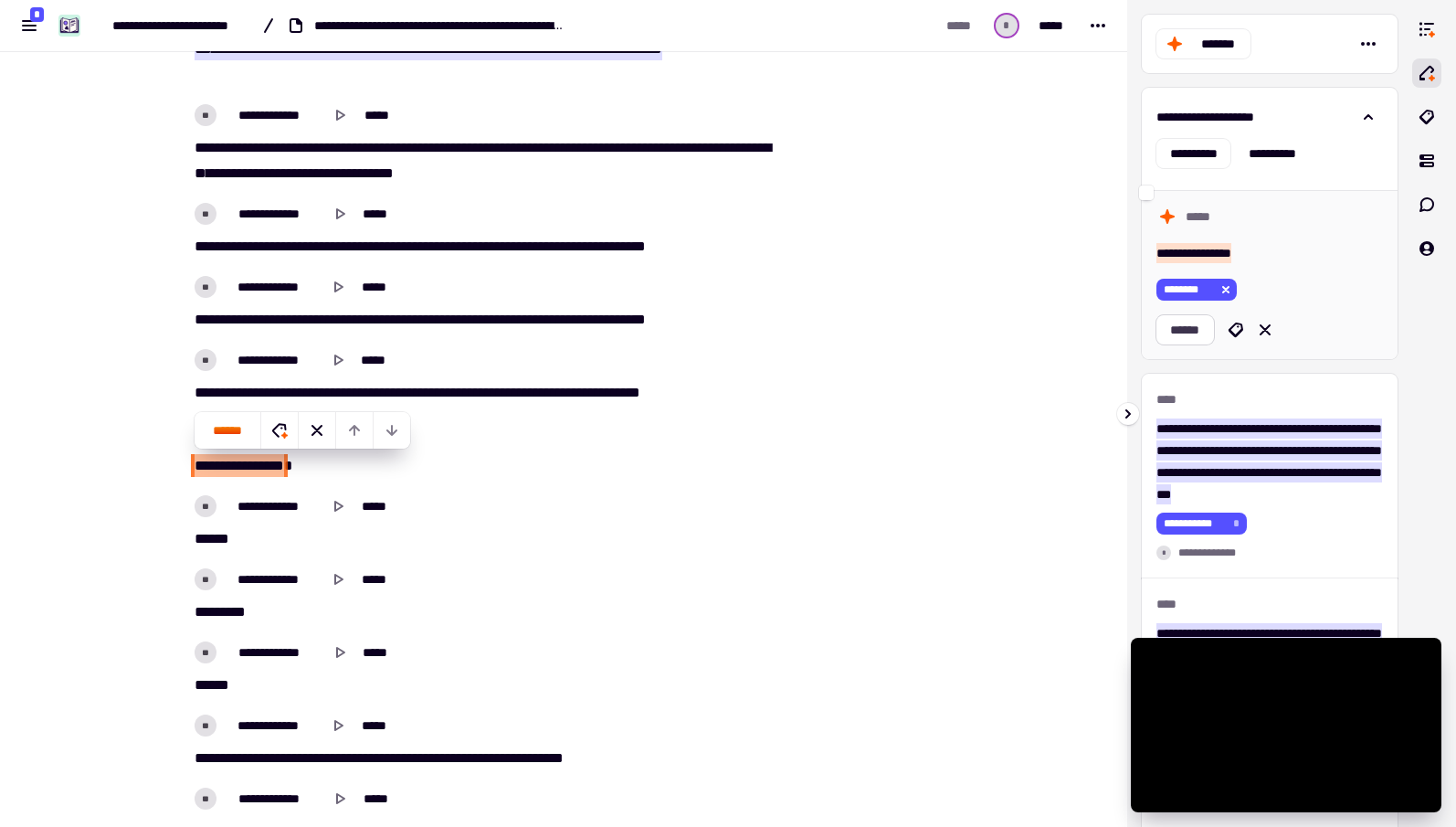 click on "******" 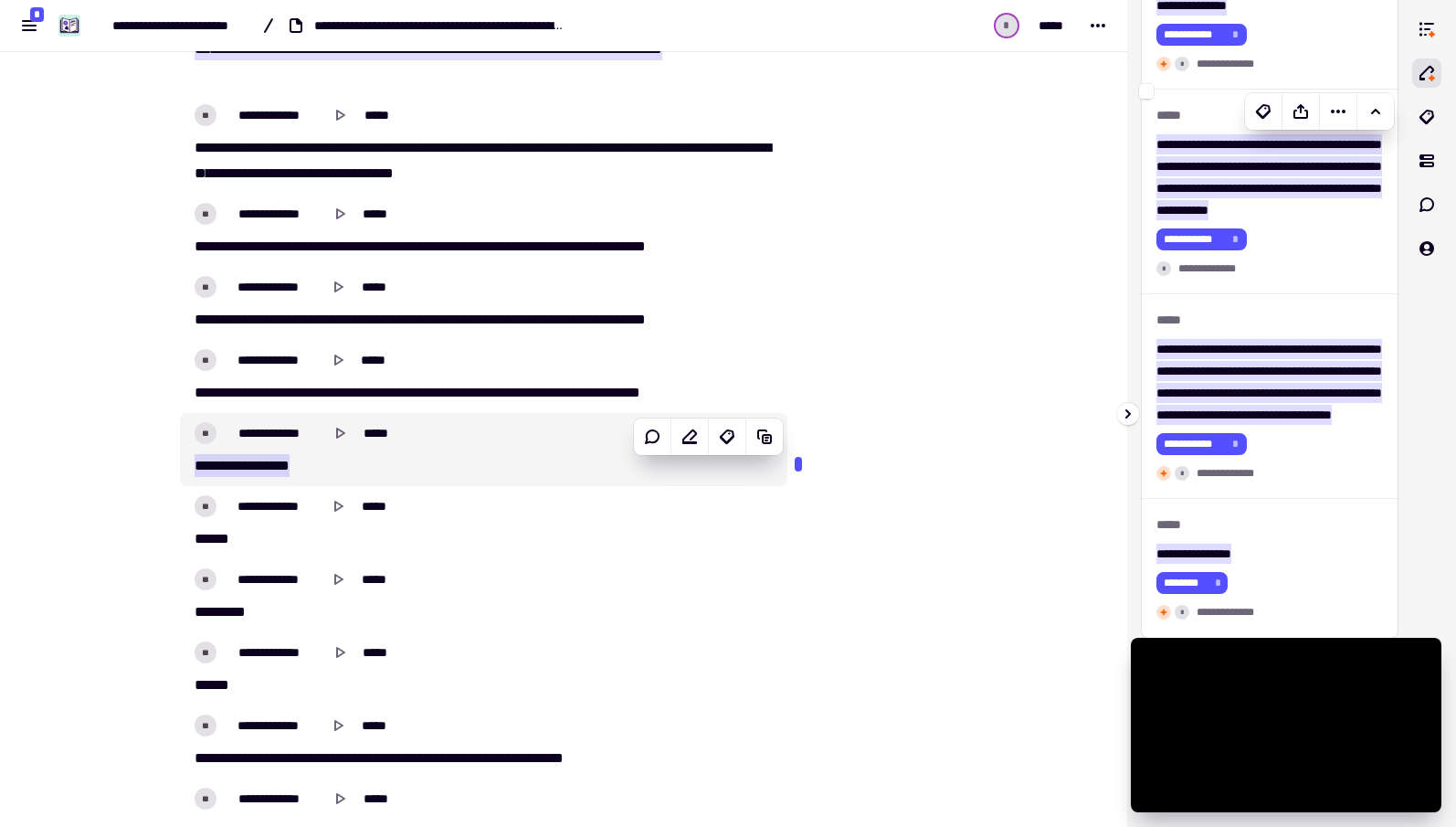 scroll, scrollTop: 2418, scrollLeft: 0, axis: vertical 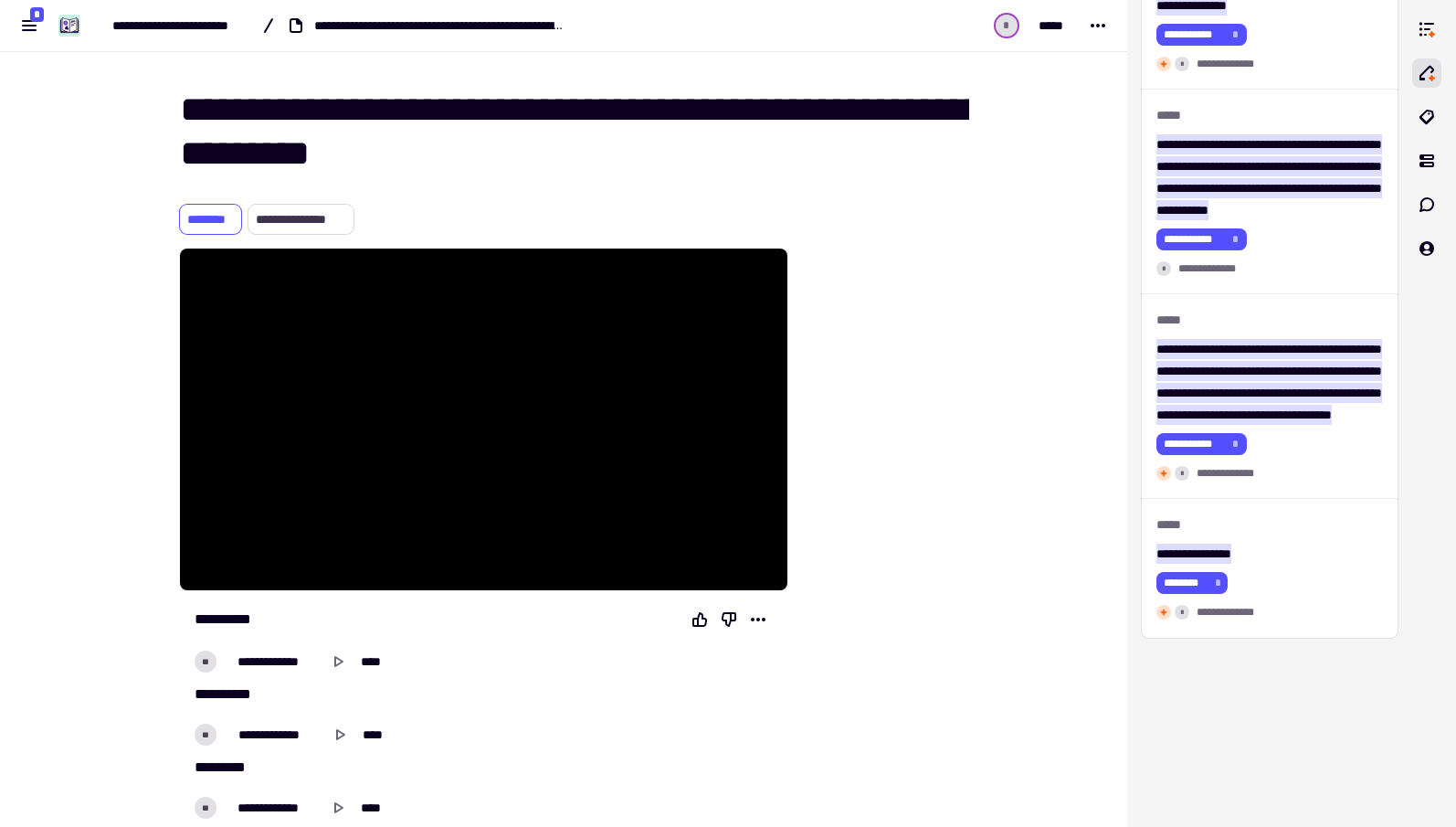 click on "**********" 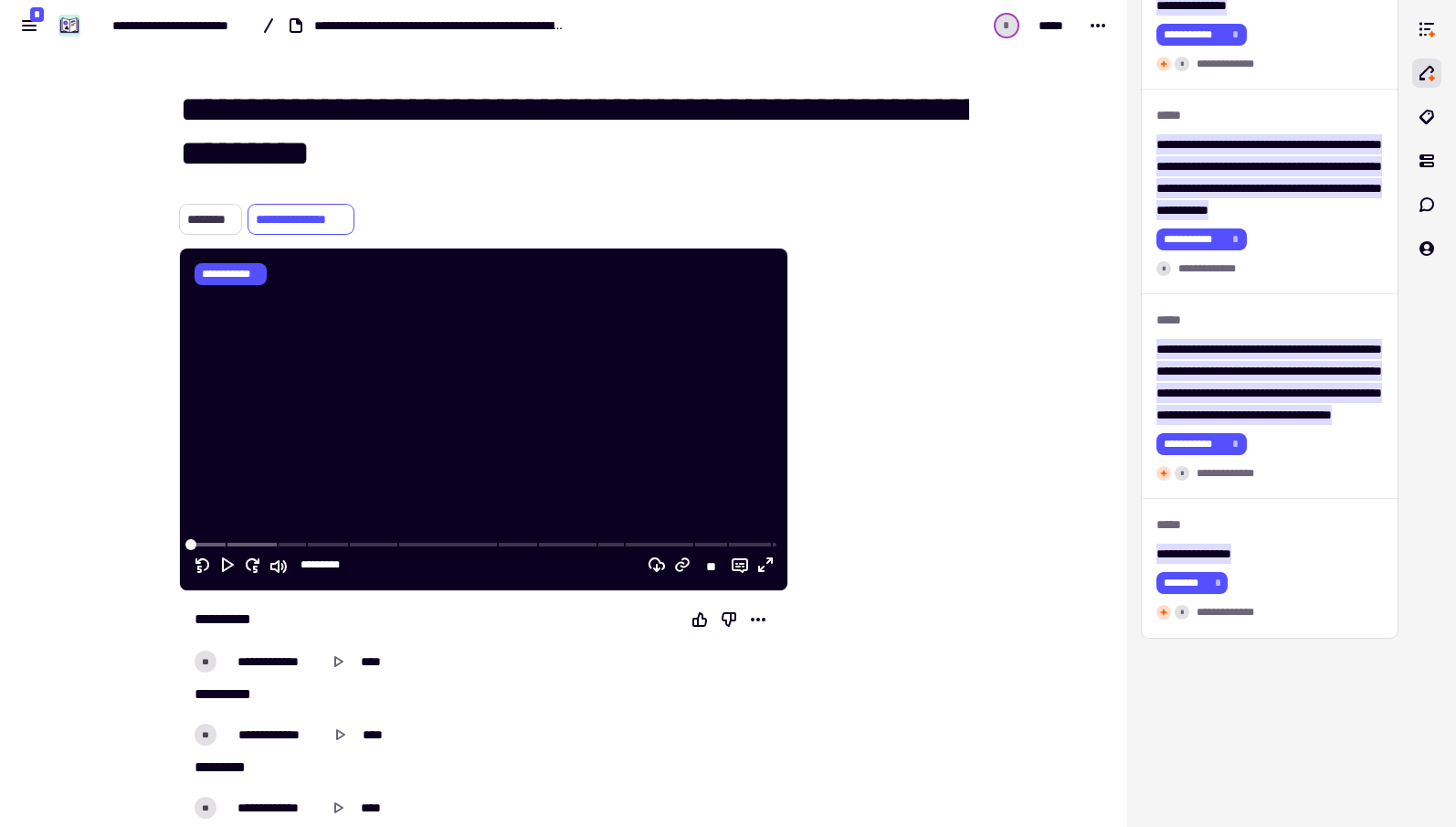 click on "********" 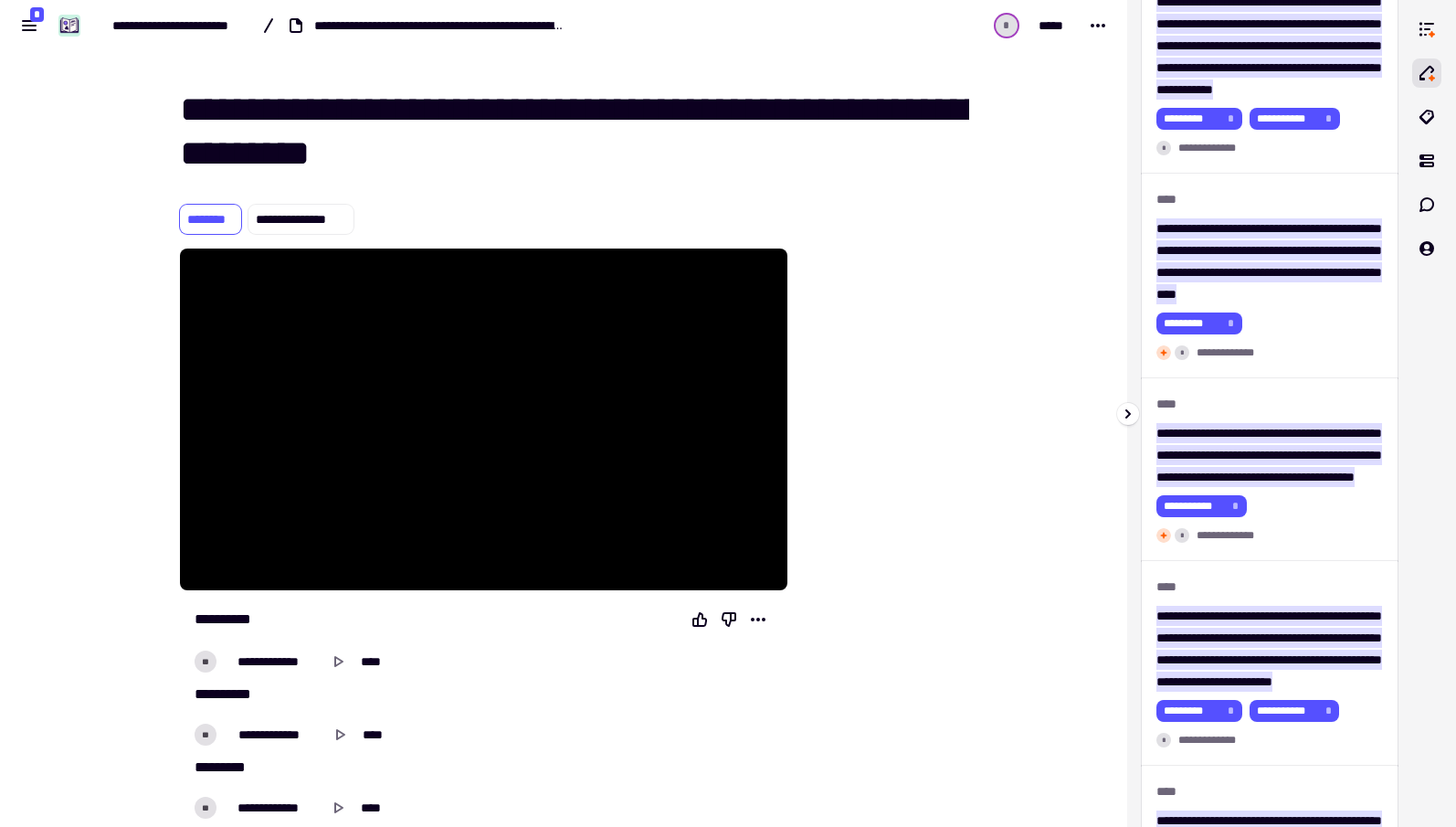 scroll, scrollTop: 0, scrollLeft: 0, axis: both 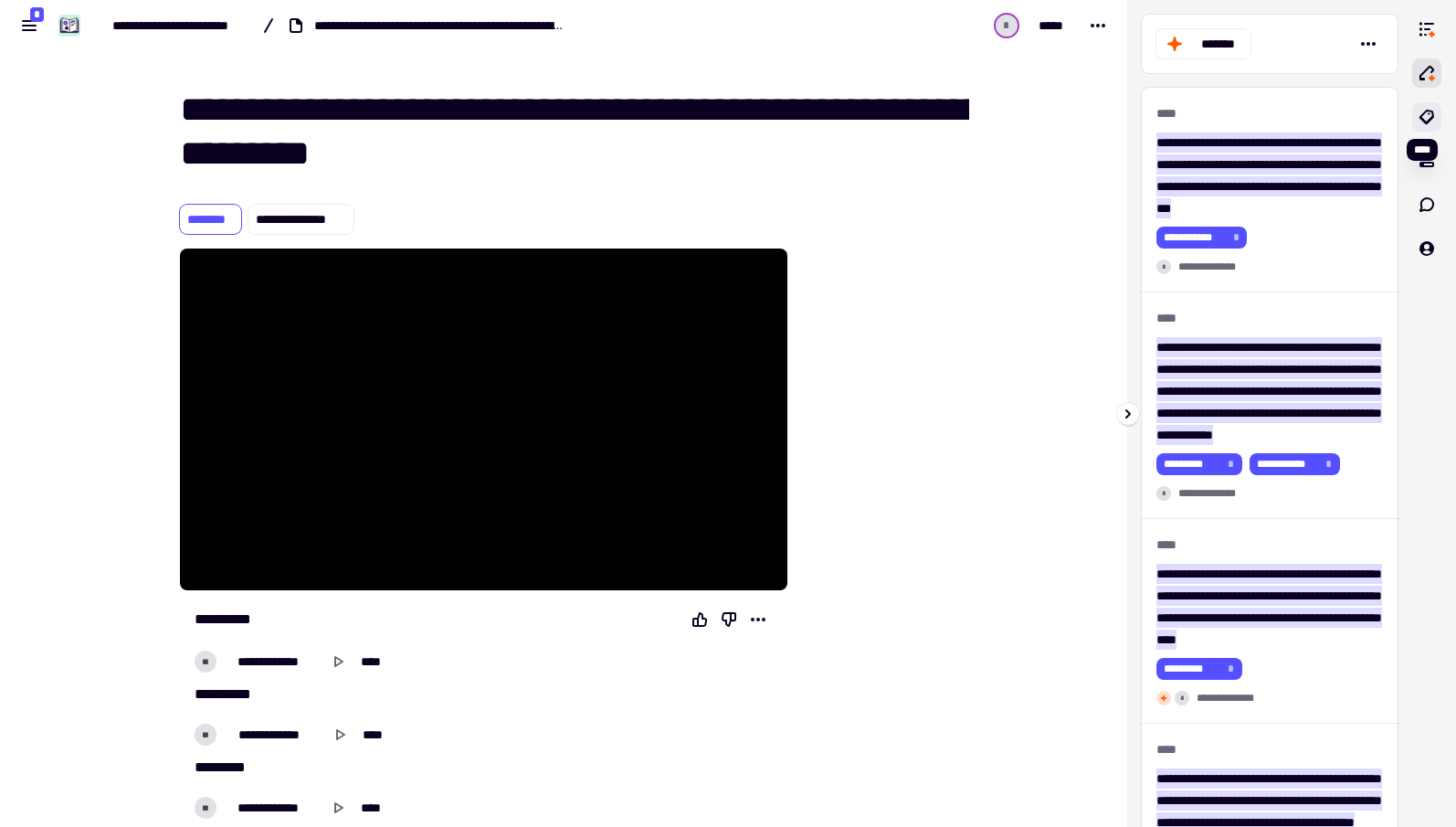 click 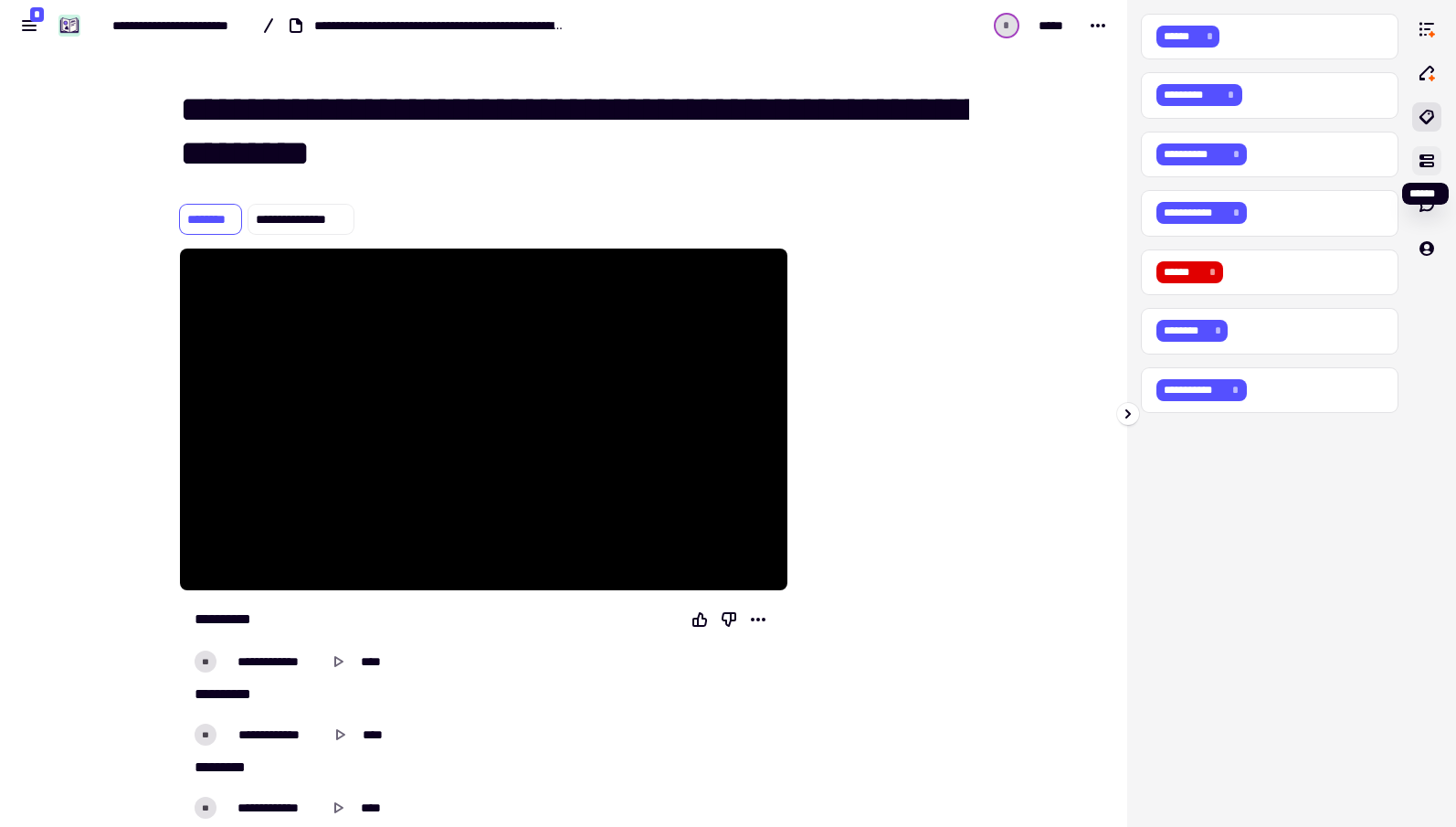 click 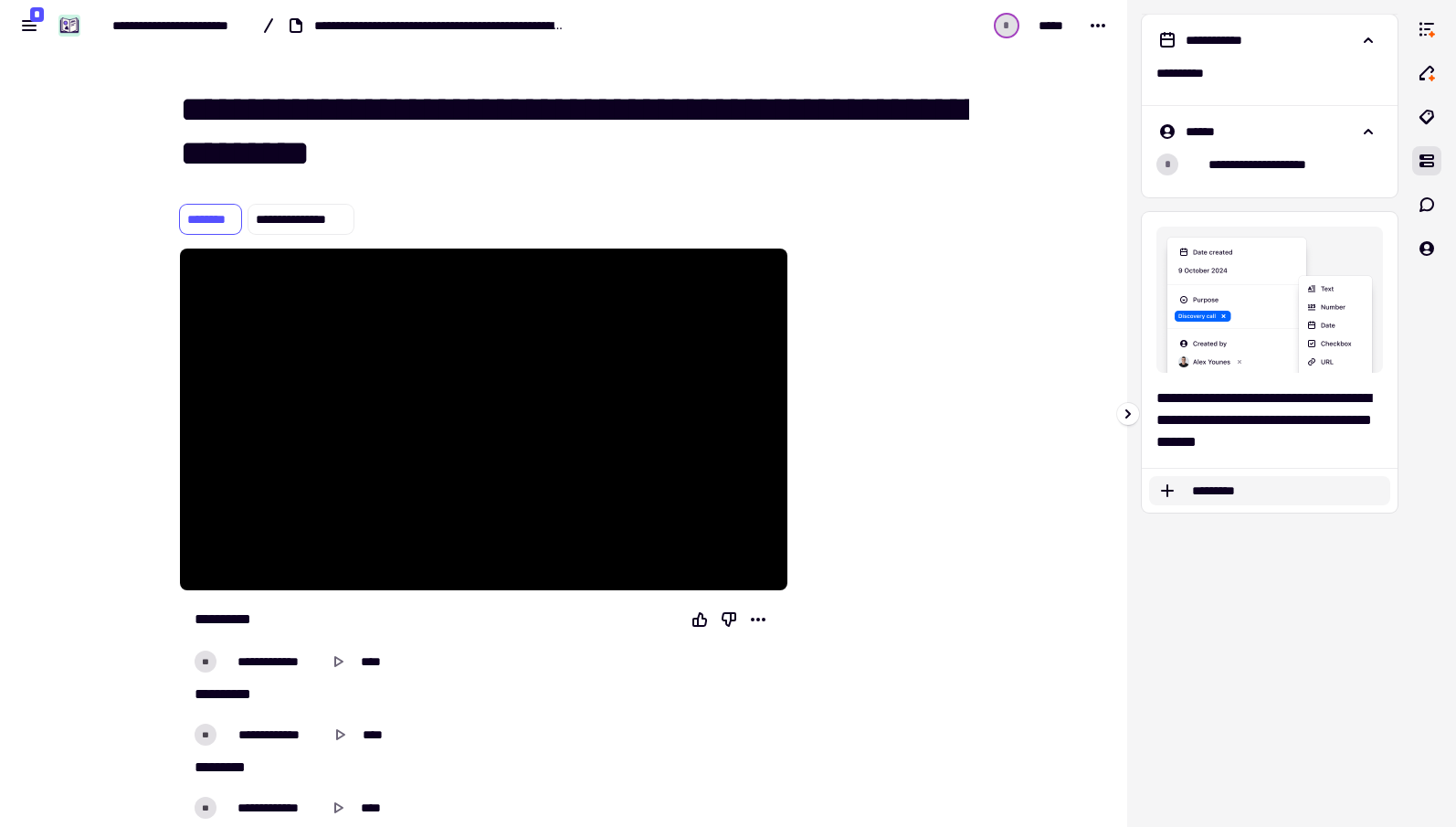 click on "*********" 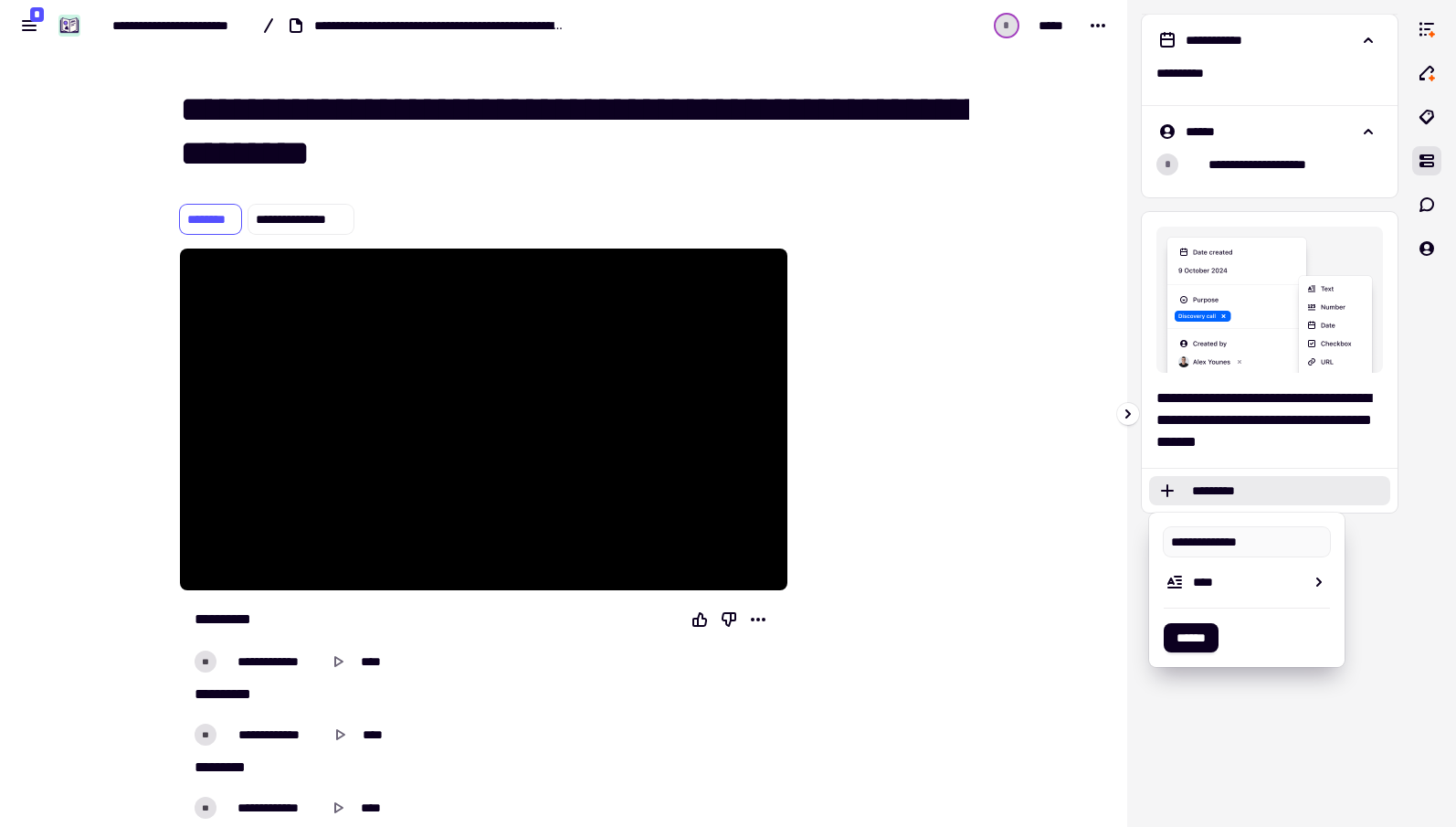 click on "*********" at bounding box center (1270, 491) 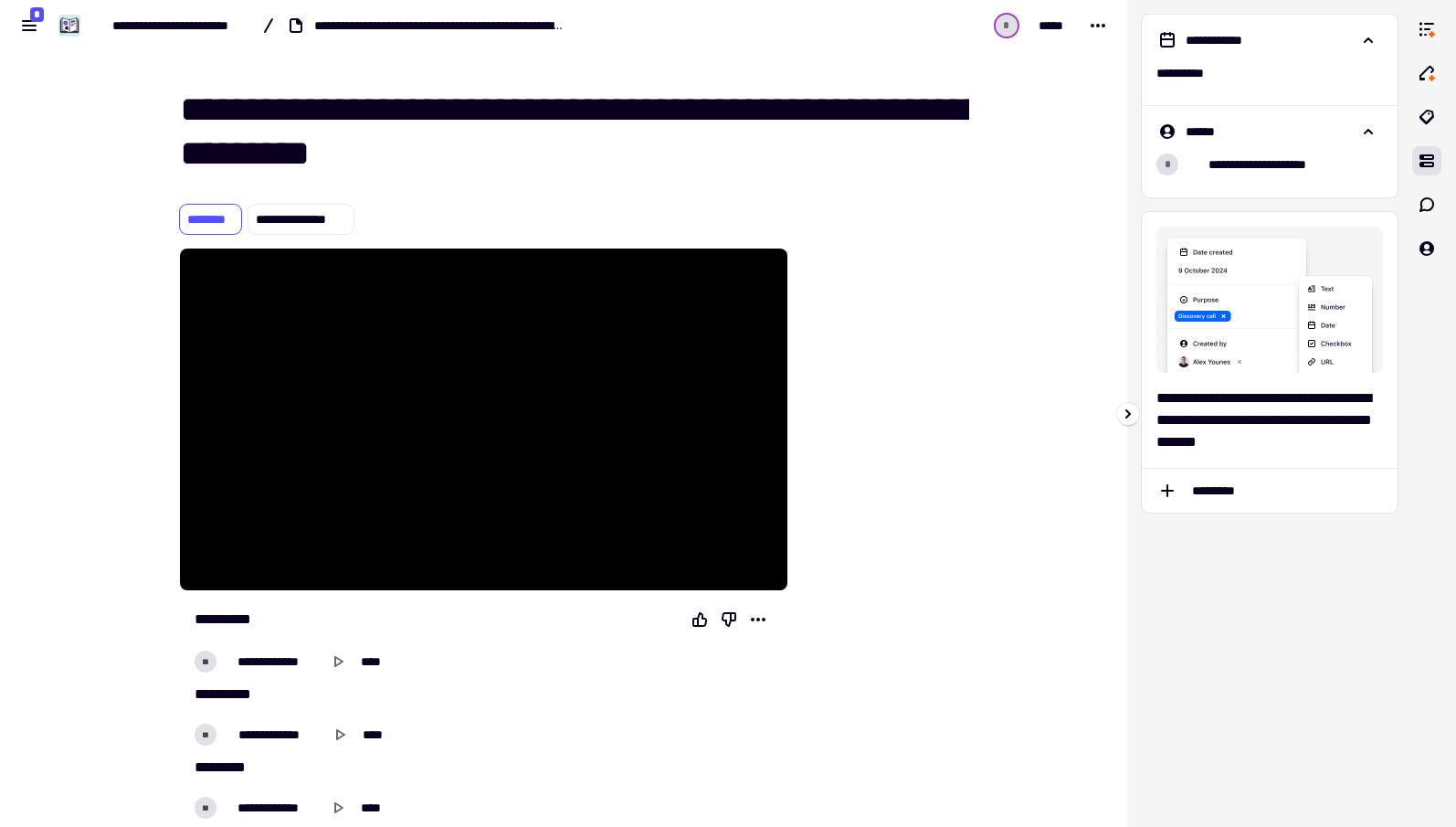 click on "**********" at bounding box center [1270, 420] 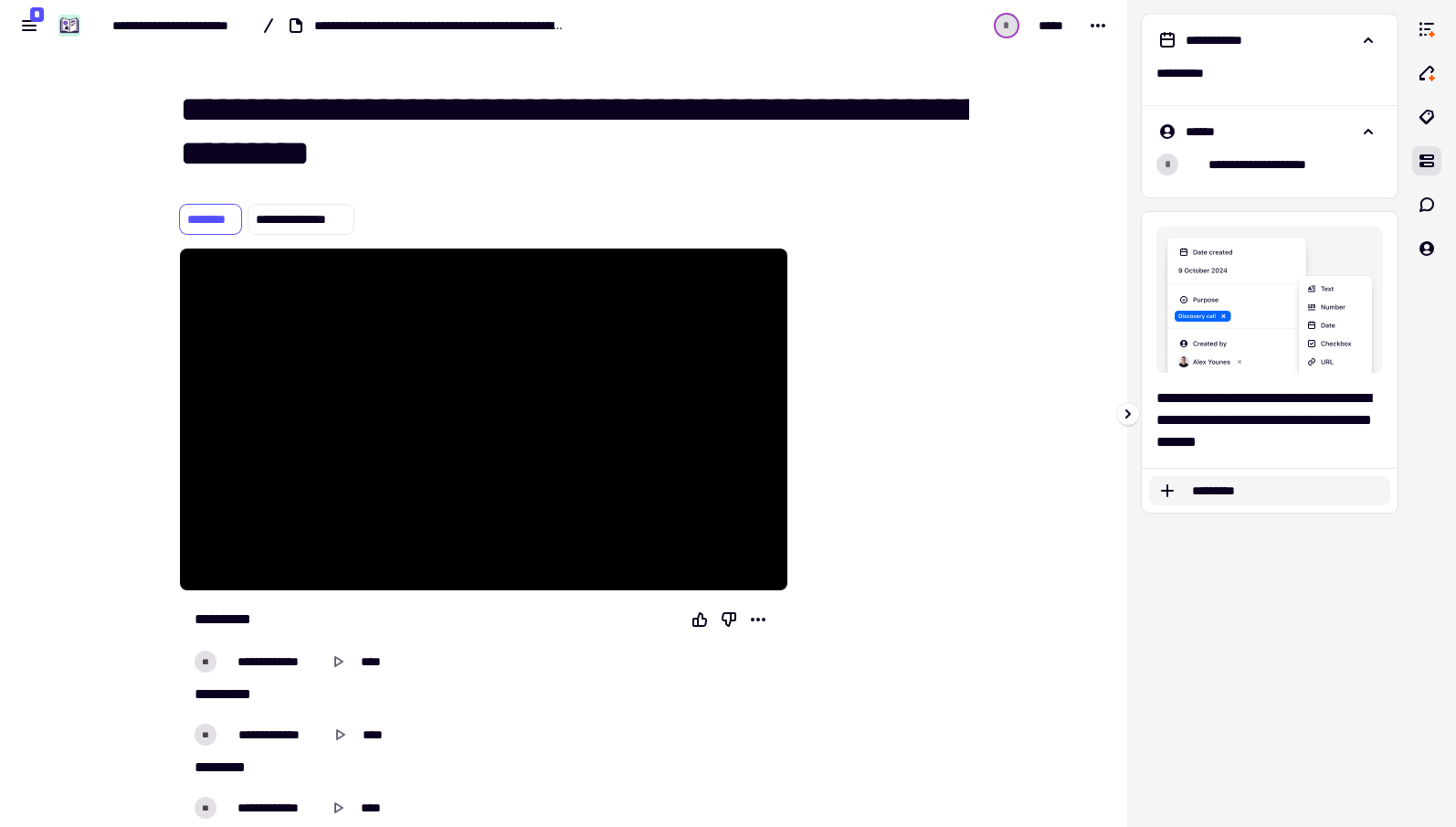 click on "*********" 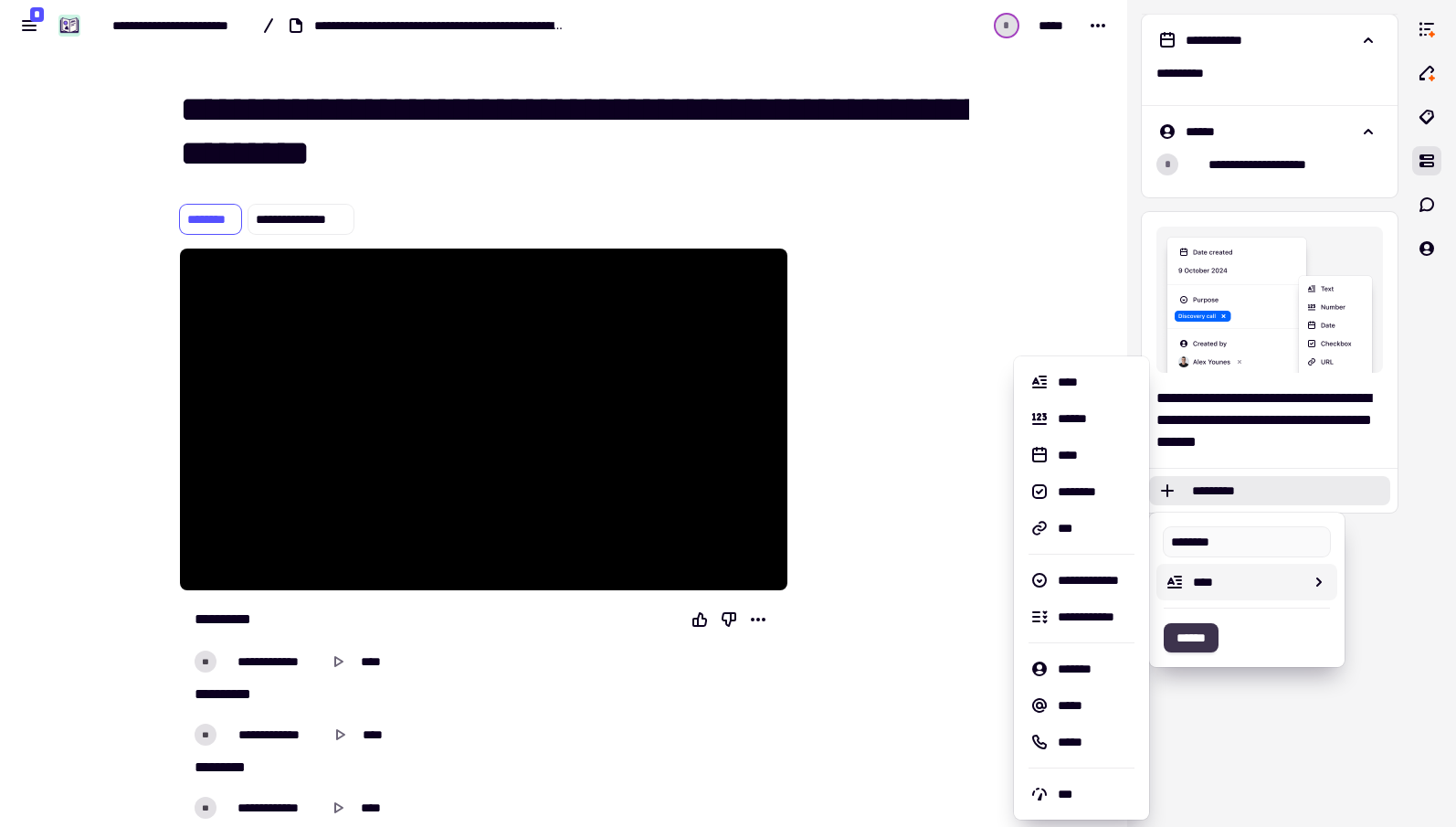 type on "********" 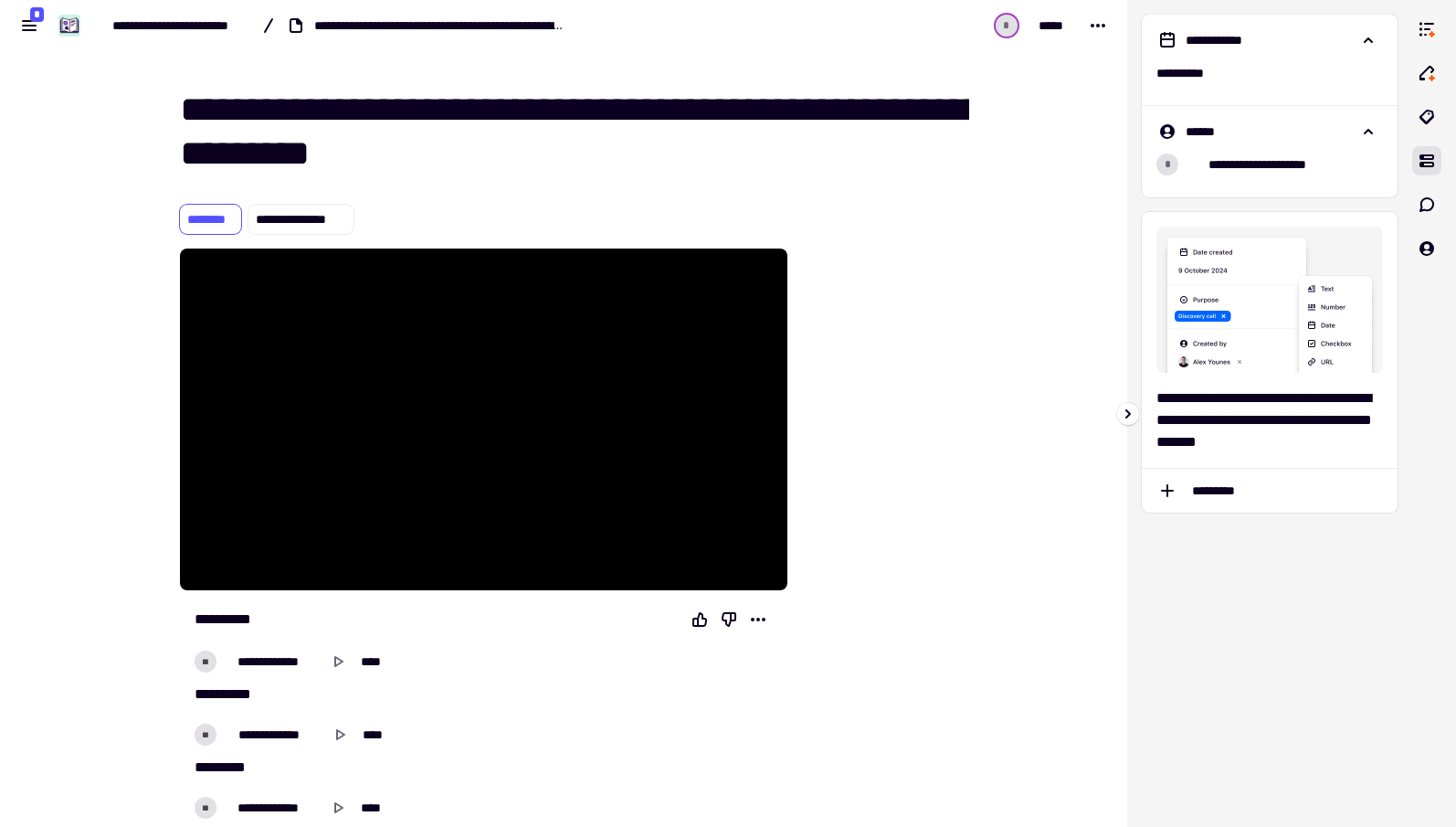 click on "**********" at bounding box center (1270, 420) 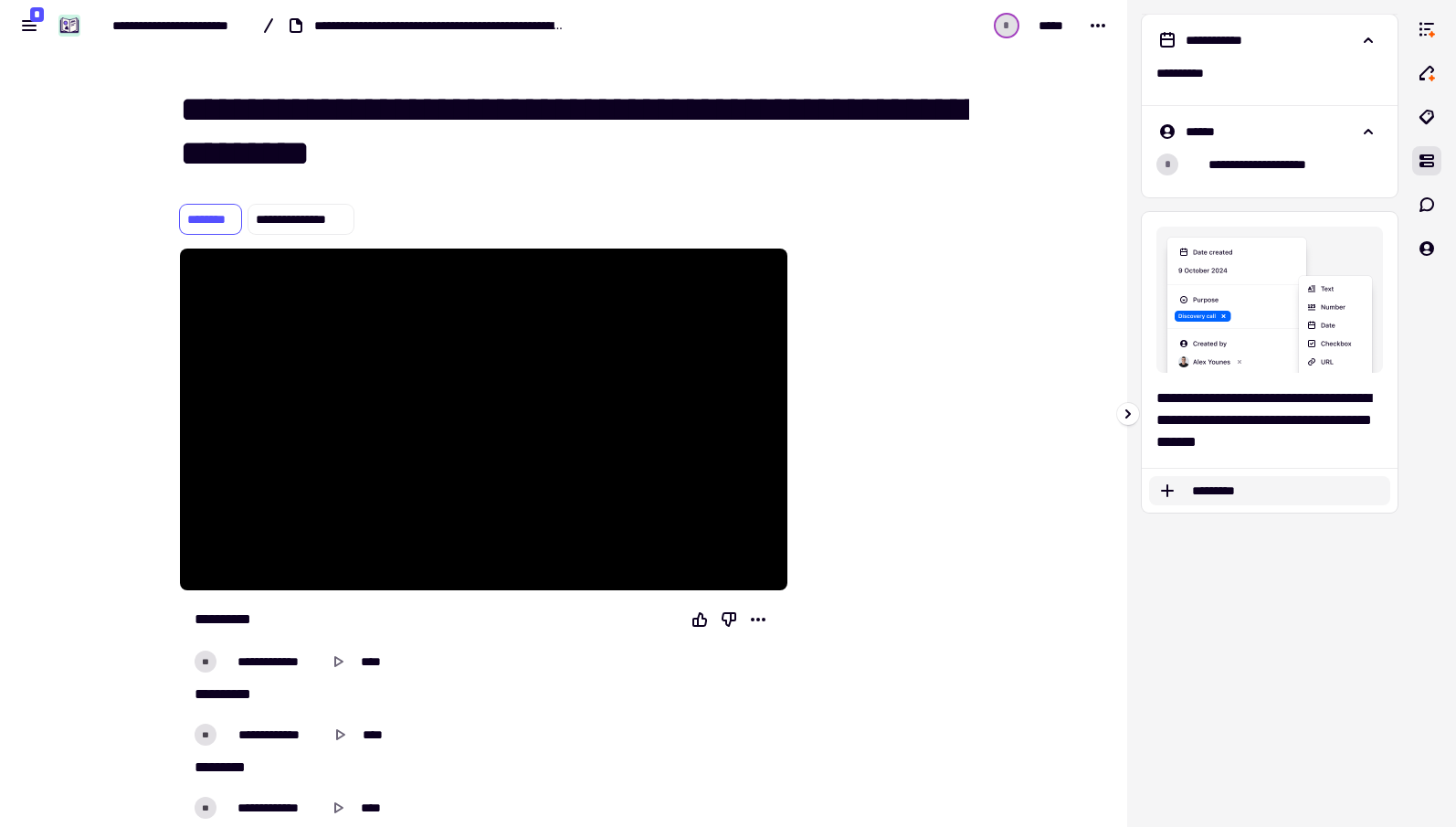 drag, startPoint x: 1289, startPoint y: 390, endPoint x: 1279, endPoint y: 475, distance: 85.58621 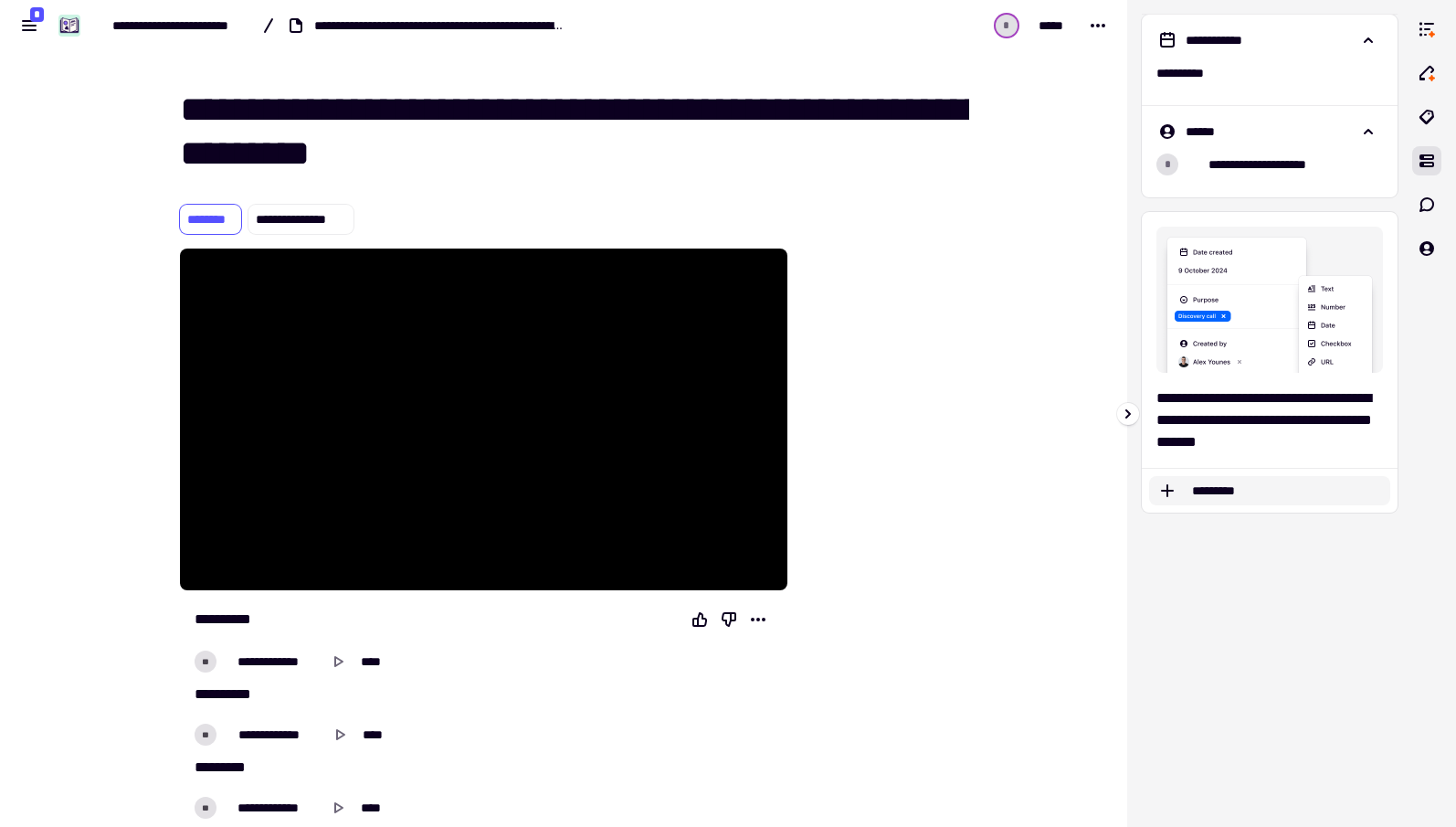click on "**********" at bounding box center (1270, 420) 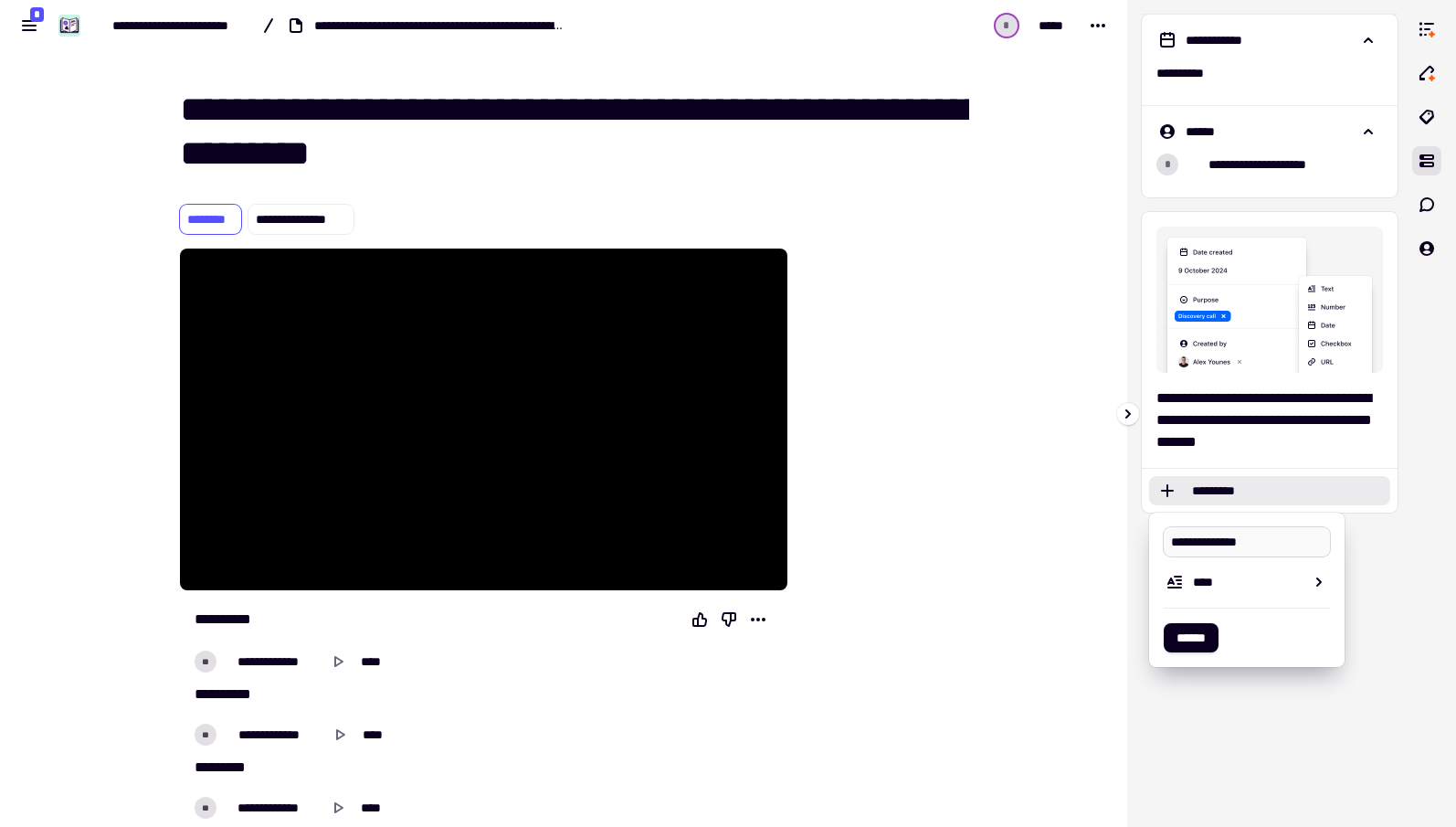 drag, startPoint x: 1269, startPoint y: 541, endPoint x: 1292, endPoint y: 536, distance: 23.537205 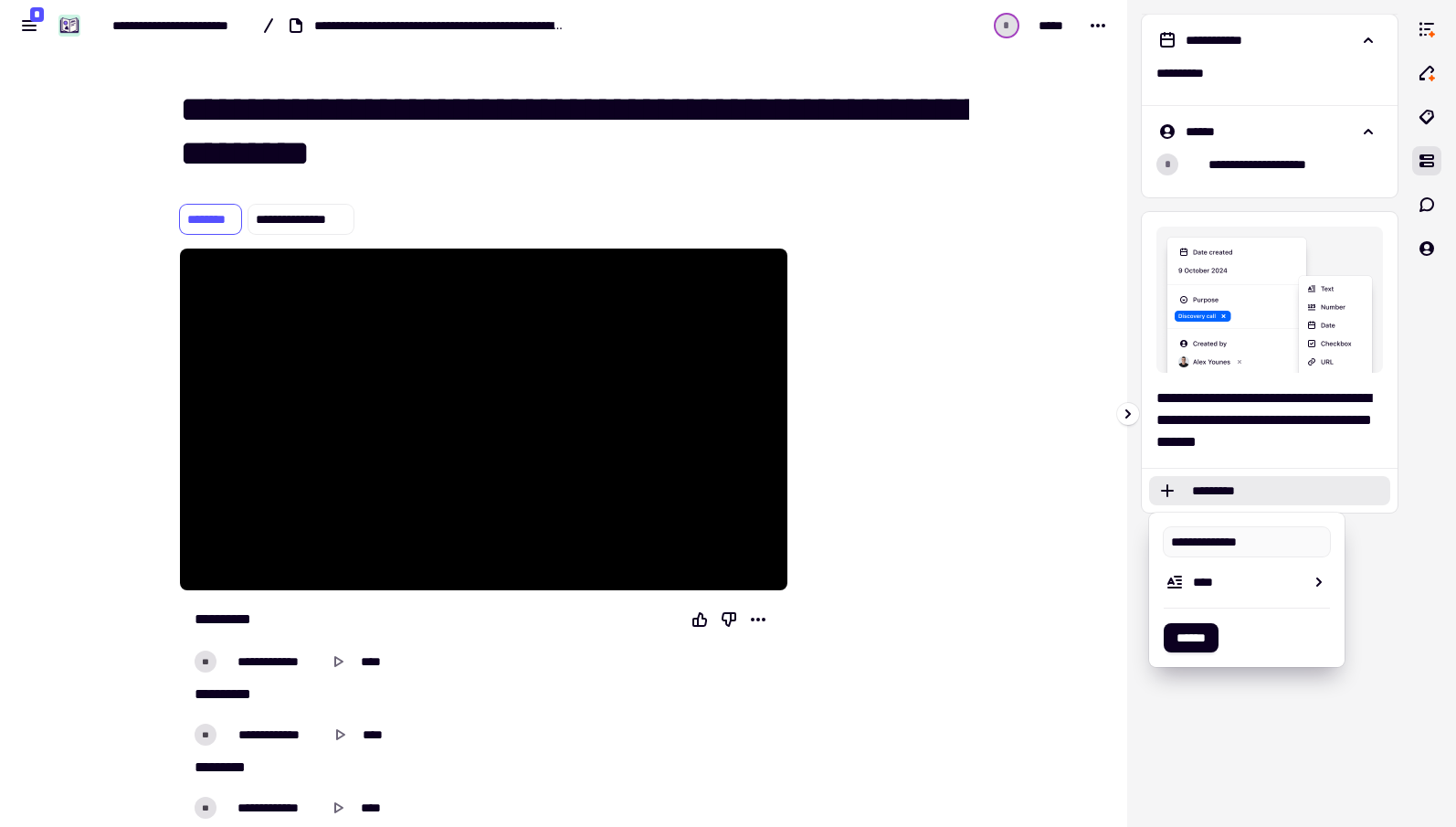 click on "**********" at bounding box center (1270, 413) 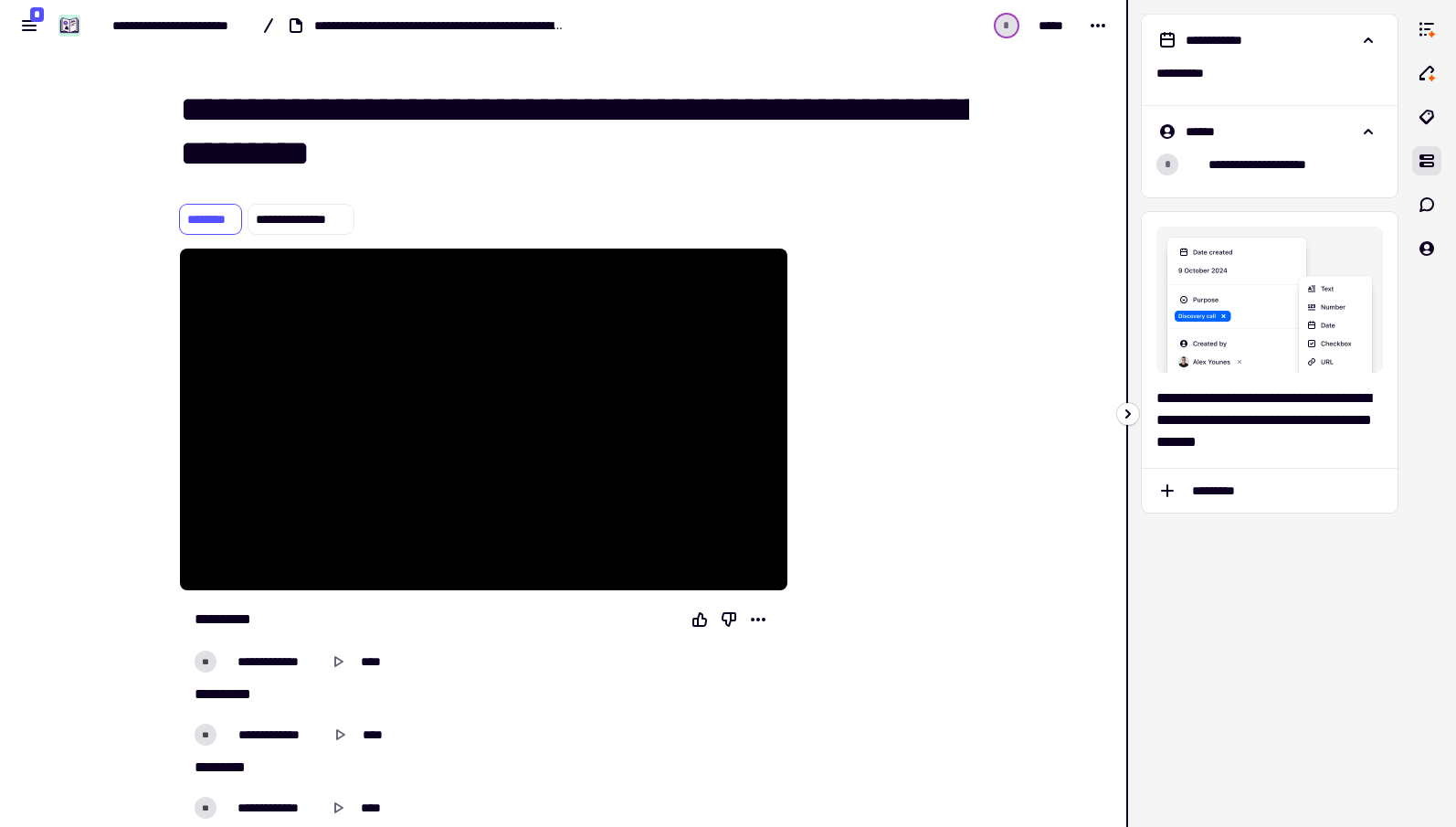 click 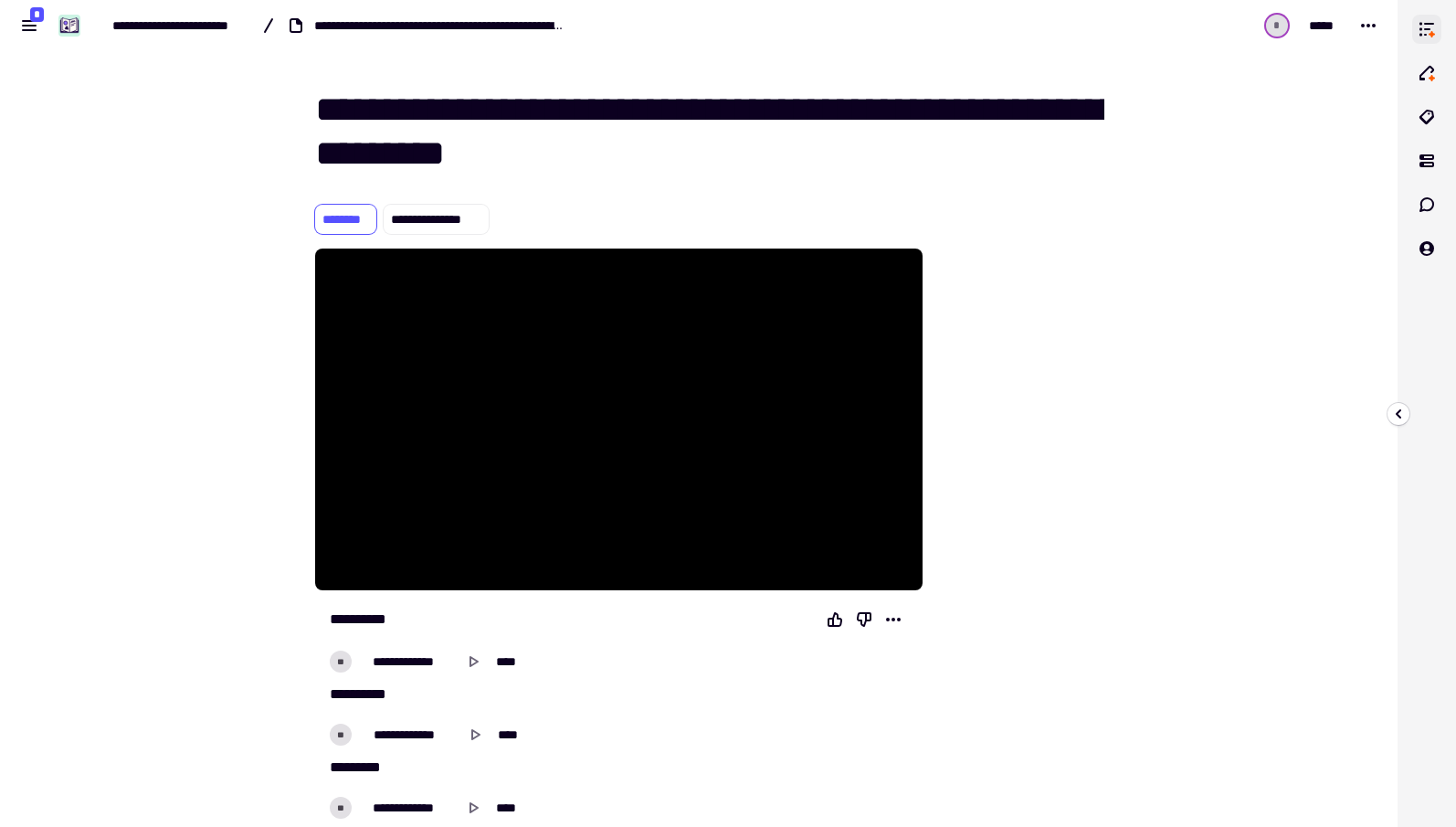 click 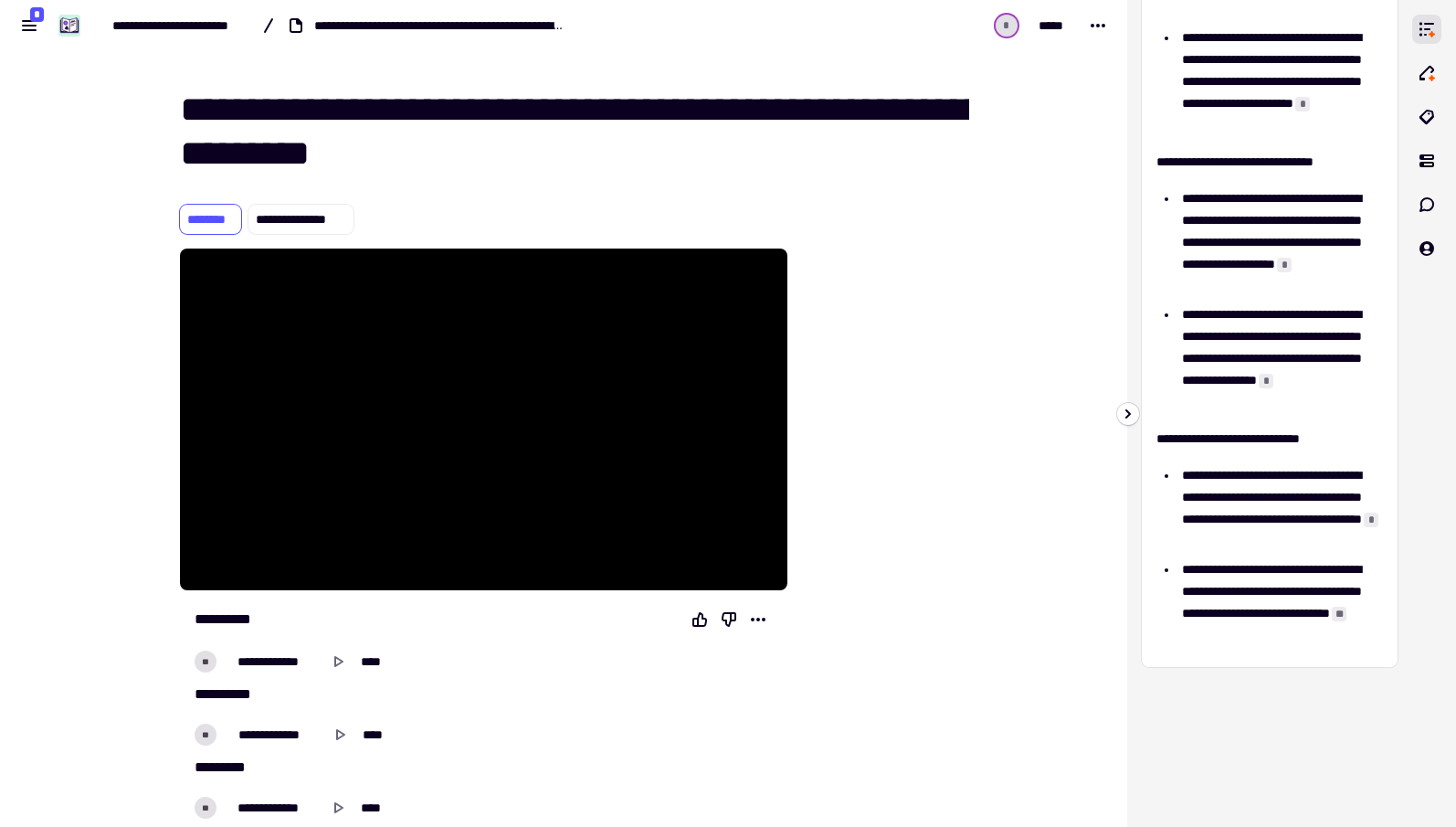 scroll, scrollTop: 0, scrollLeft: 0, axis: both 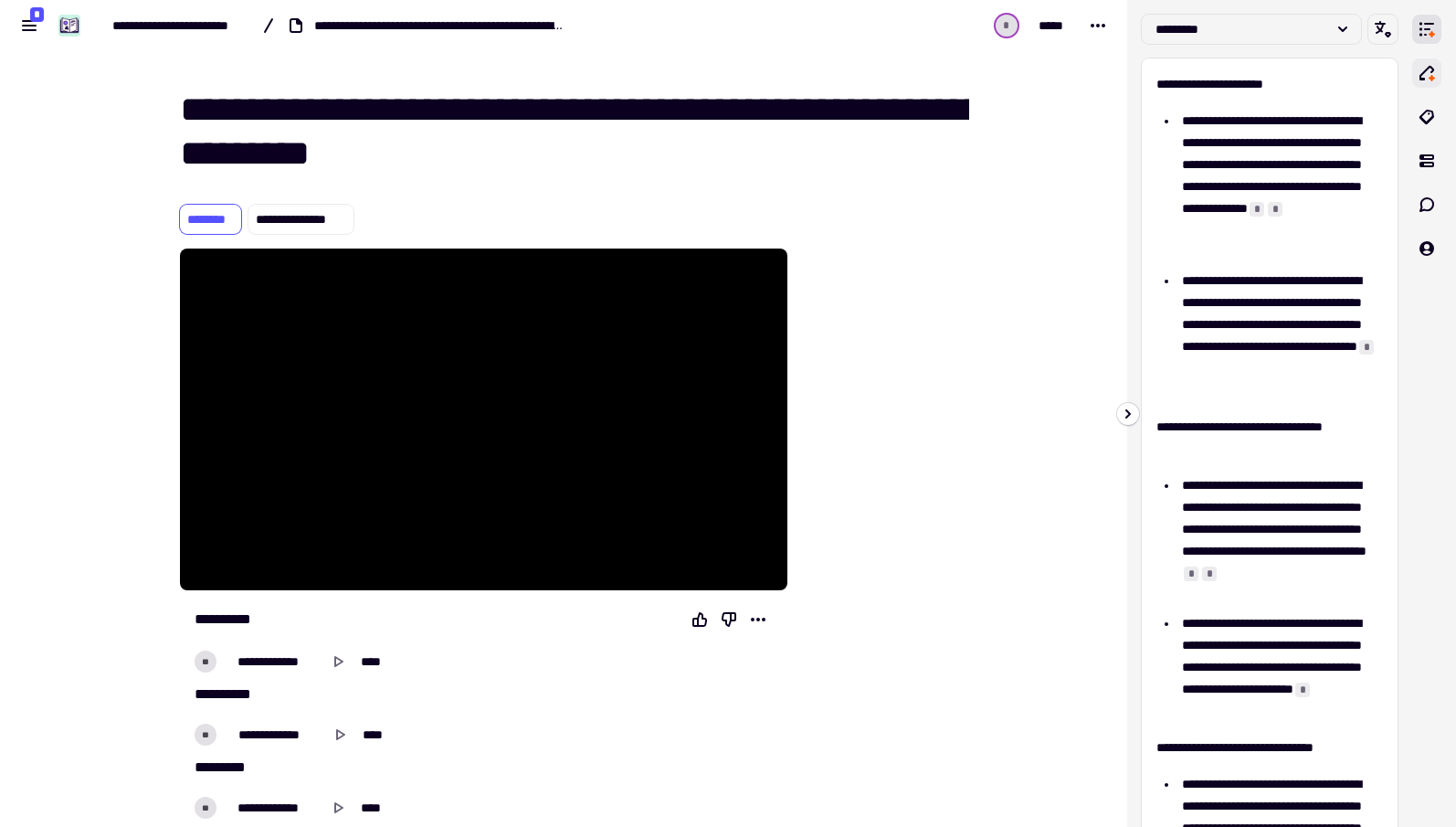 click 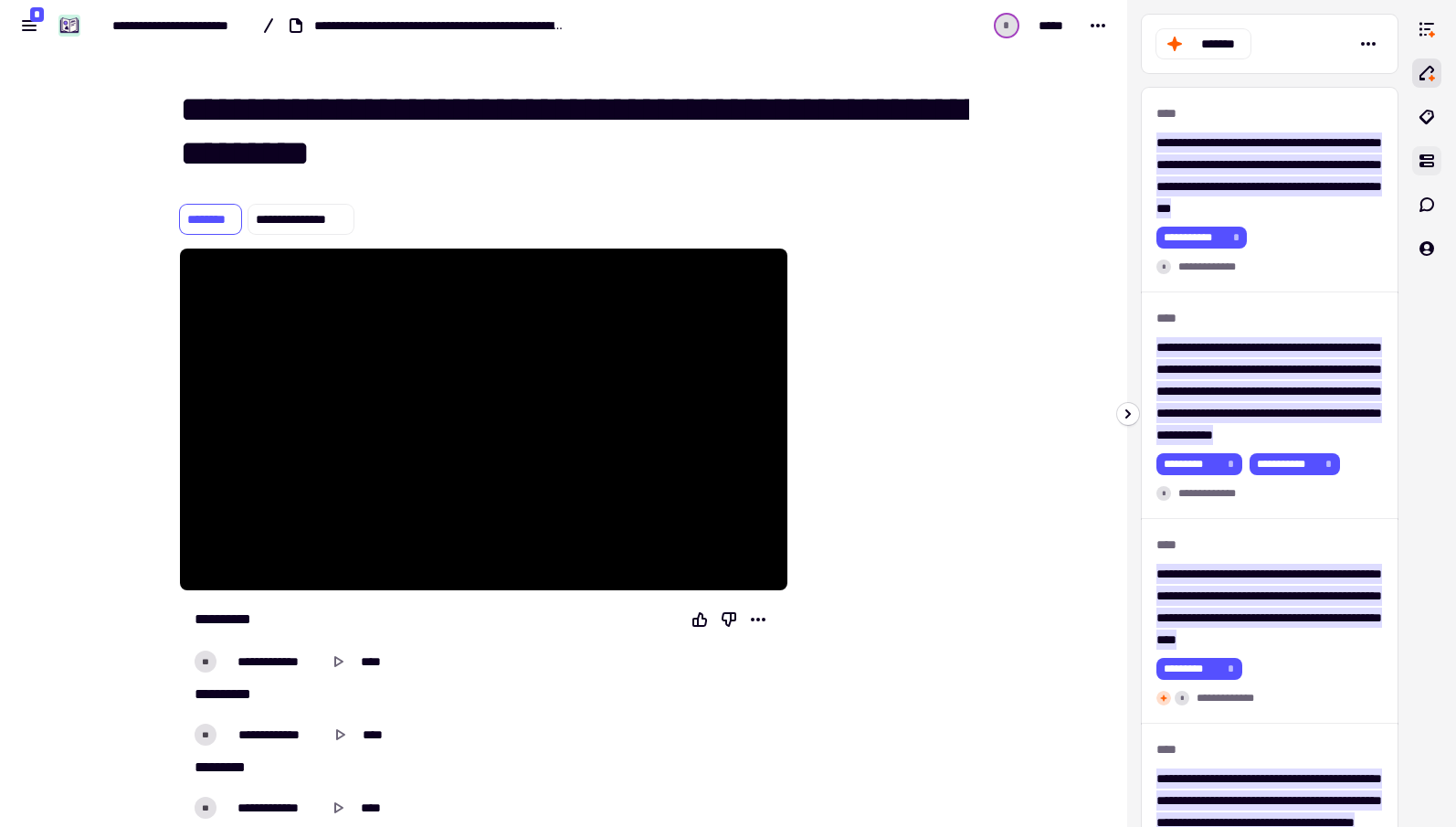 click 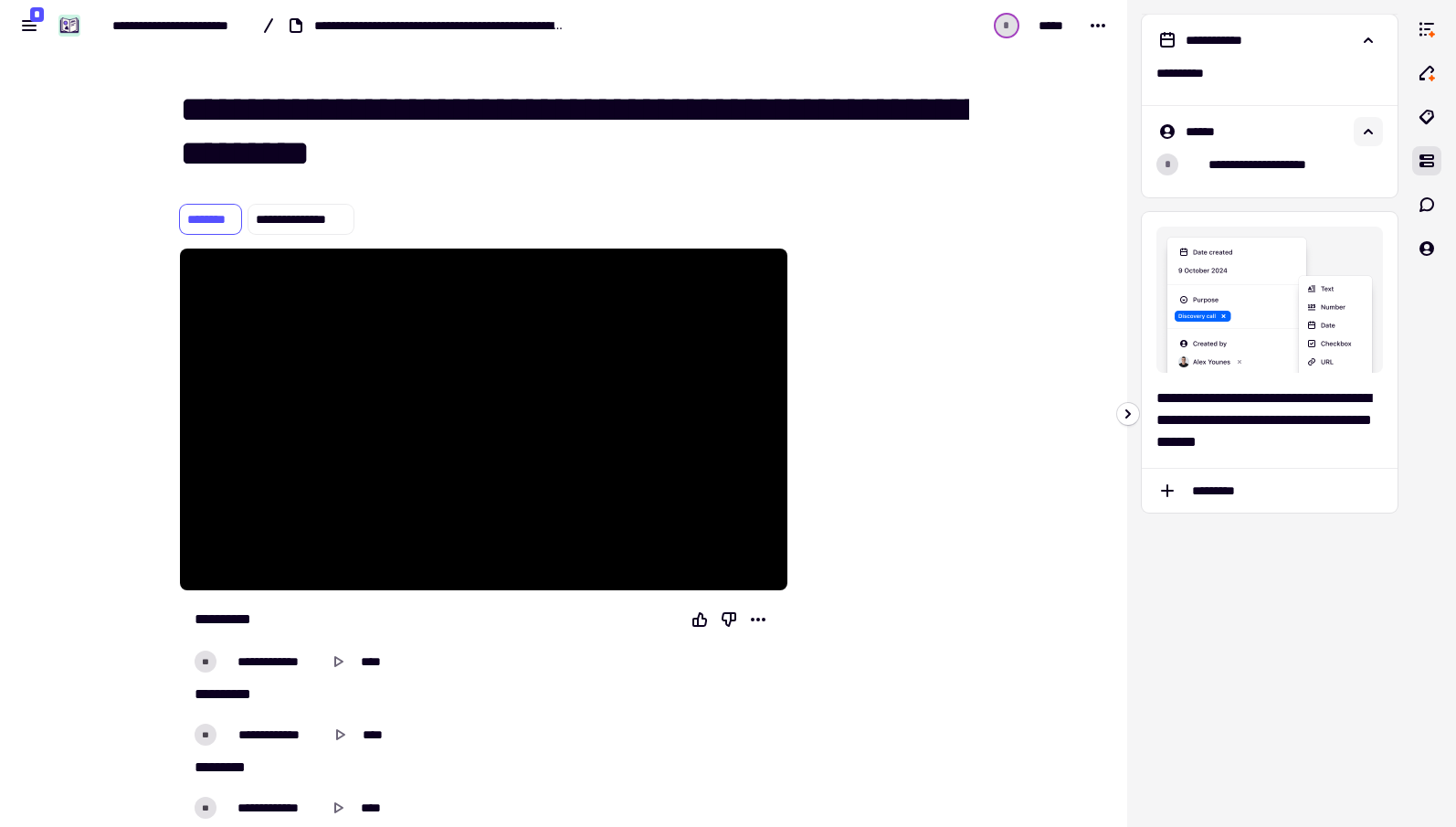 click 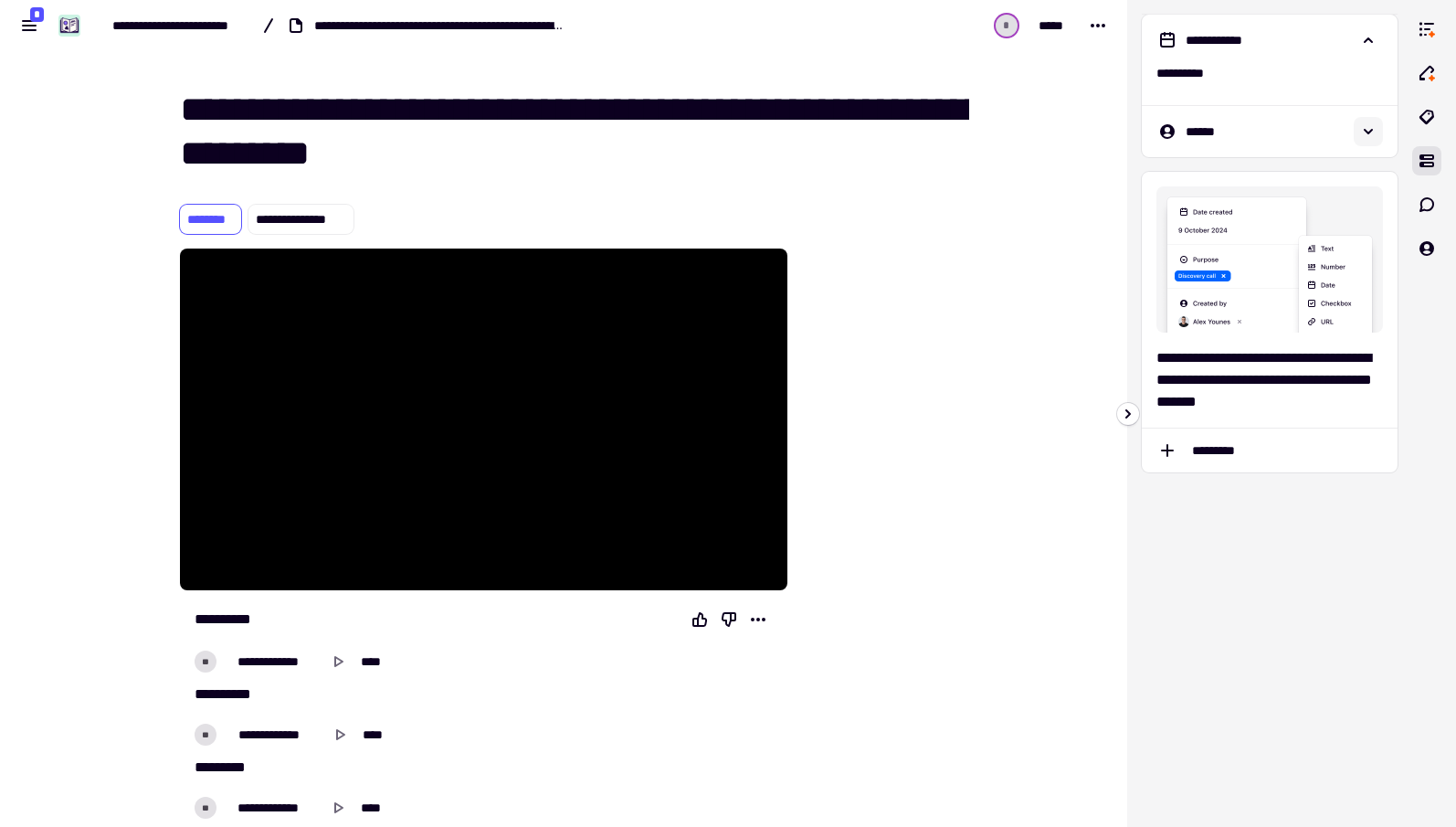 click 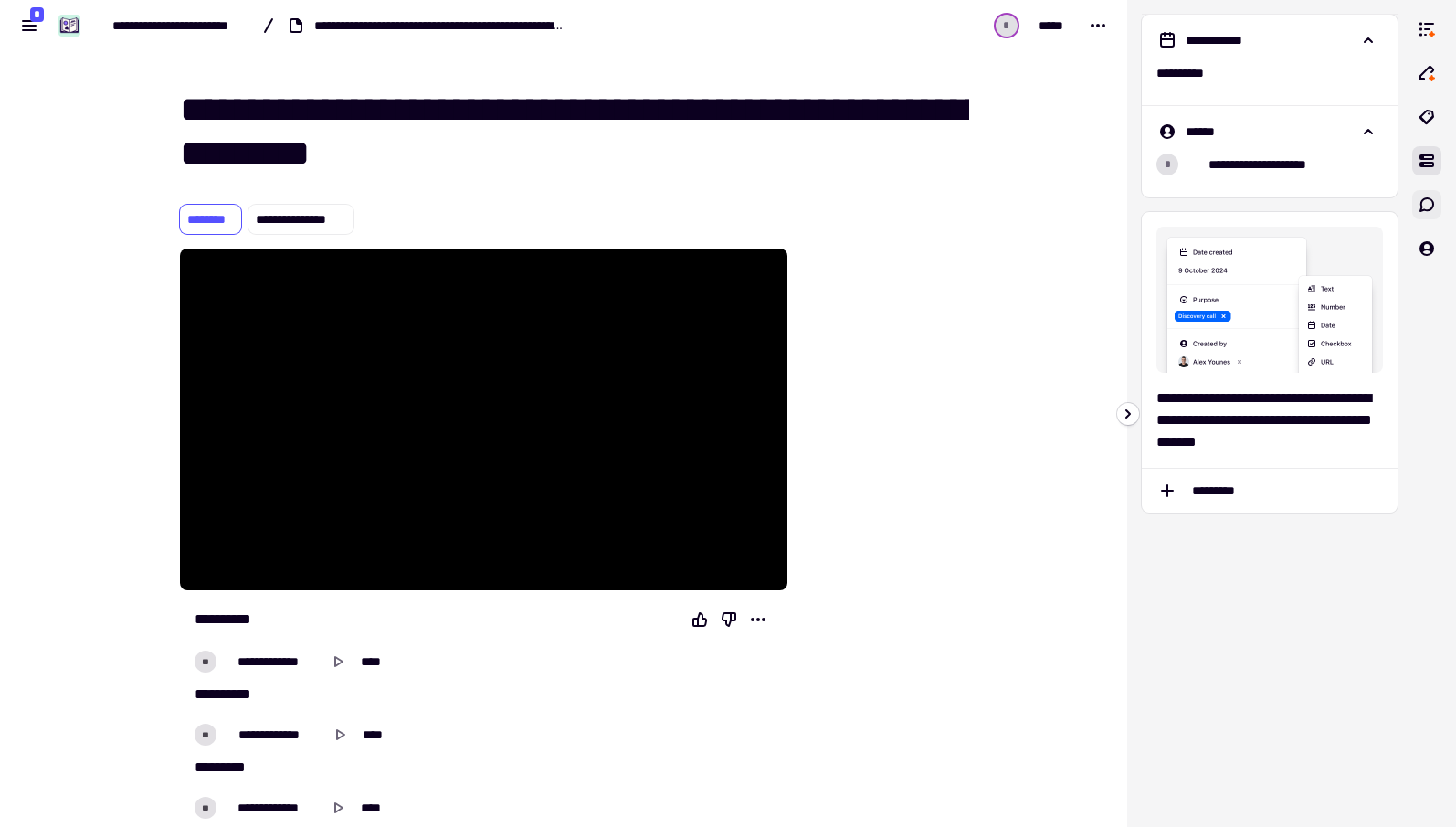 click 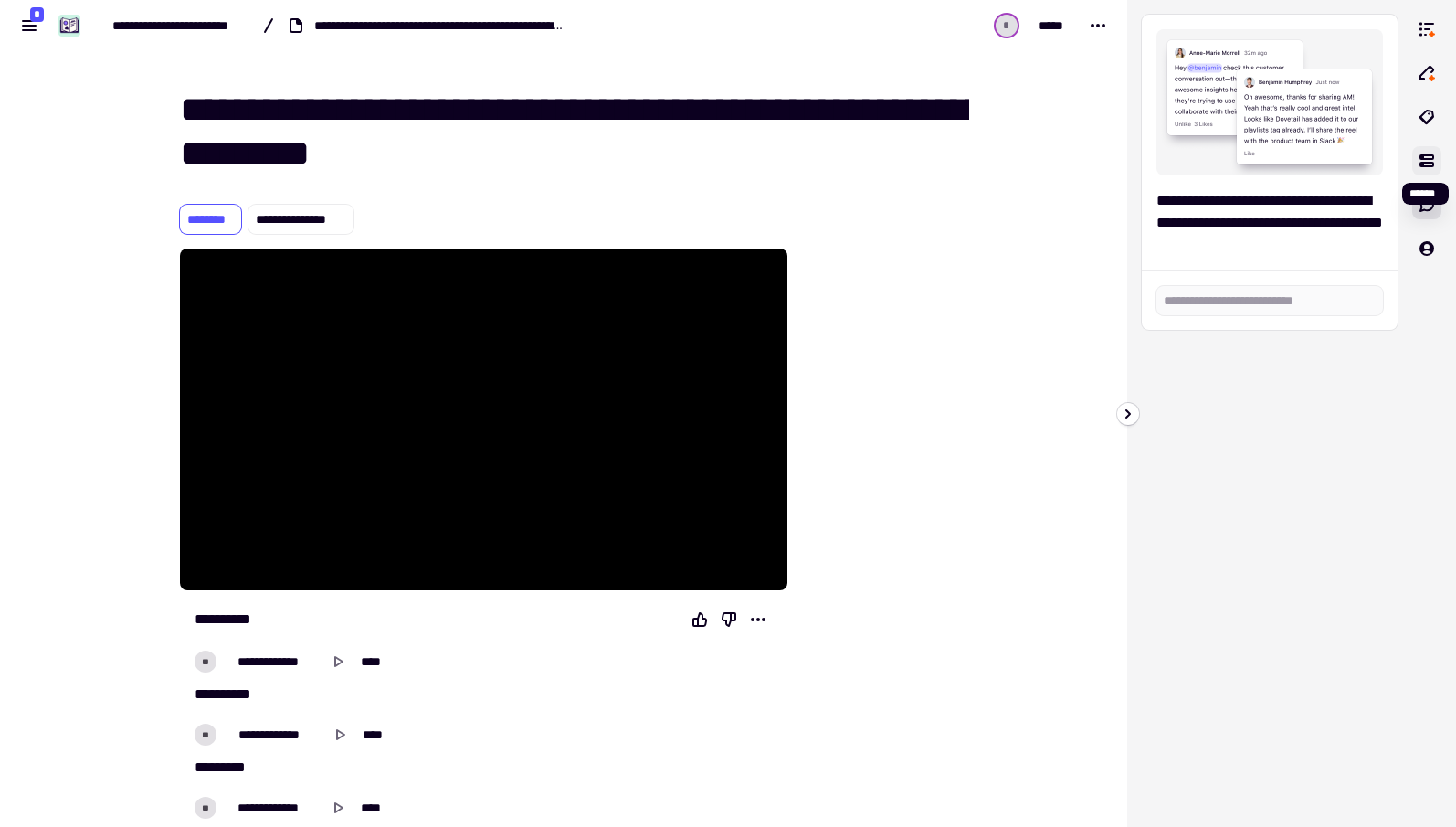 click 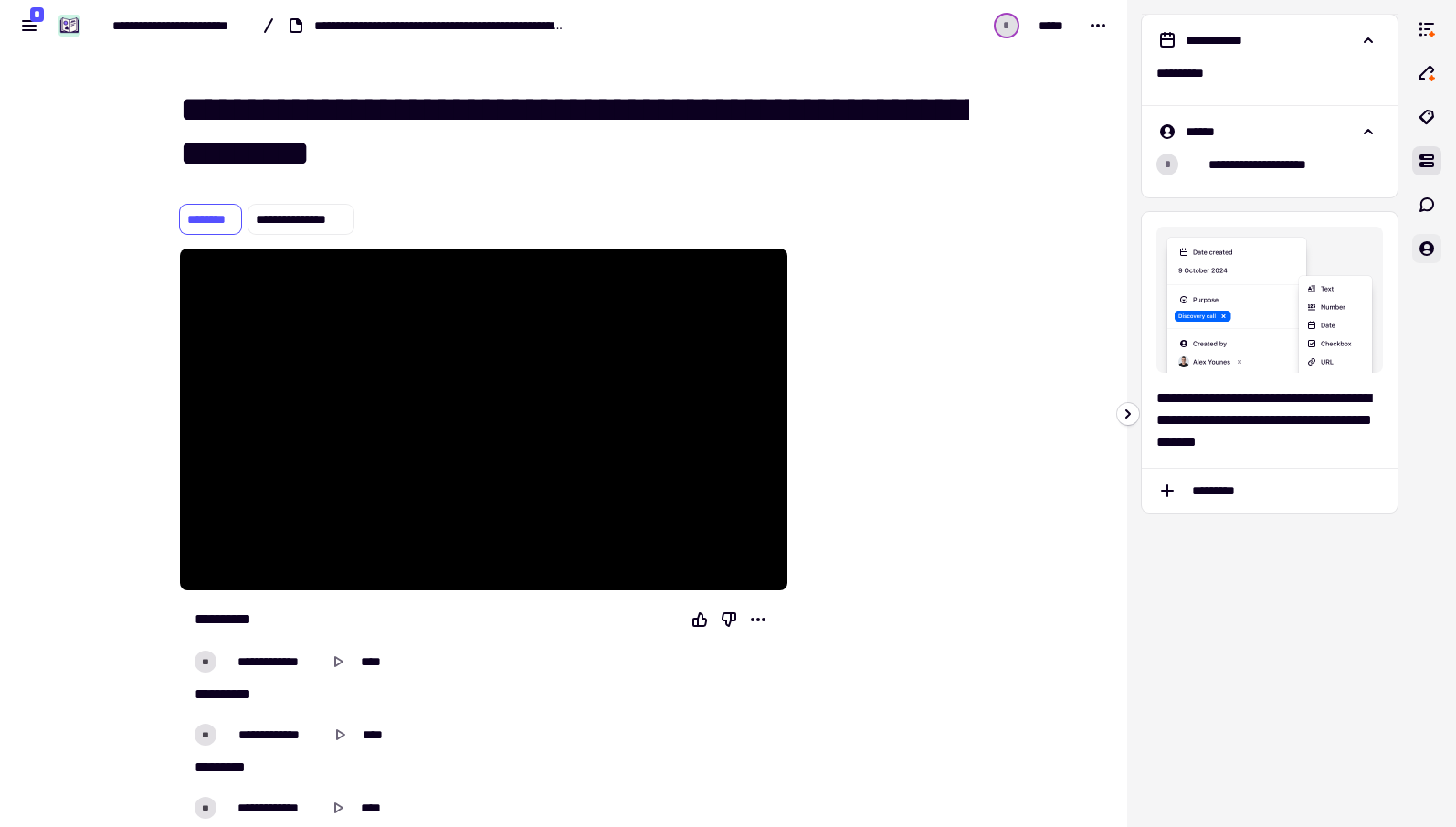click 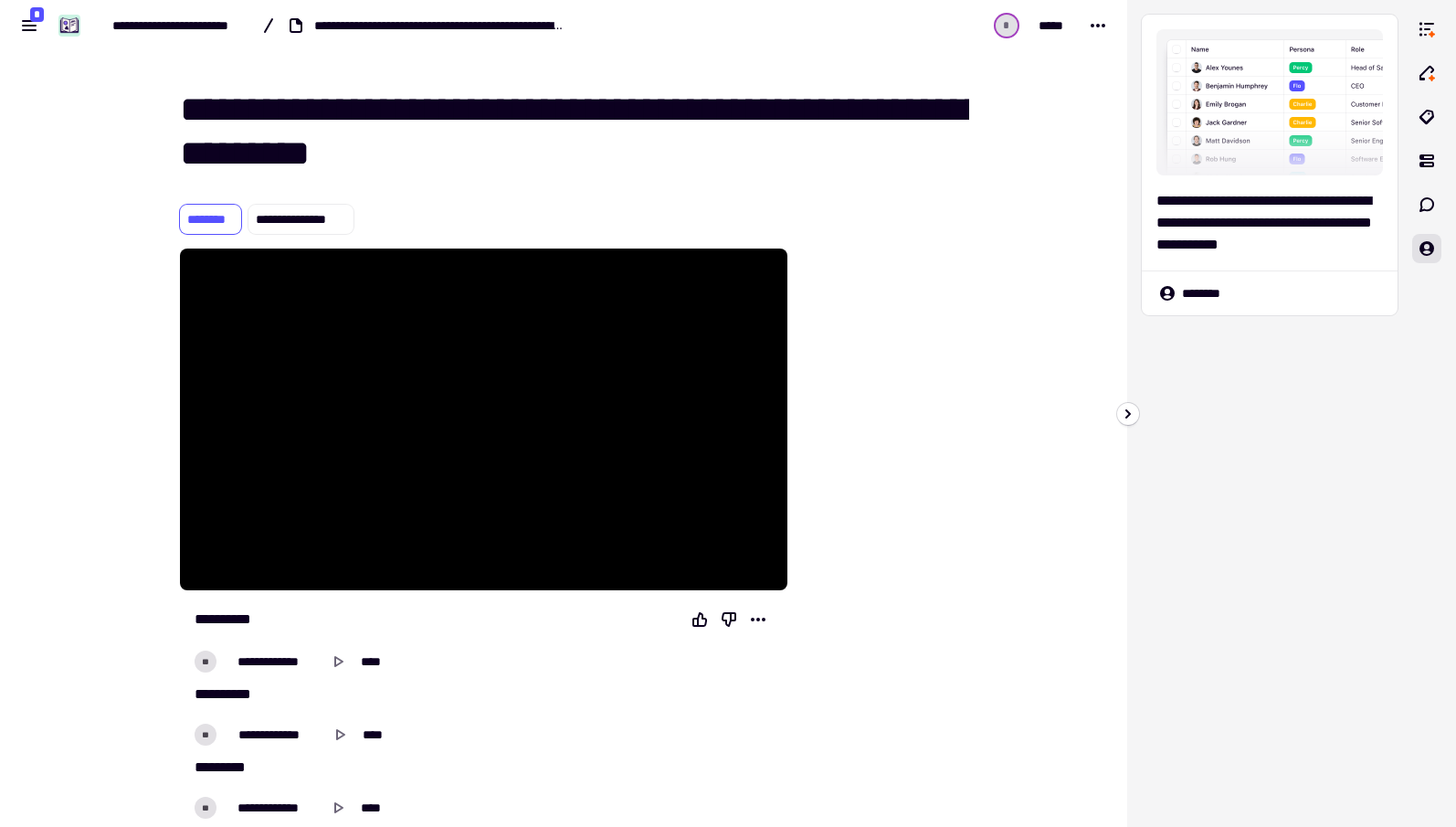 click on "**********" at bounding box center (1270, 223) 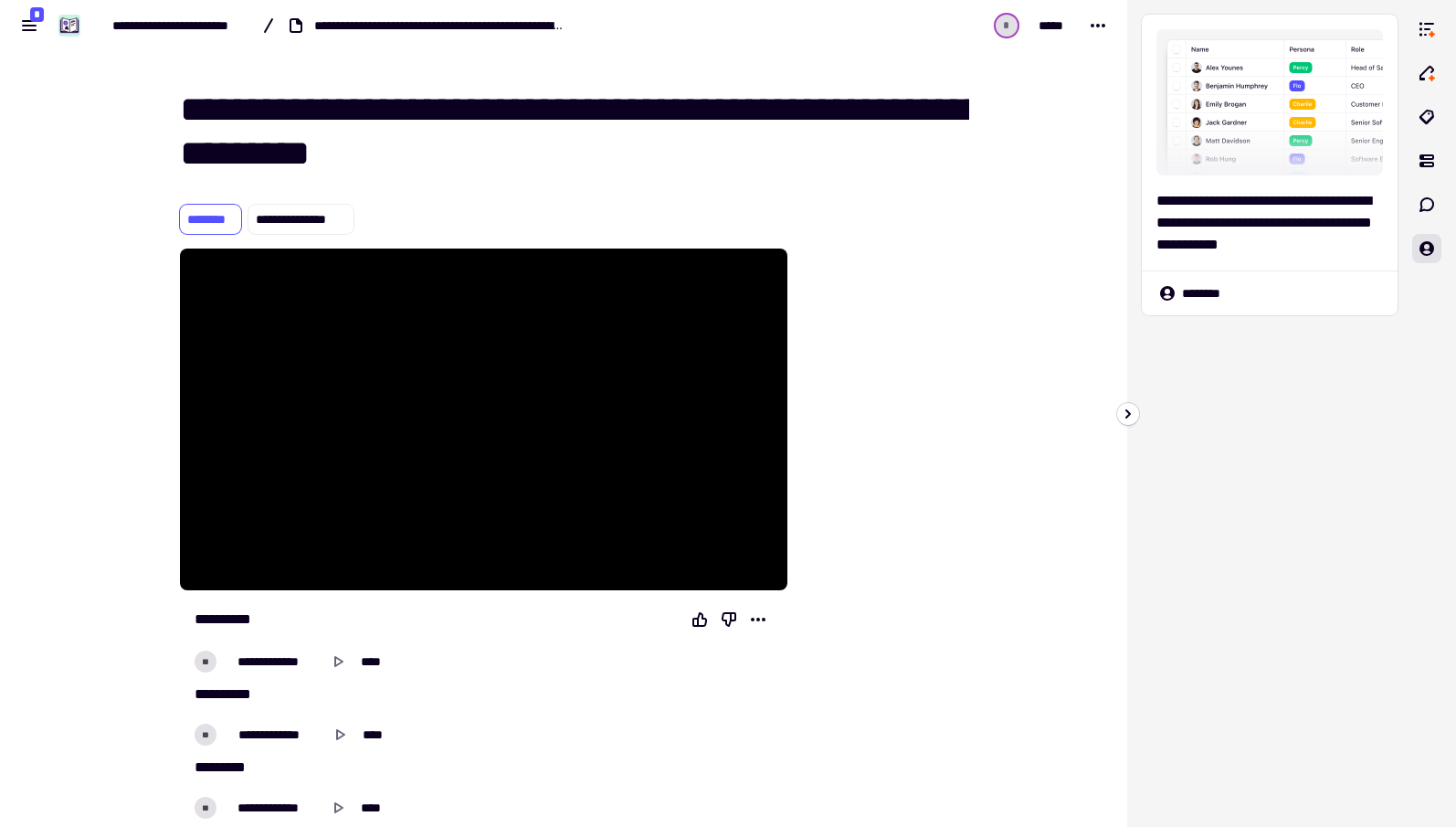 click on "********" at bounding box center (1270, 293) 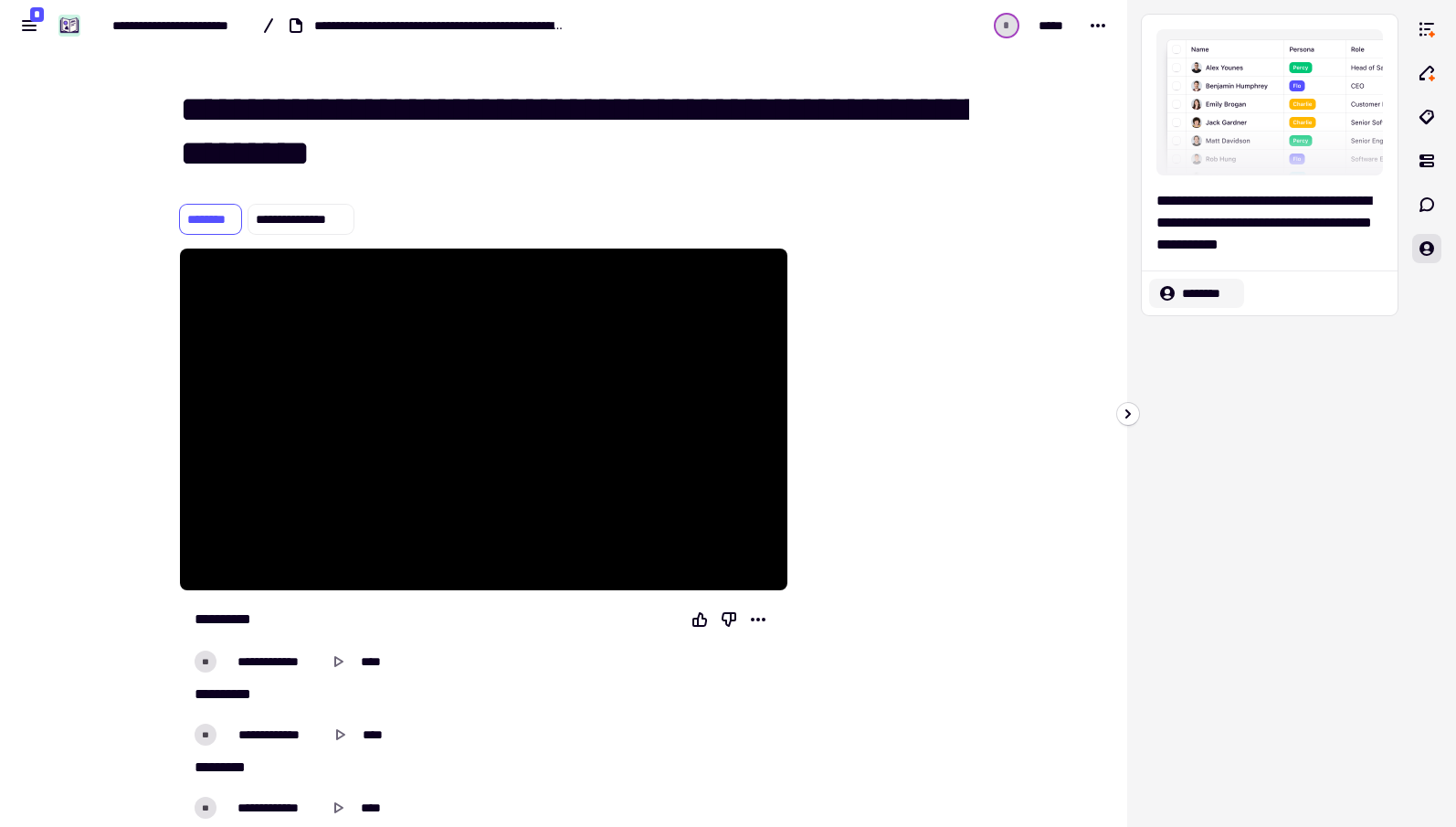 click on "********" 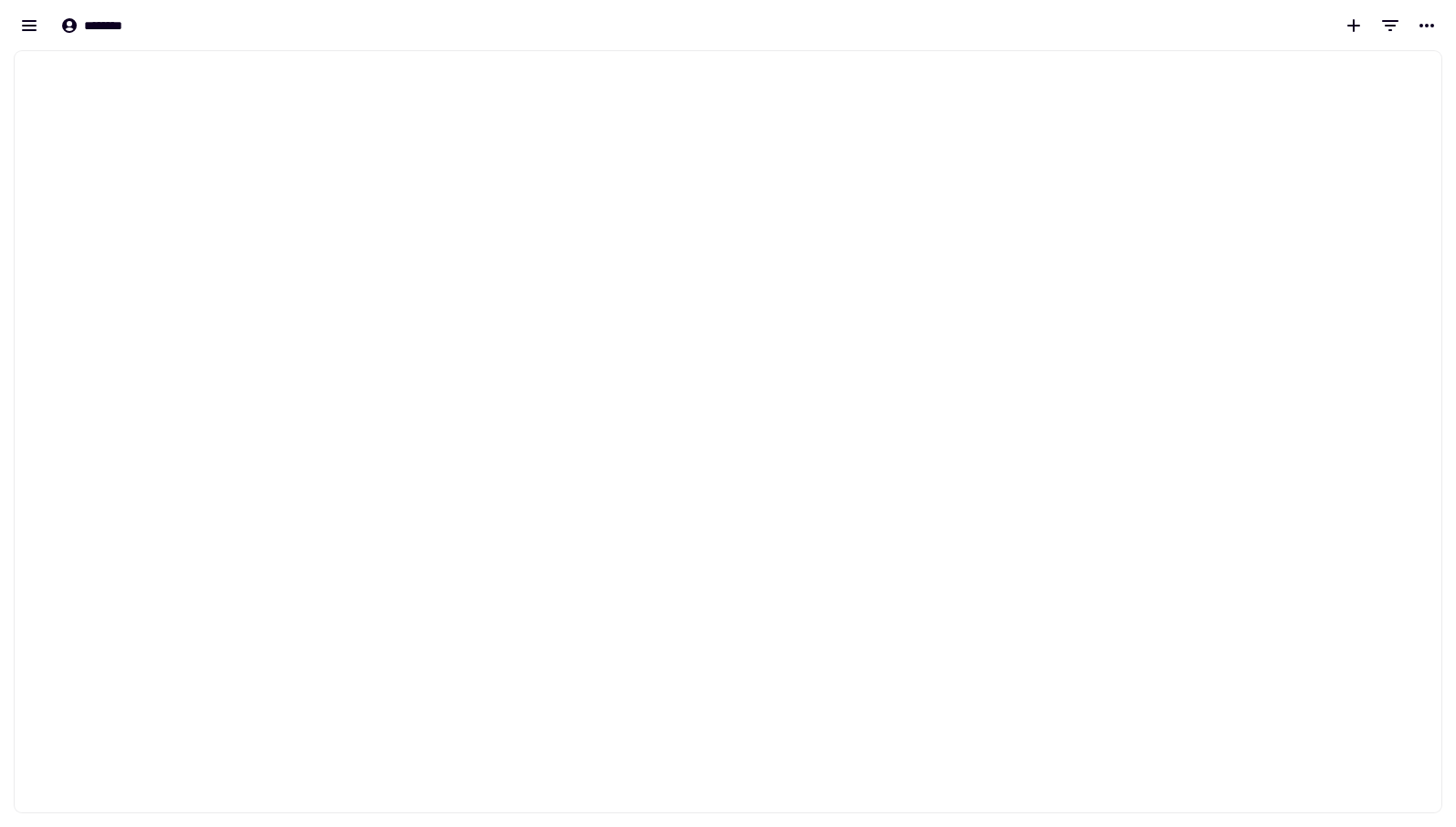 scroll, scrollTop: 0, scrollLeft: 0, axis: both 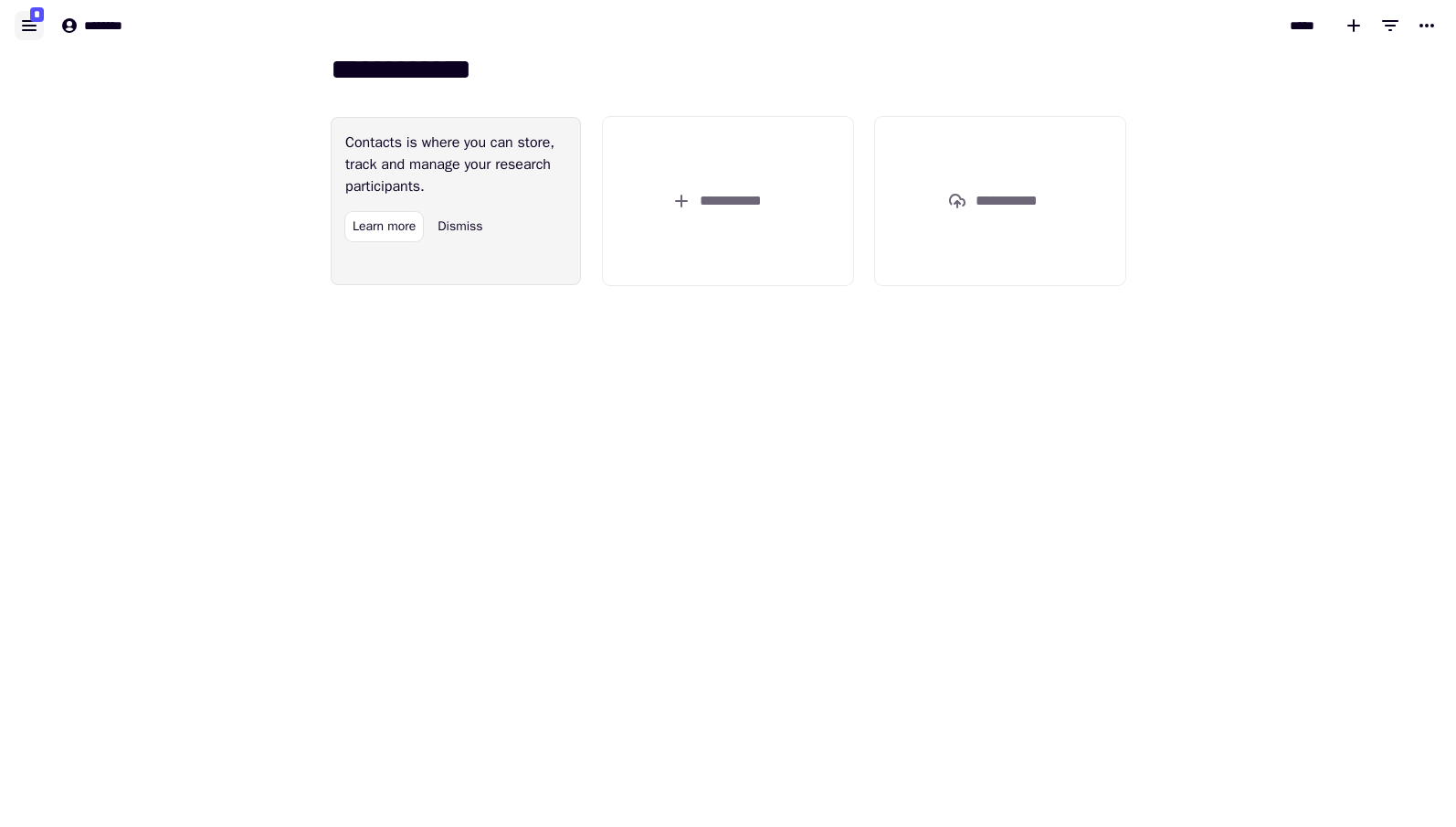 click 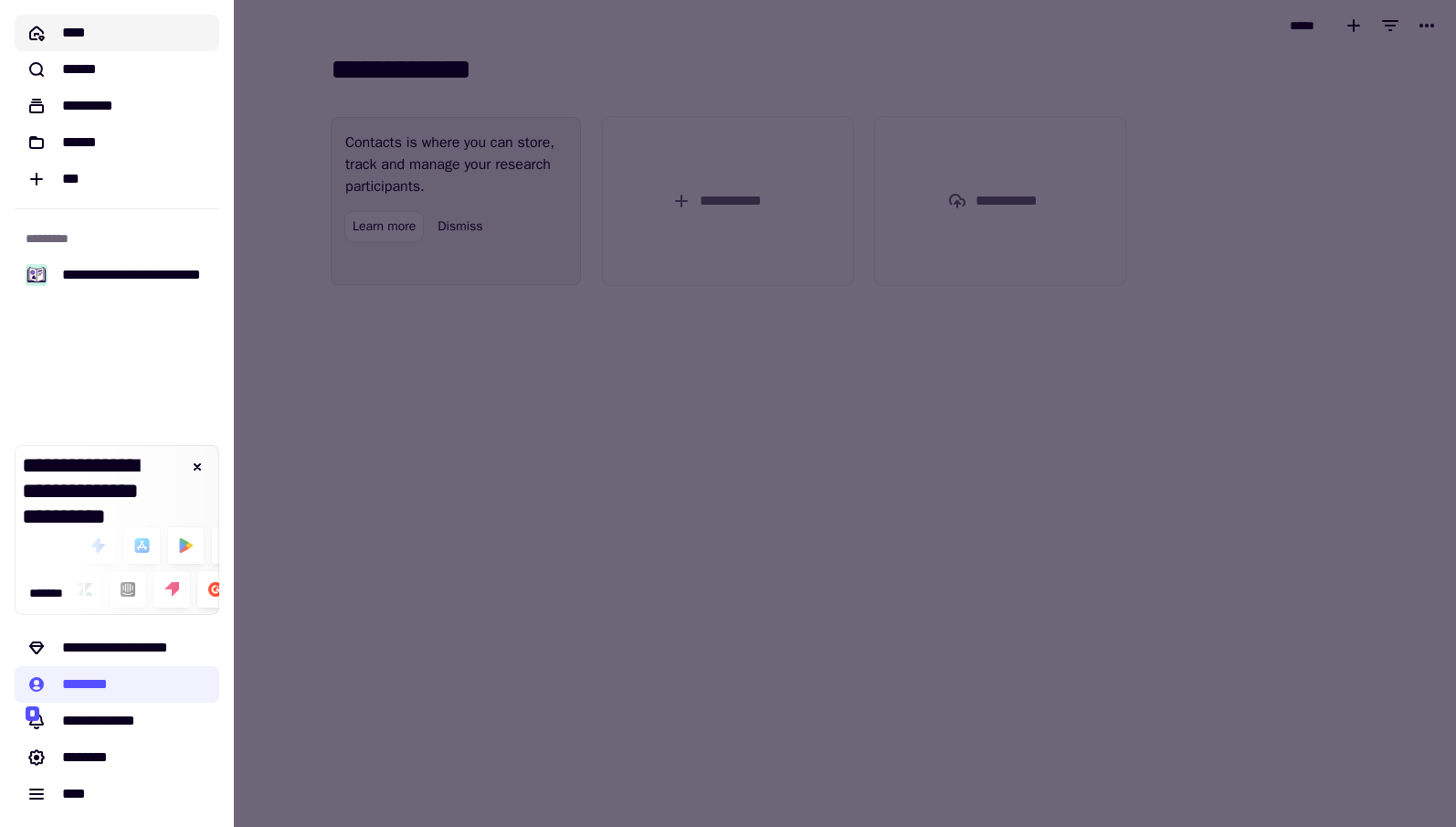 click on "****" 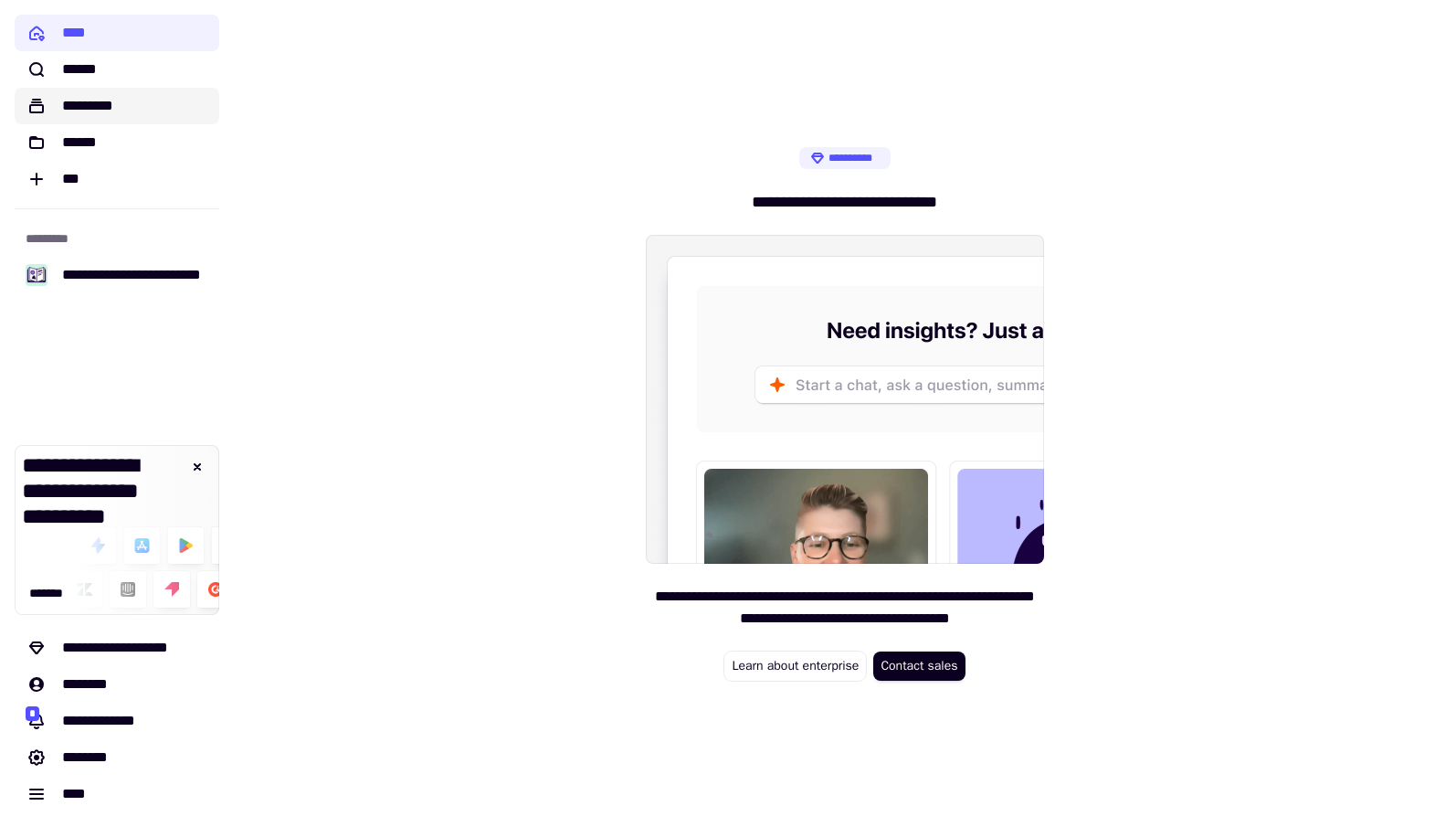 click on "*********" 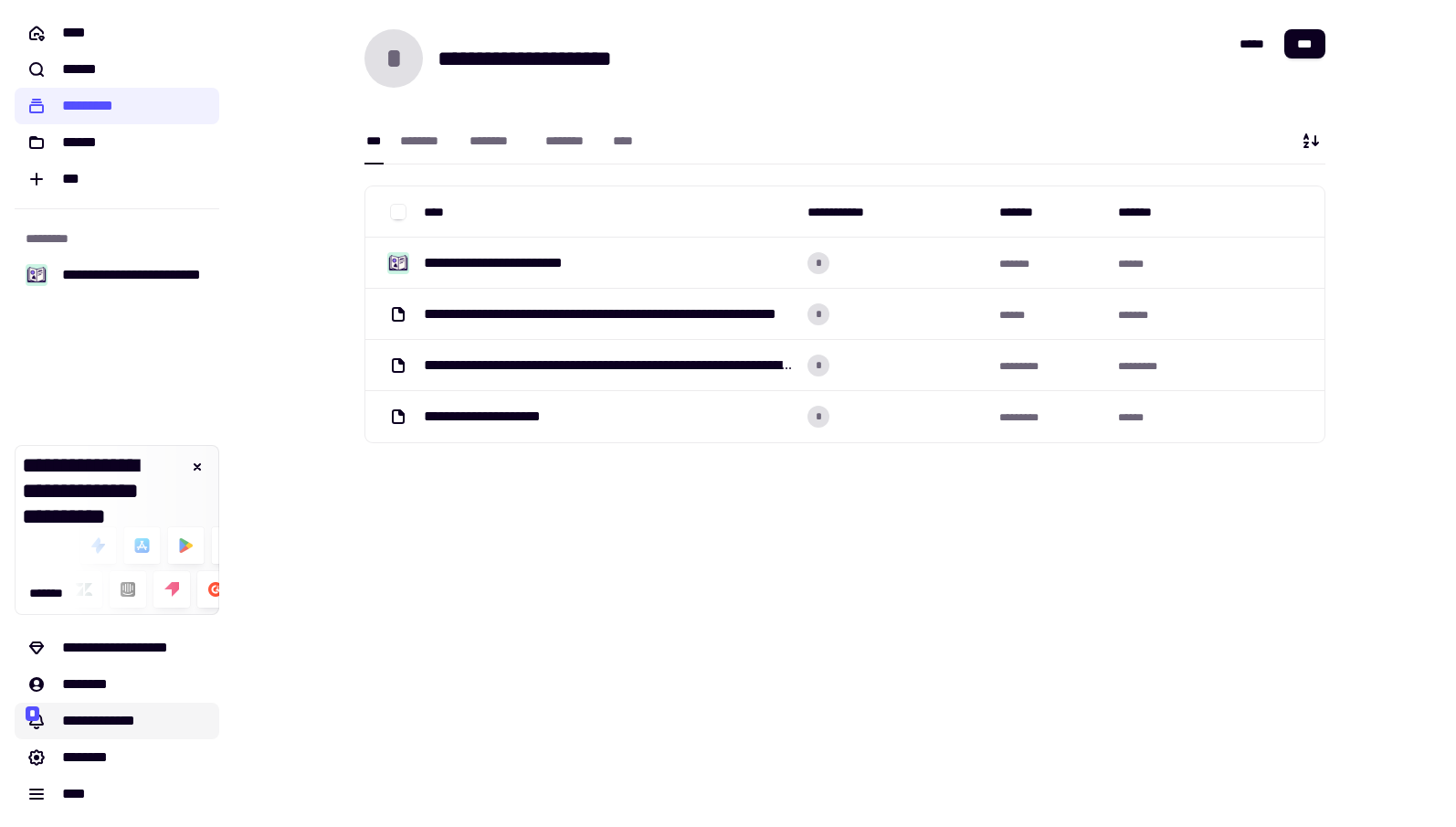 click on "**********" 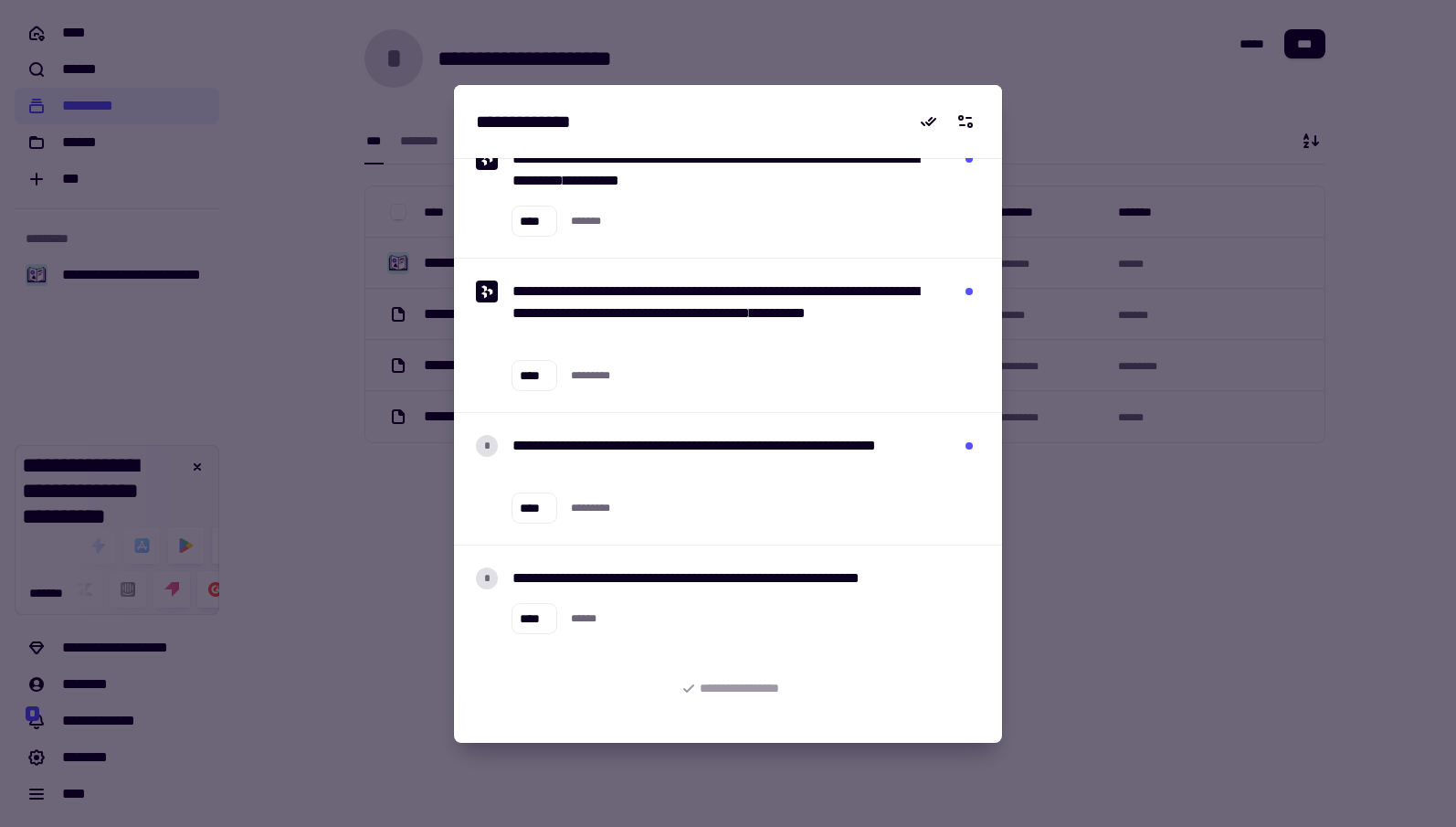 scroll, scrollTop: 0, scrollLeft: 0, axis: both 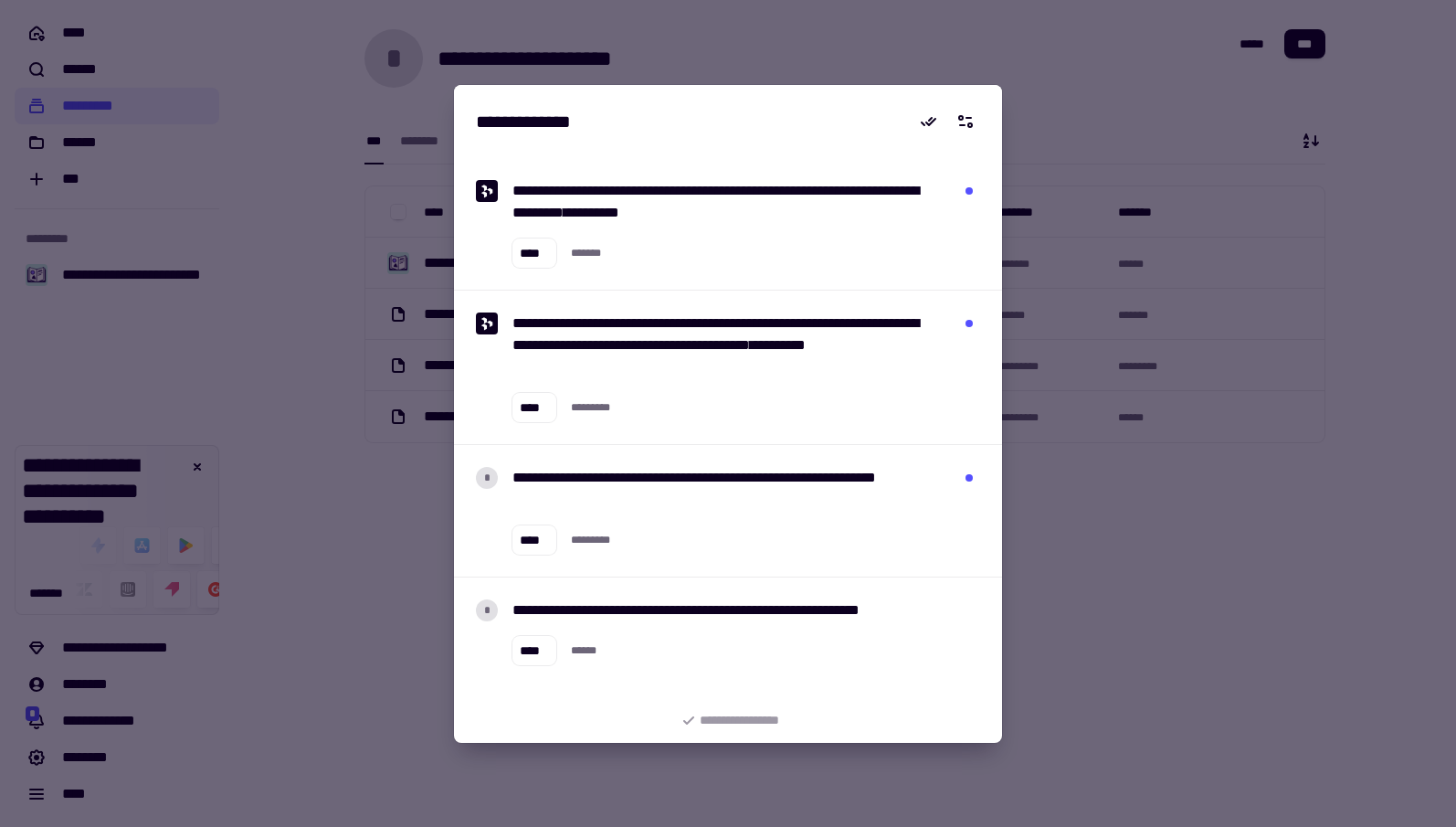 click at bounding box center [728, 413] 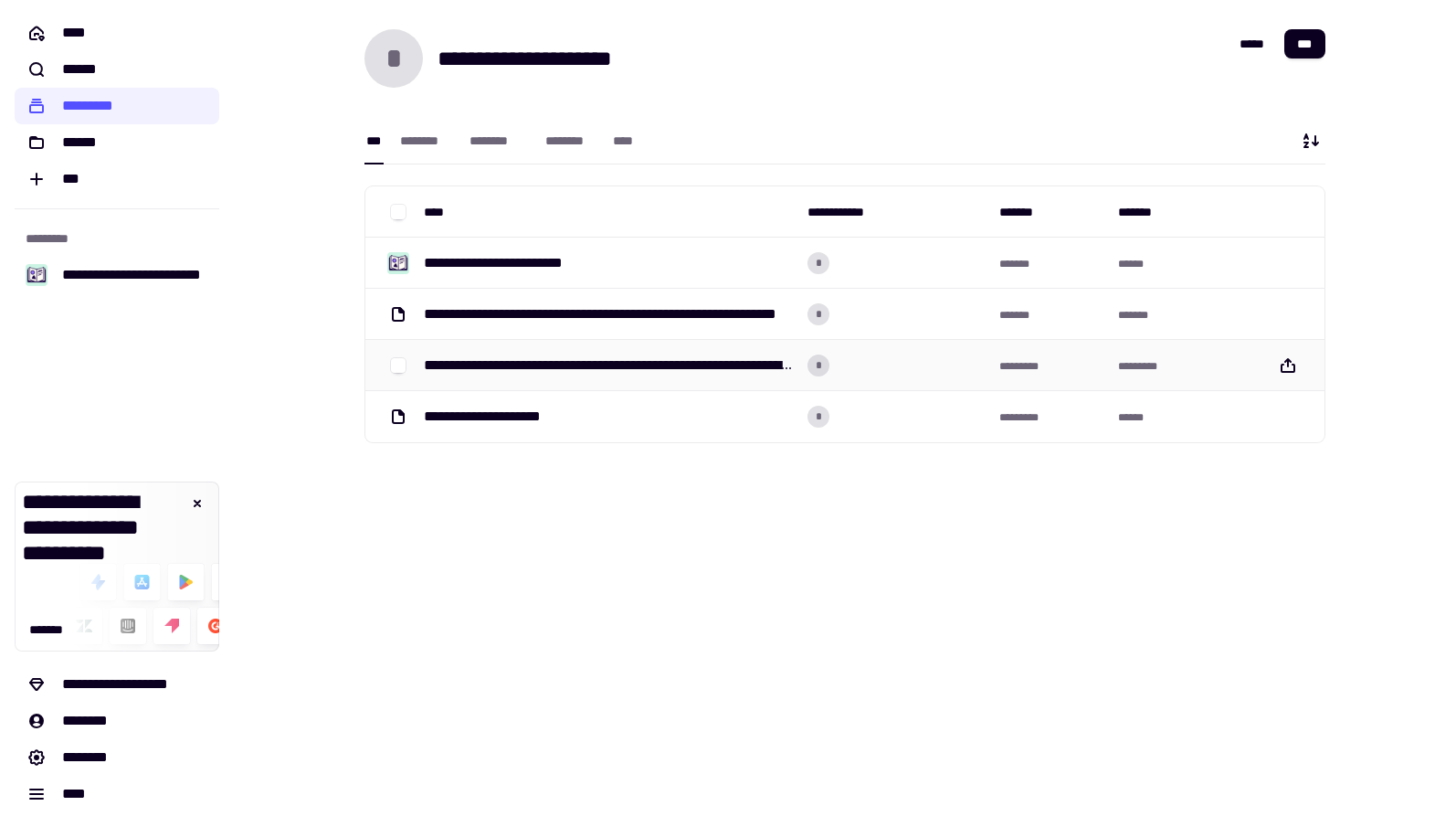 click on "**********" at bounding box center (608, 366) 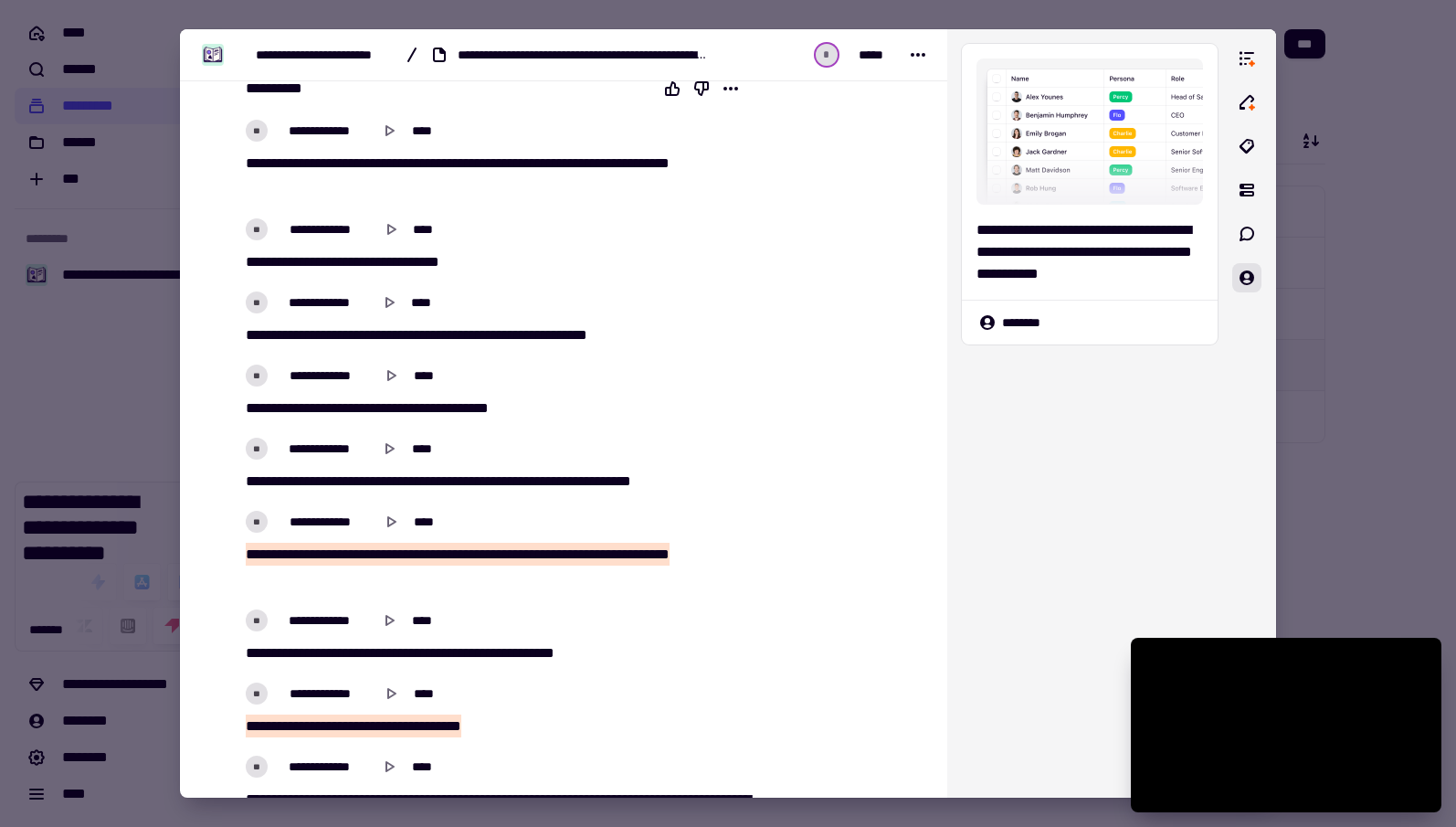 scroll, scrollTop: 573, scrollLeft: 0, axis: vertical 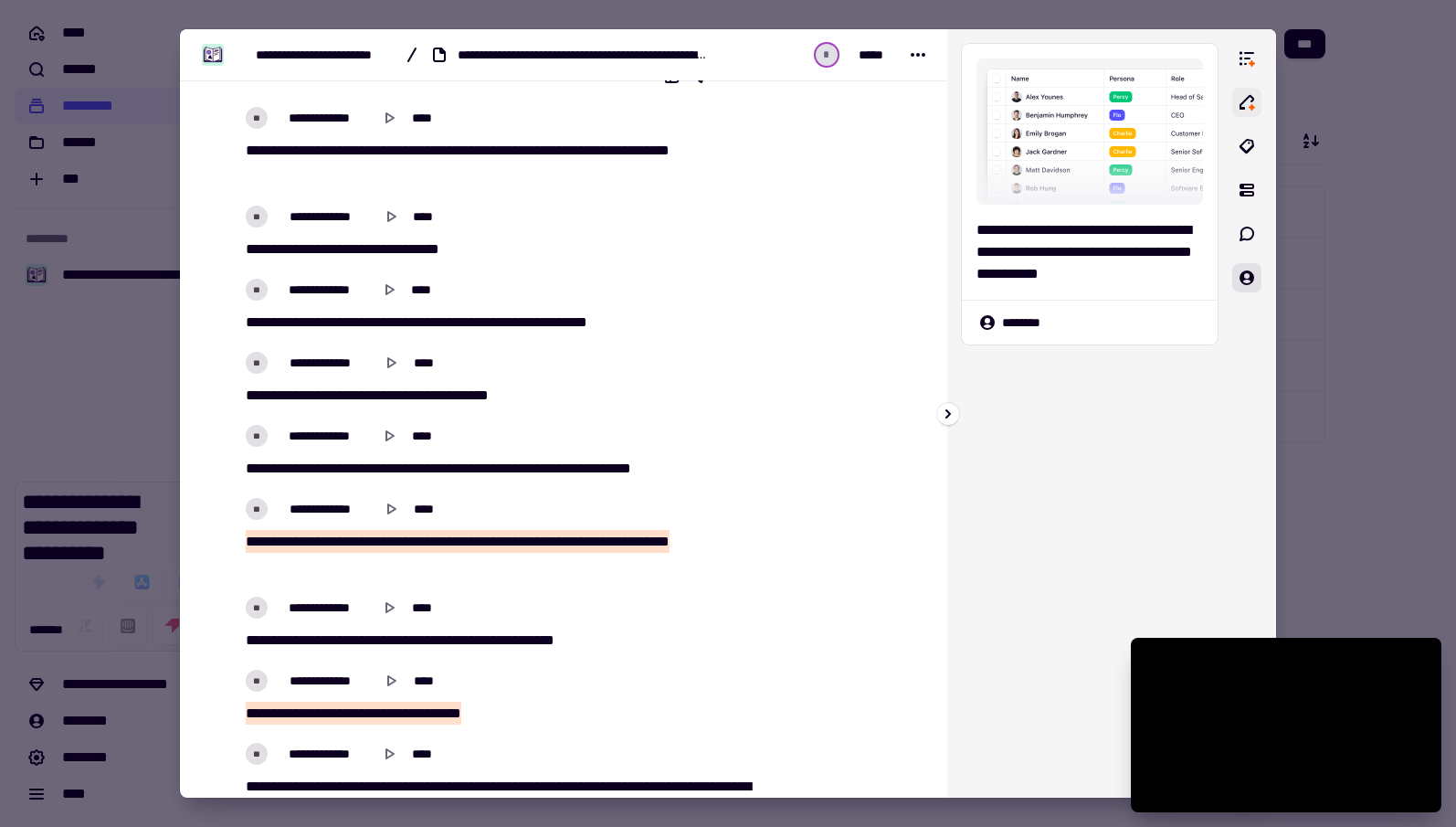 click 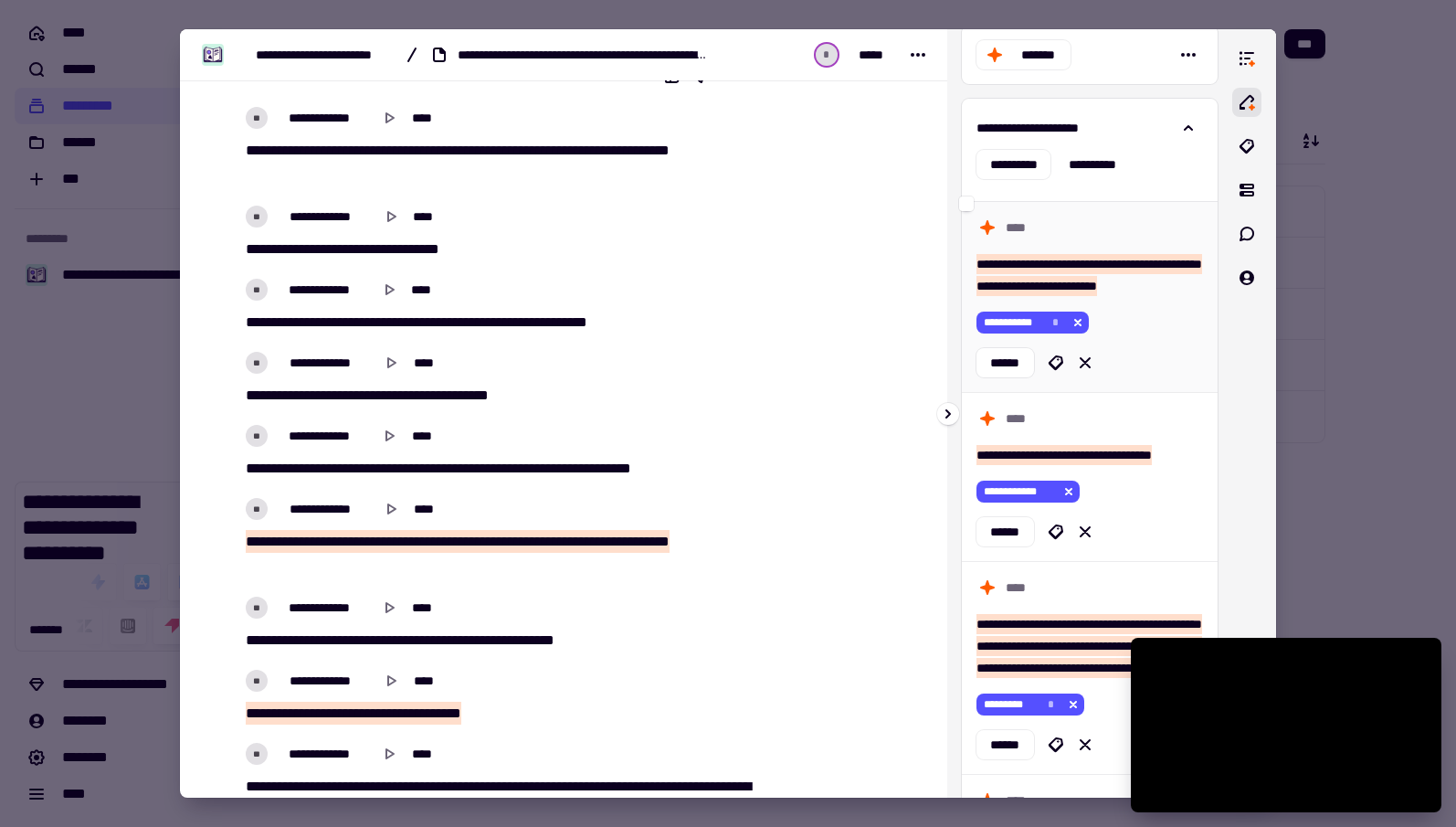 scroll, scrollTop: 25, scrollLeft: 0, axis: vertical 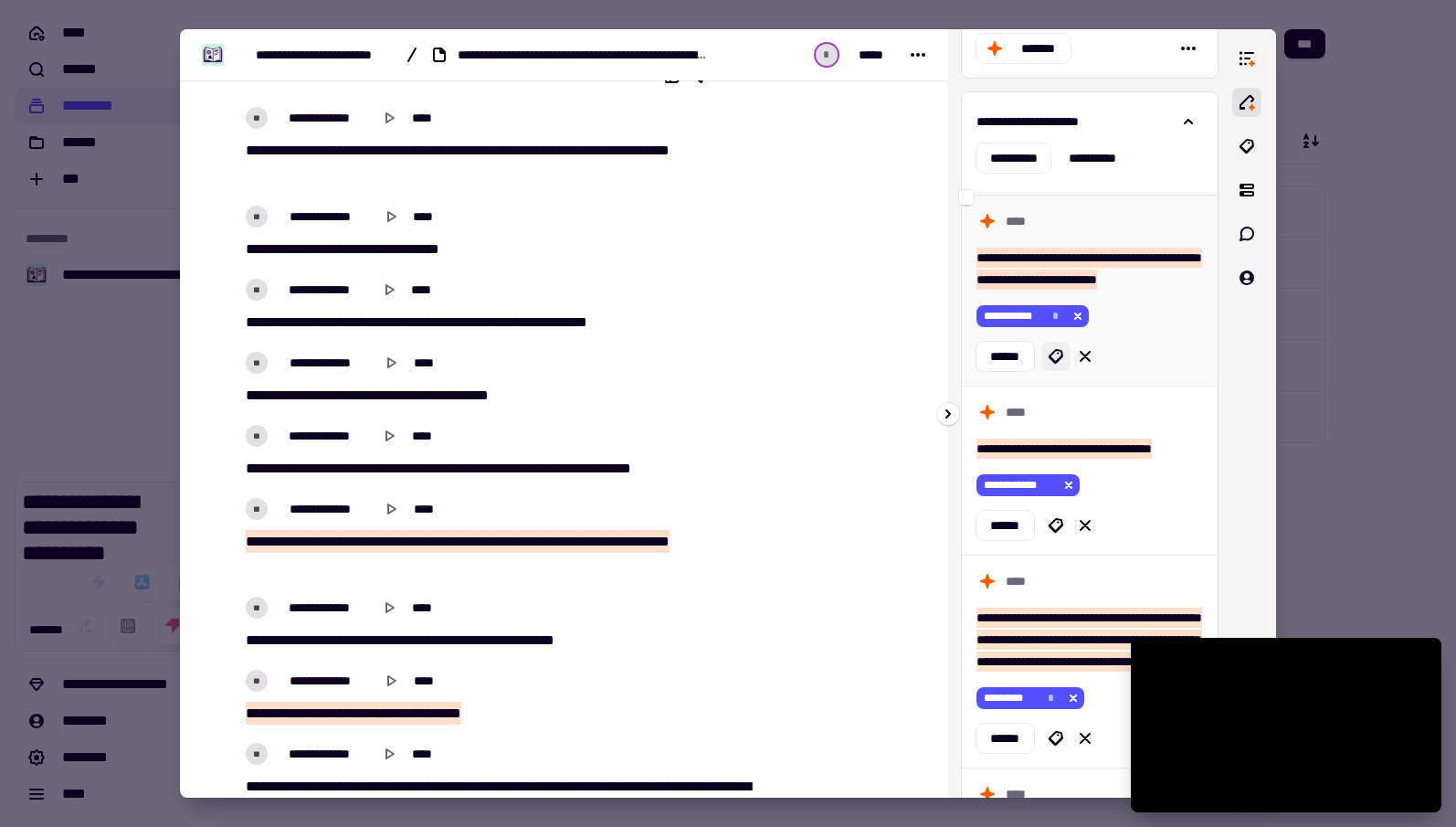 click 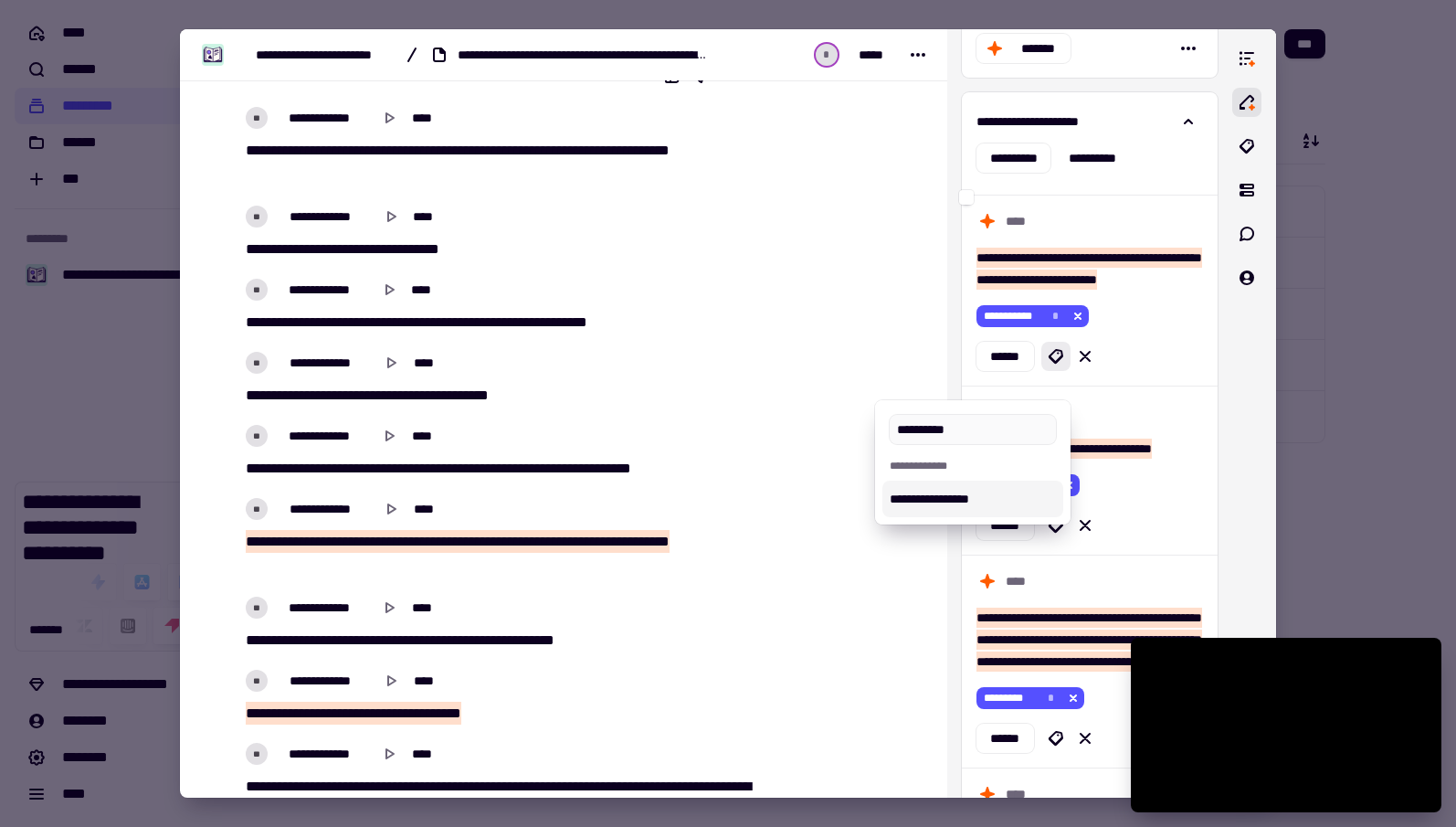 type on "**********" 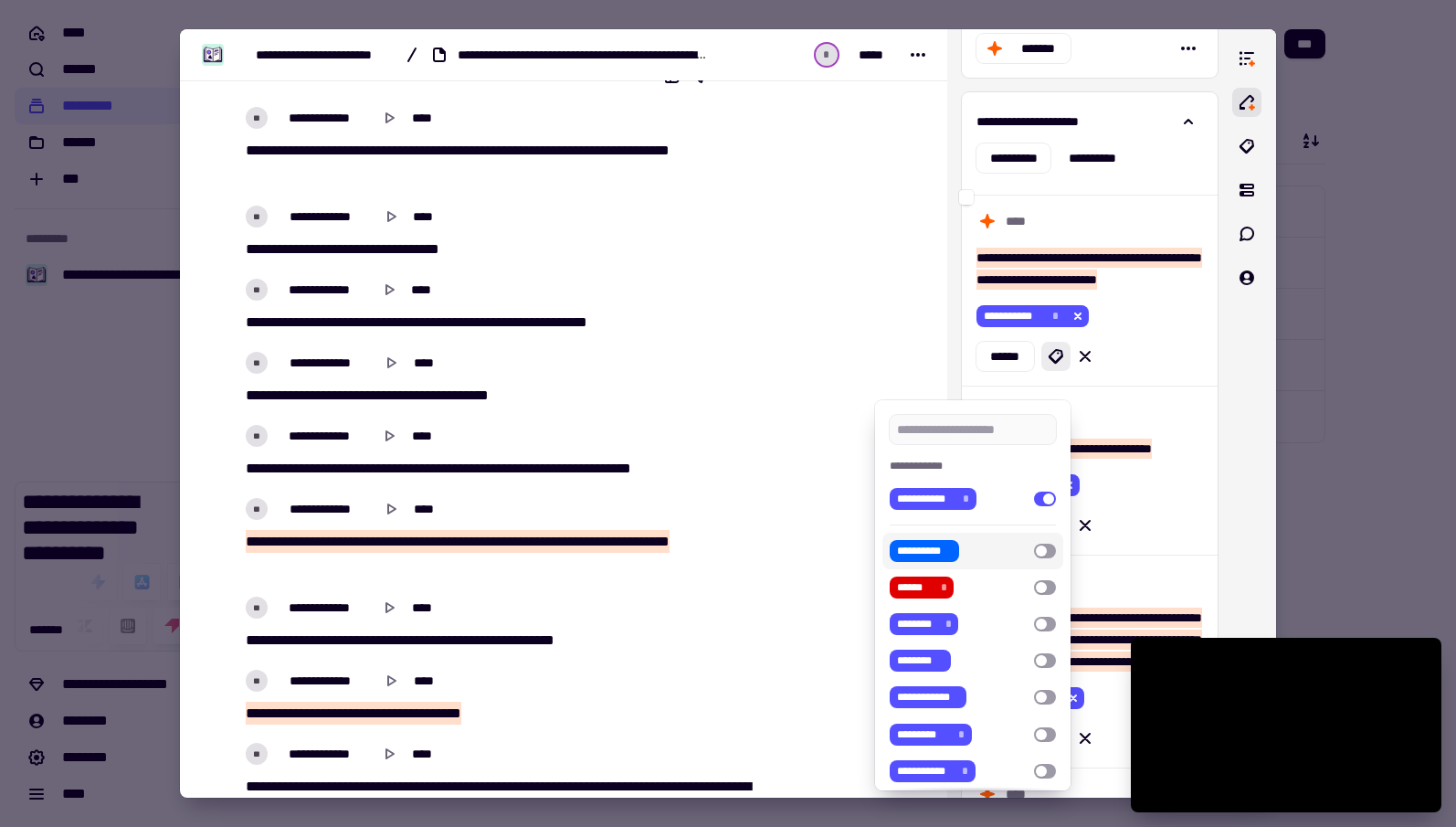 click at bounding box center [1045, 551] 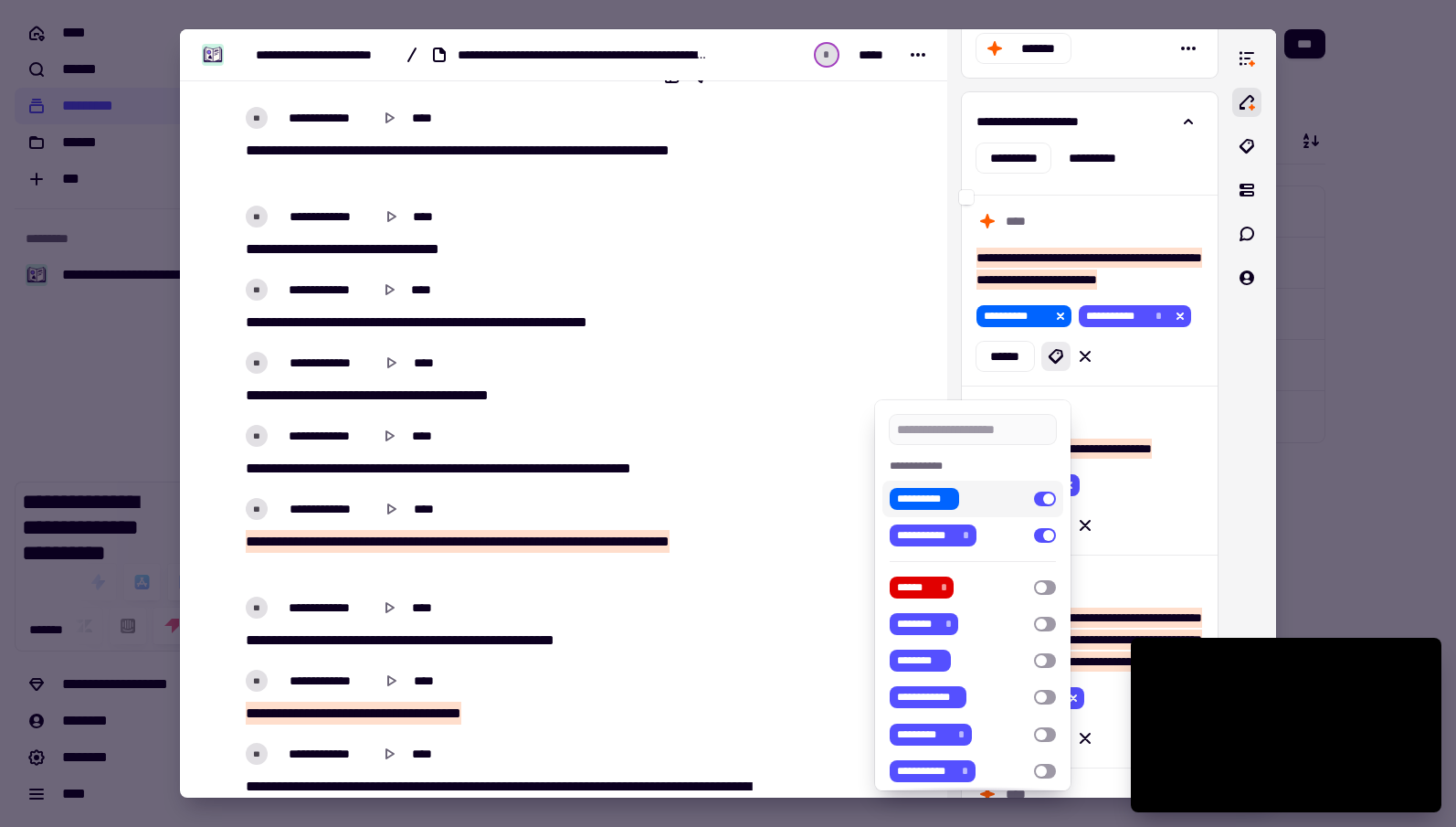 click at bounding box center (728, 413) 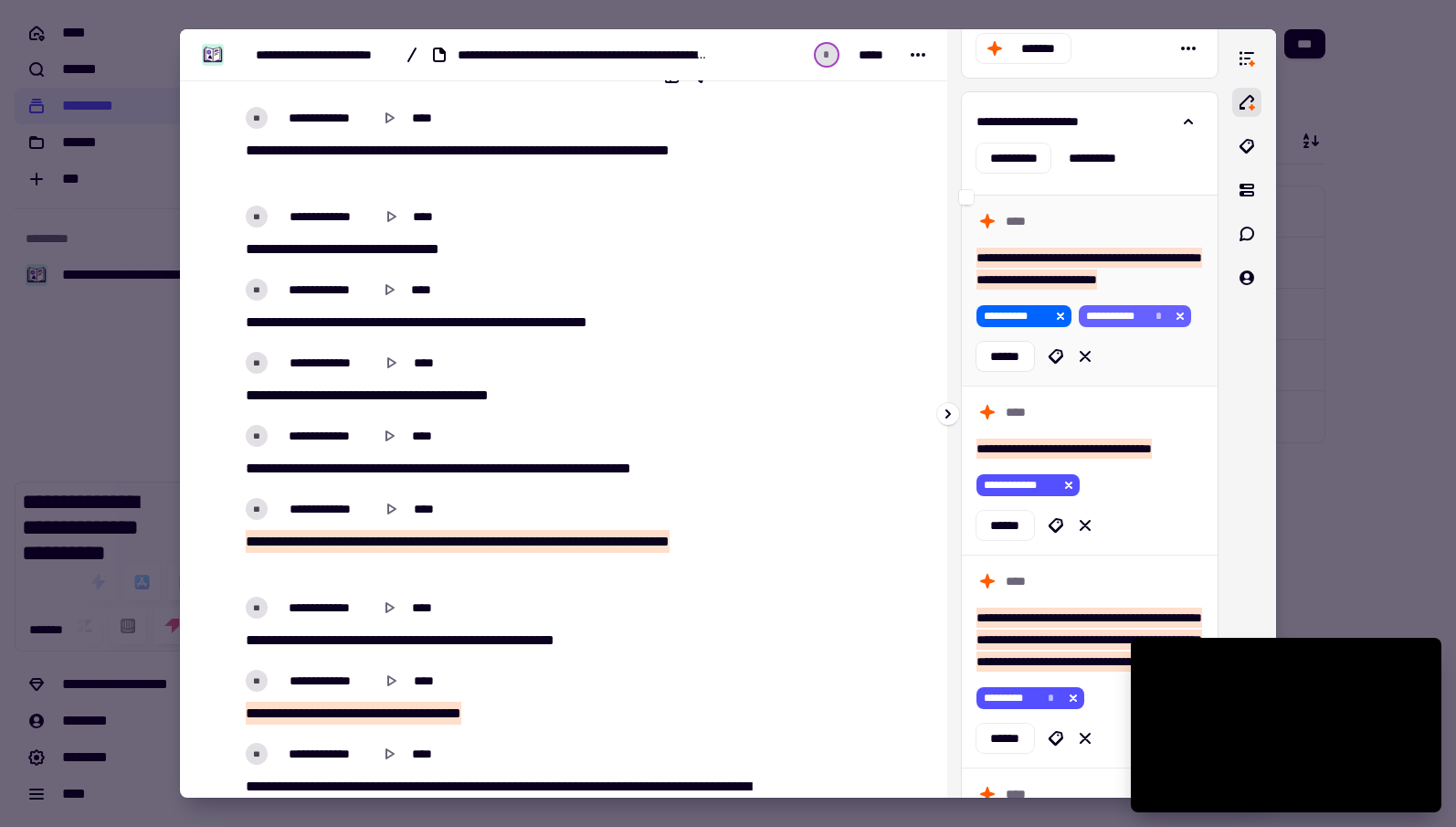 click 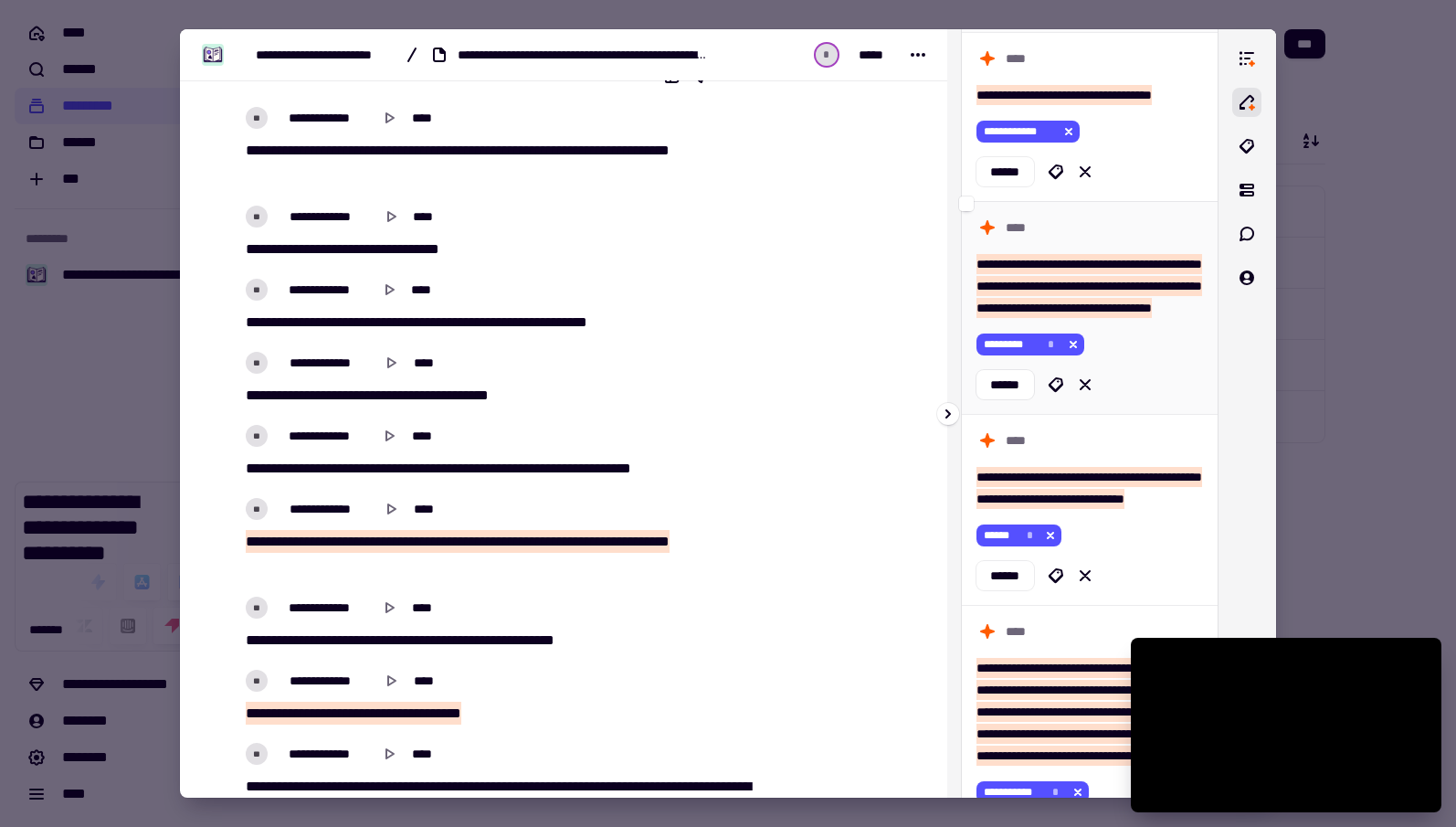scroll, scrollTop: 380, scrollLeft: 0, axis: vertical 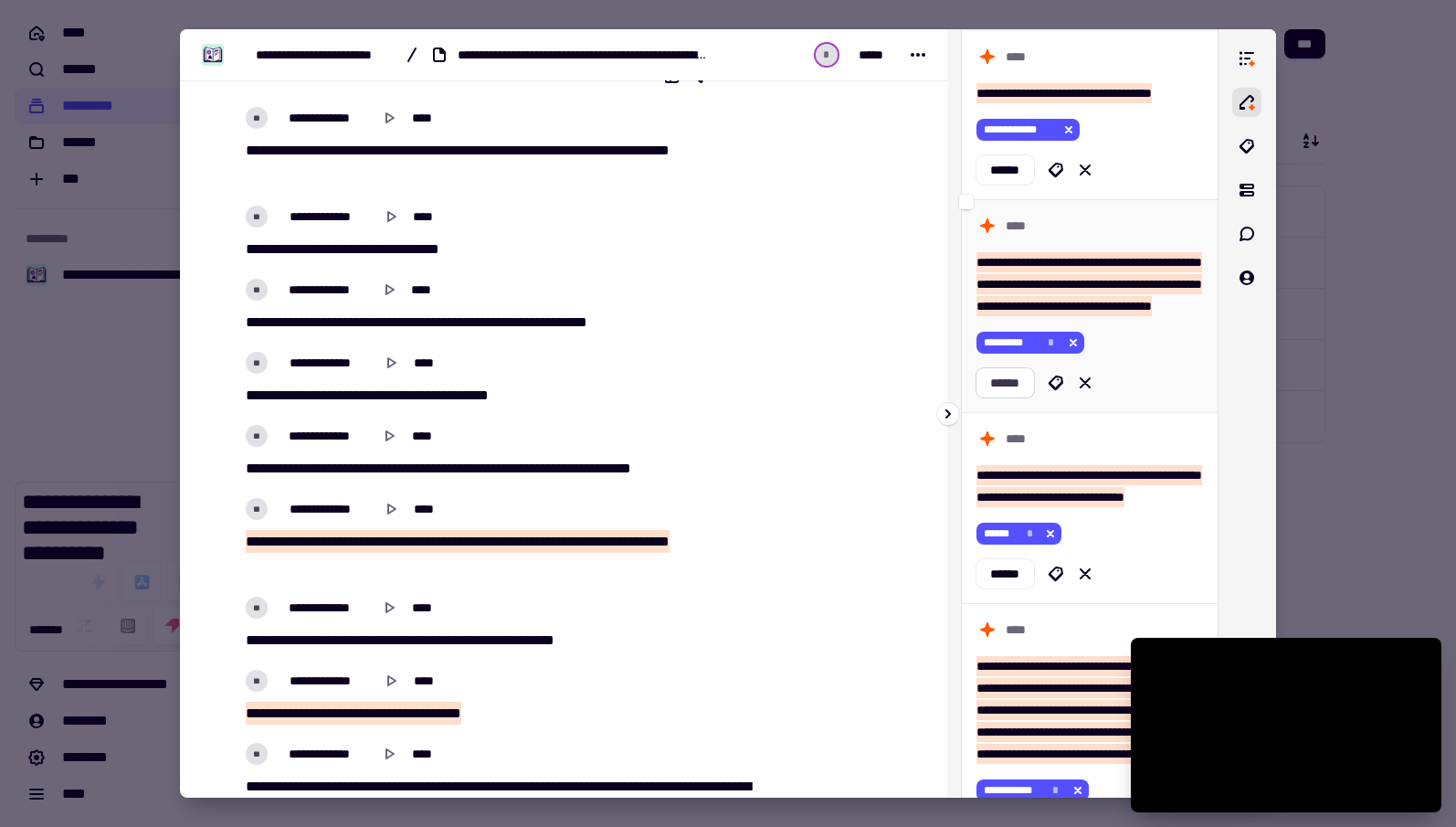 click on "******" 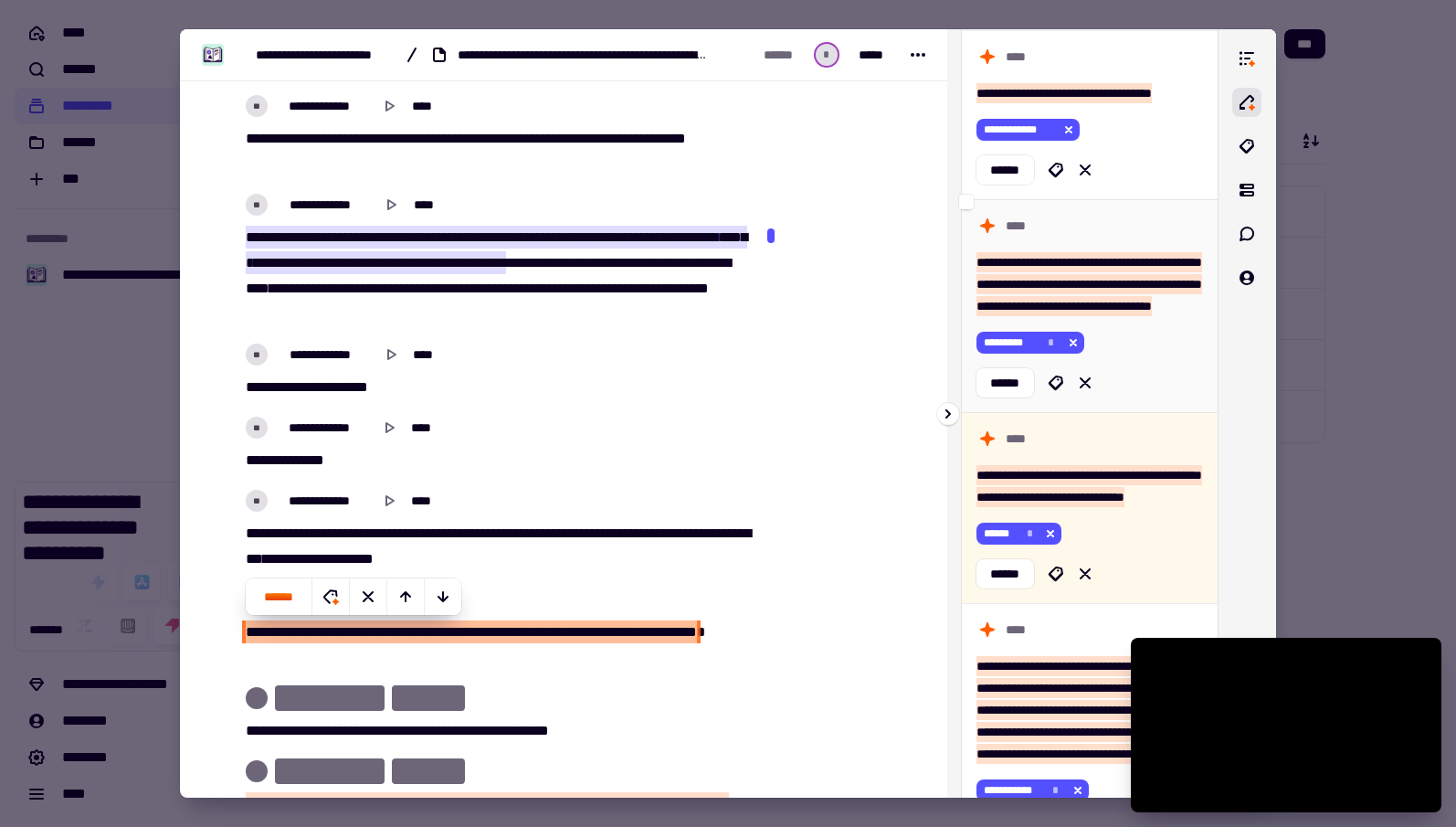 scroll, scrollTop: 3281, scrollLeft: 0, axis: vertical 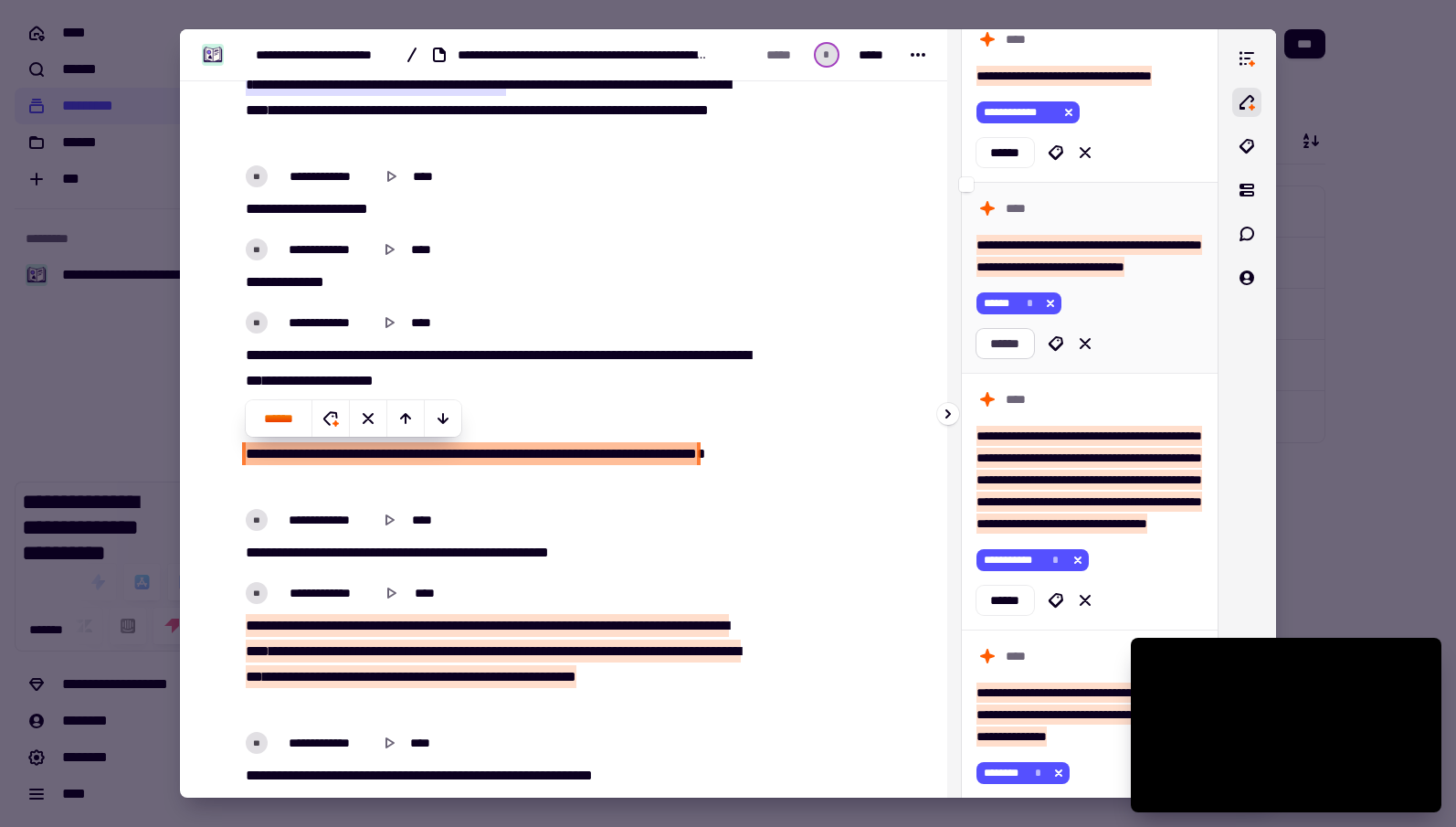 drag, startPoint x: 1005, startPoint y: 384, endPoint x: 1018, endPoint y: 381, distance: 13.3416641 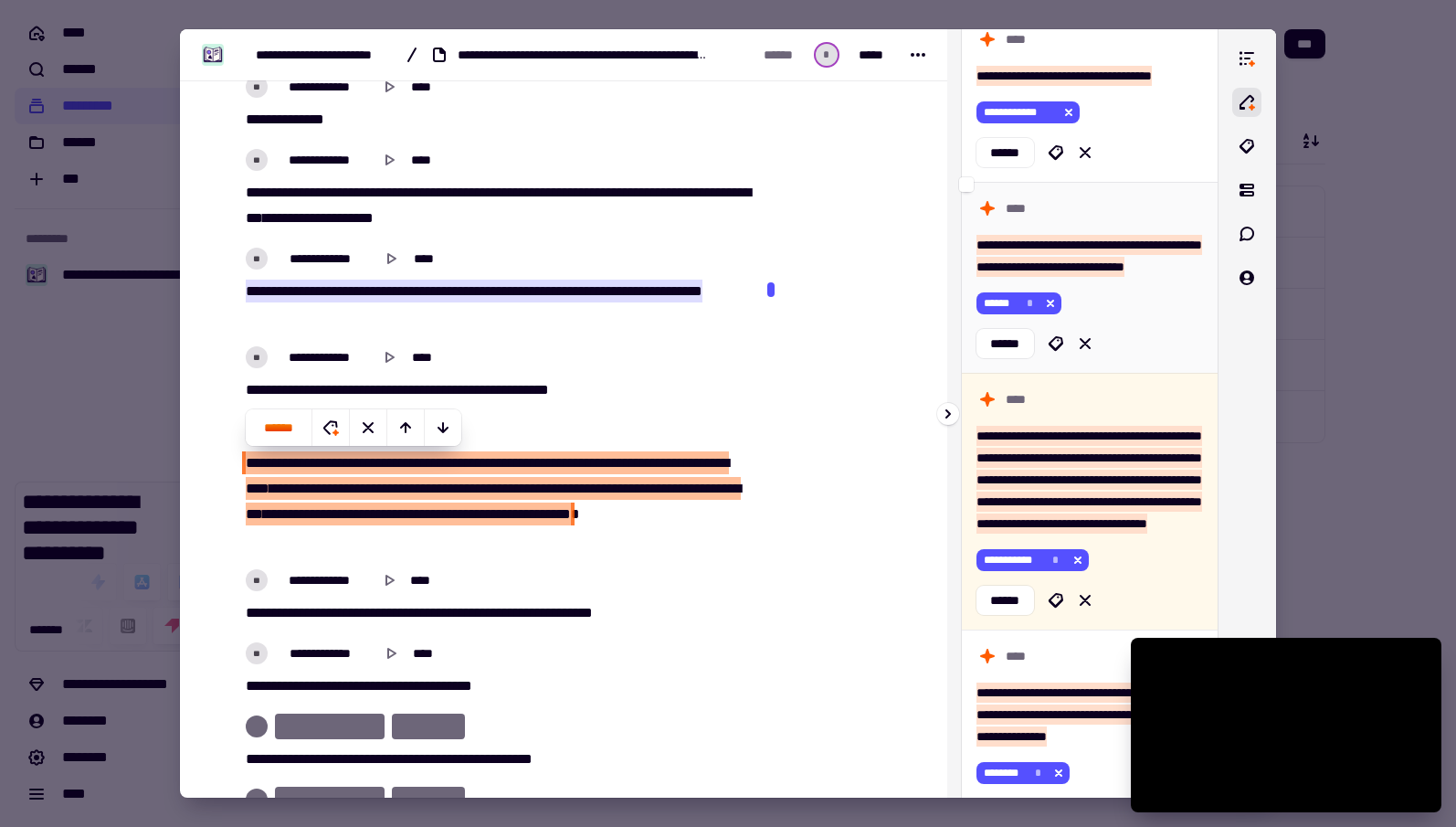 scroll, scrollTop: 3479, scrollLeft: 0, axis: vertical 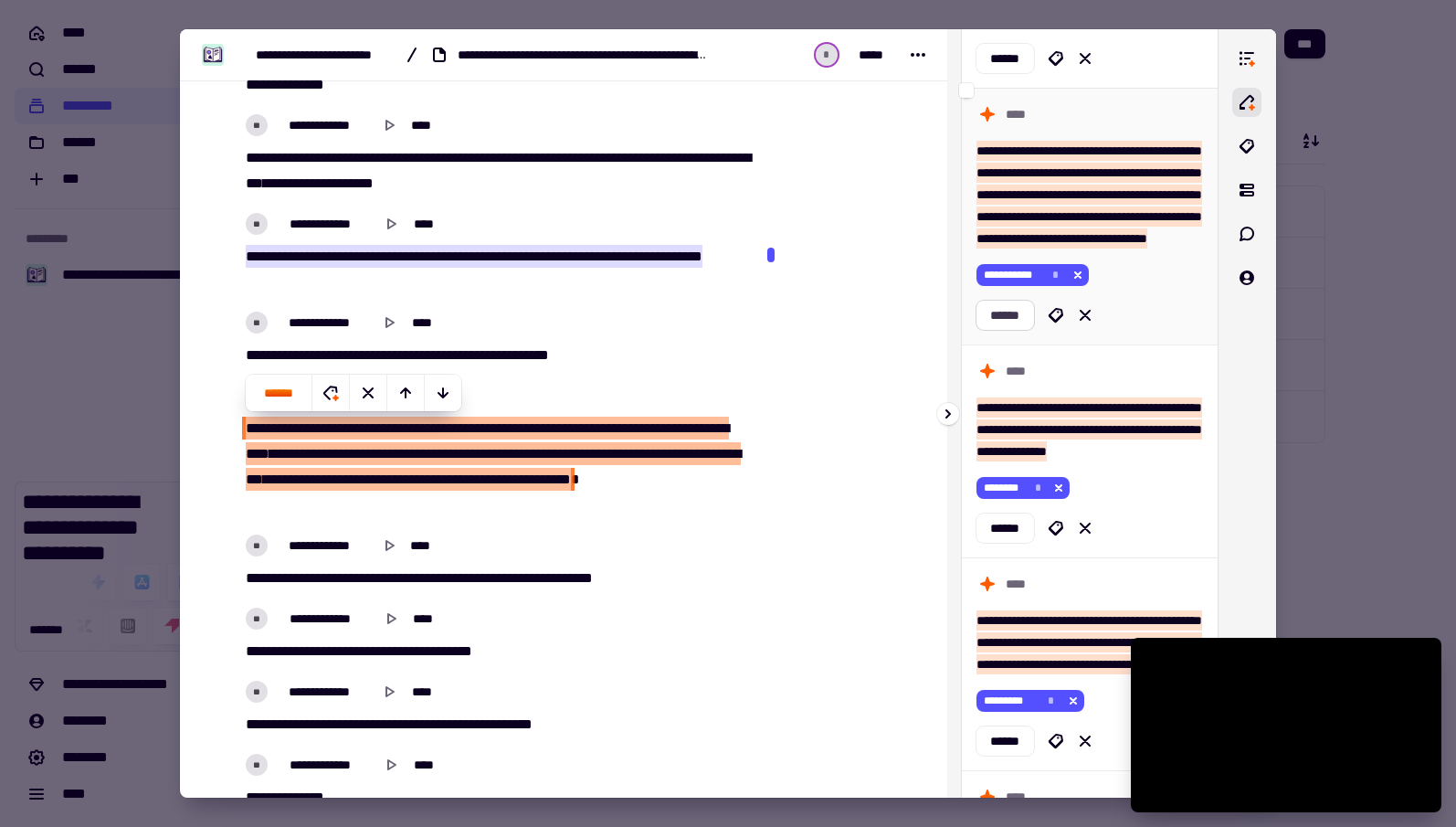 click on "******" 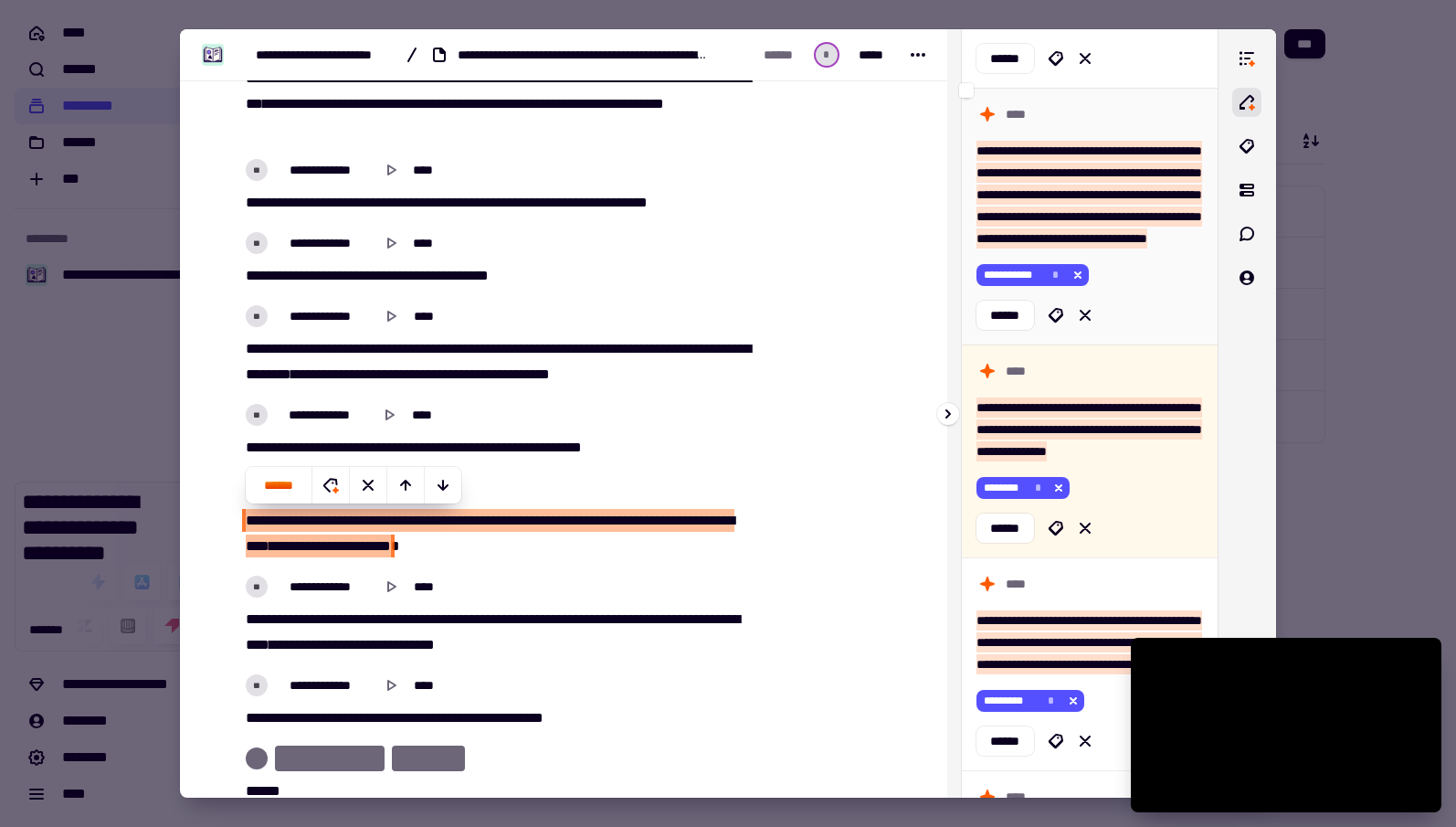 scroll, scrollTop: 5709, scrollLeft: 0, axis: vertical 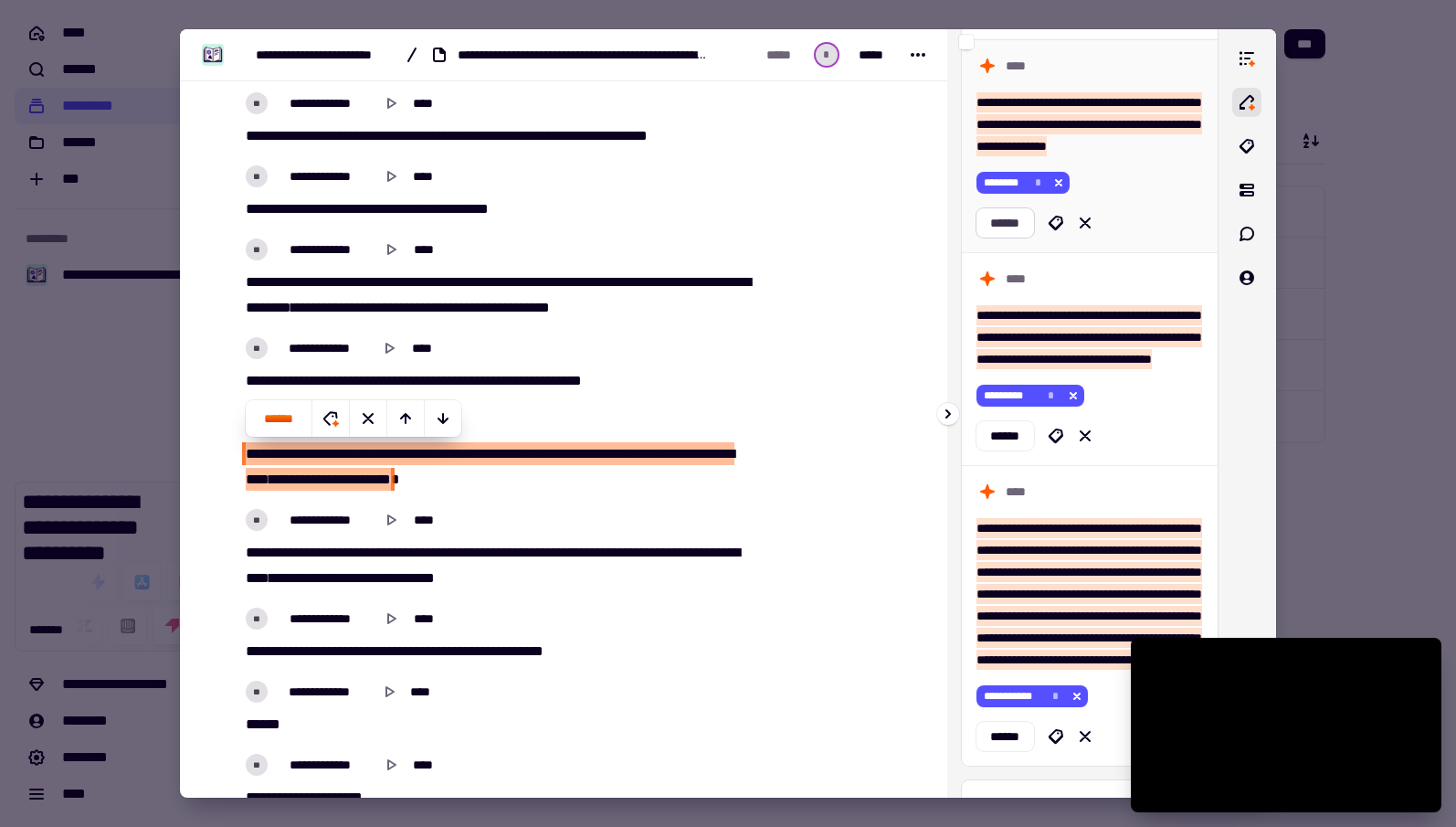 click on "******" 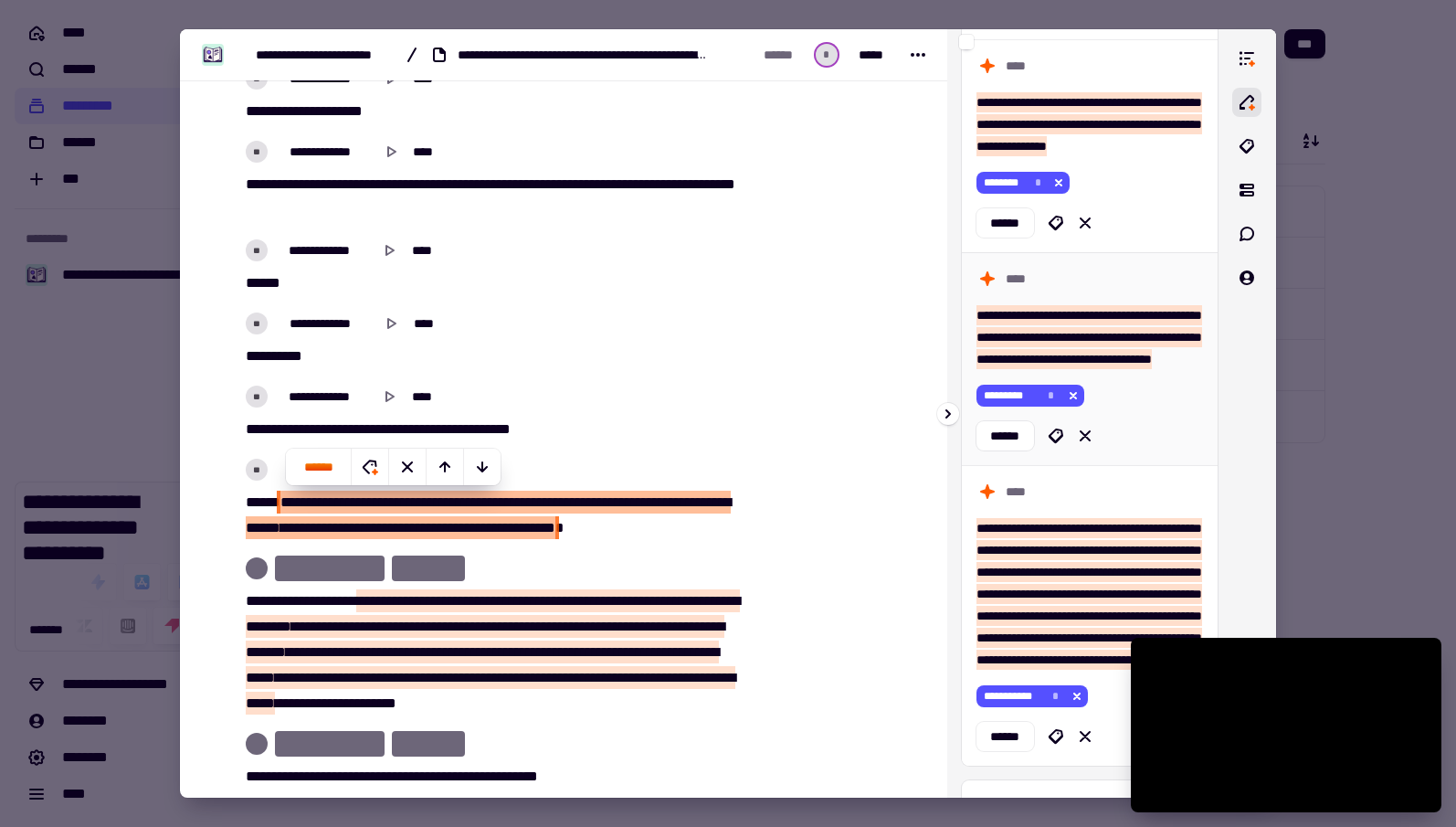 scroll, scrollTop: 6443, scrollLeft: 0, axis: vertical 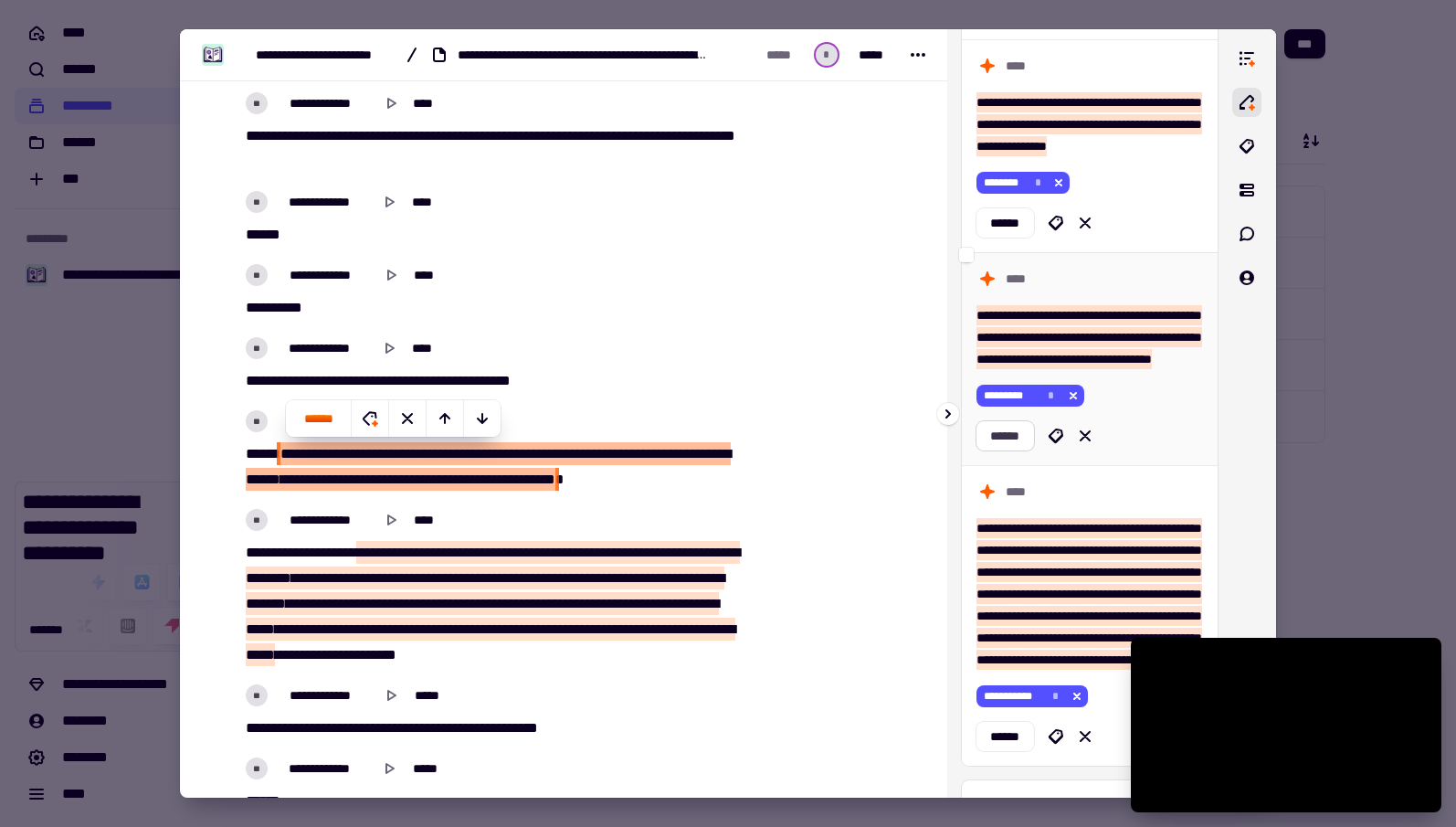 click on "******" 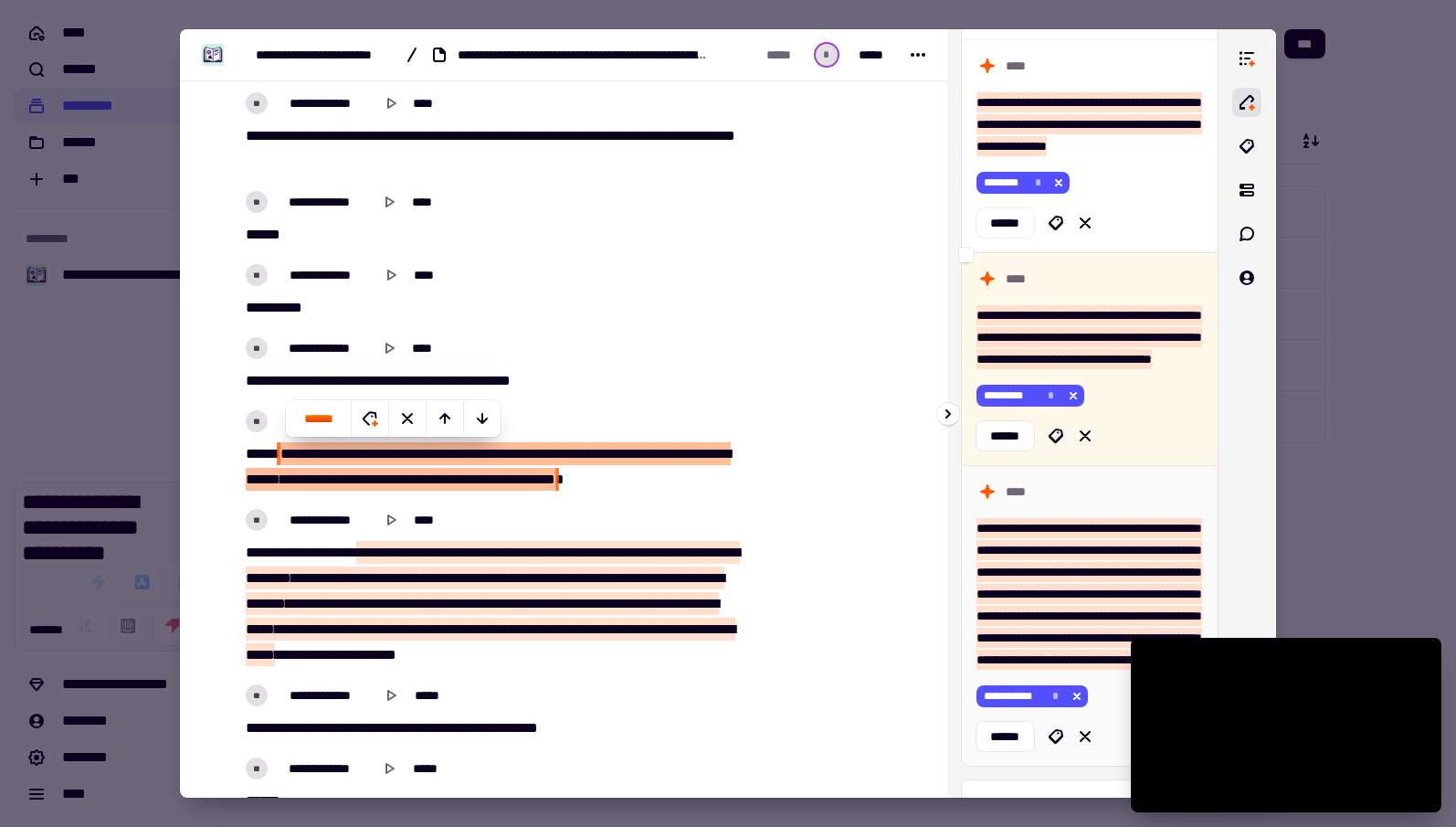 scroll, scrollTop: 6532, scrollLeft: 0, axis: vertical 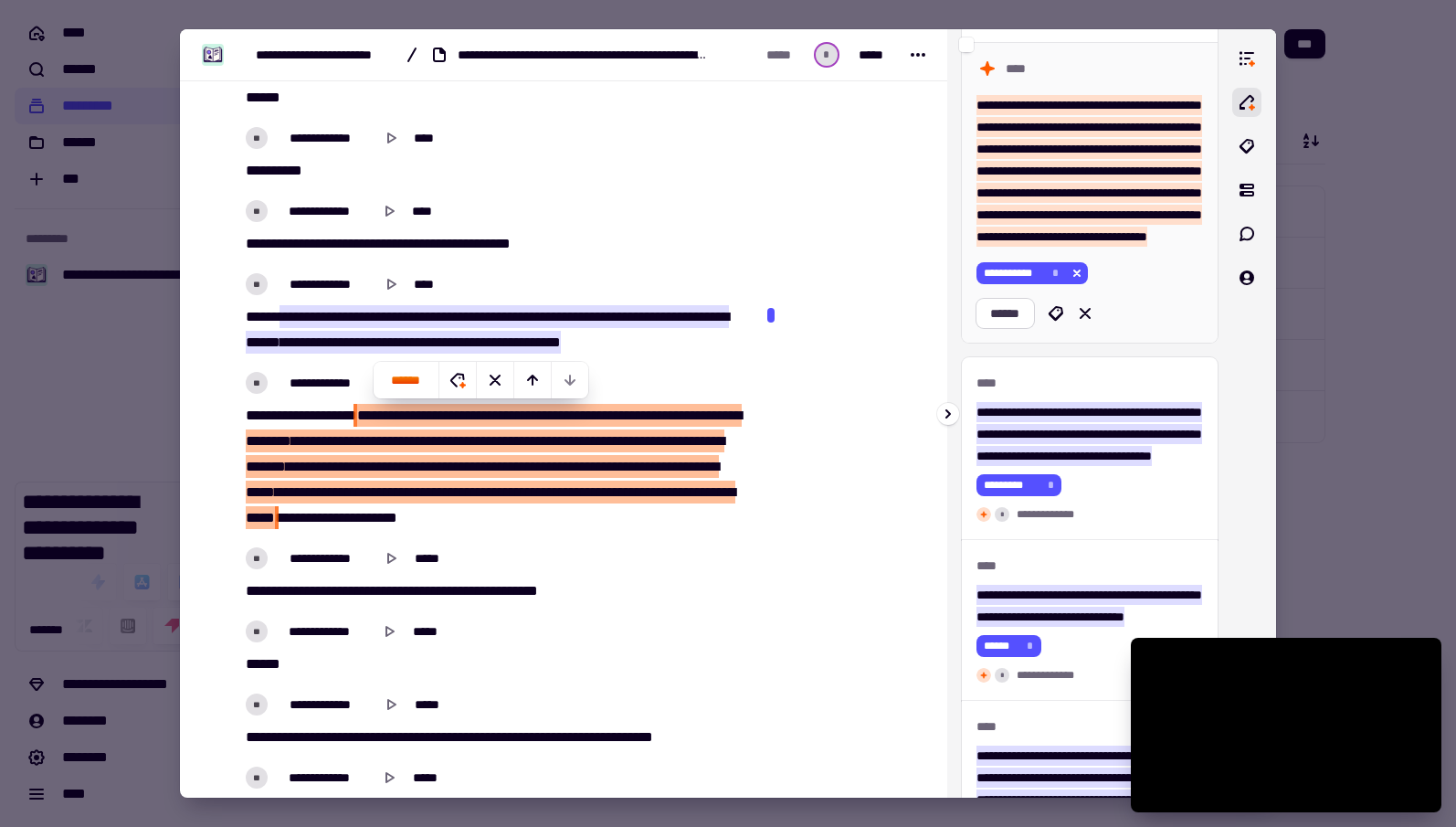 click on "******" 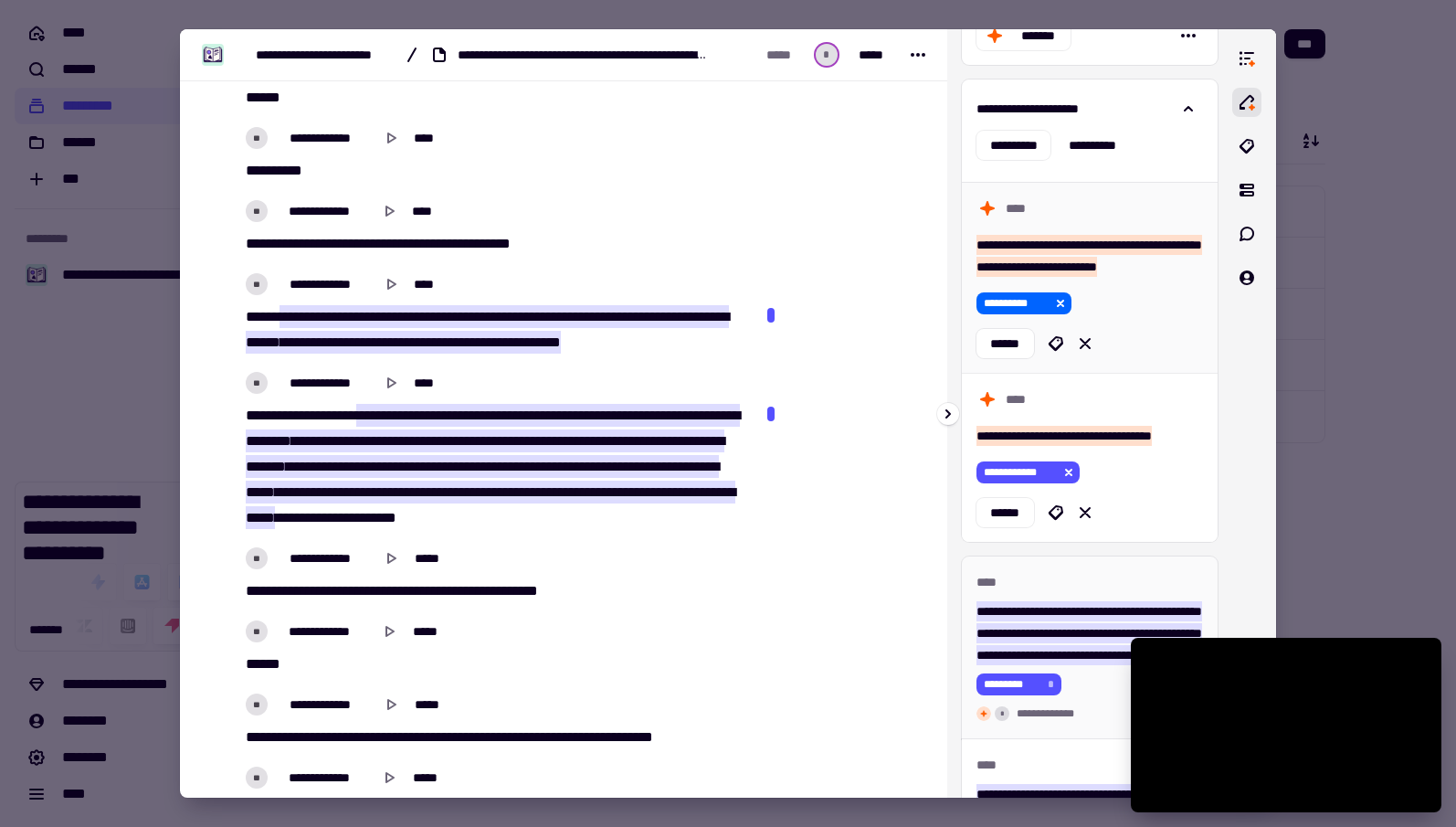 scroll, scrollTop: 0, scrollLeft: 0, axis: both 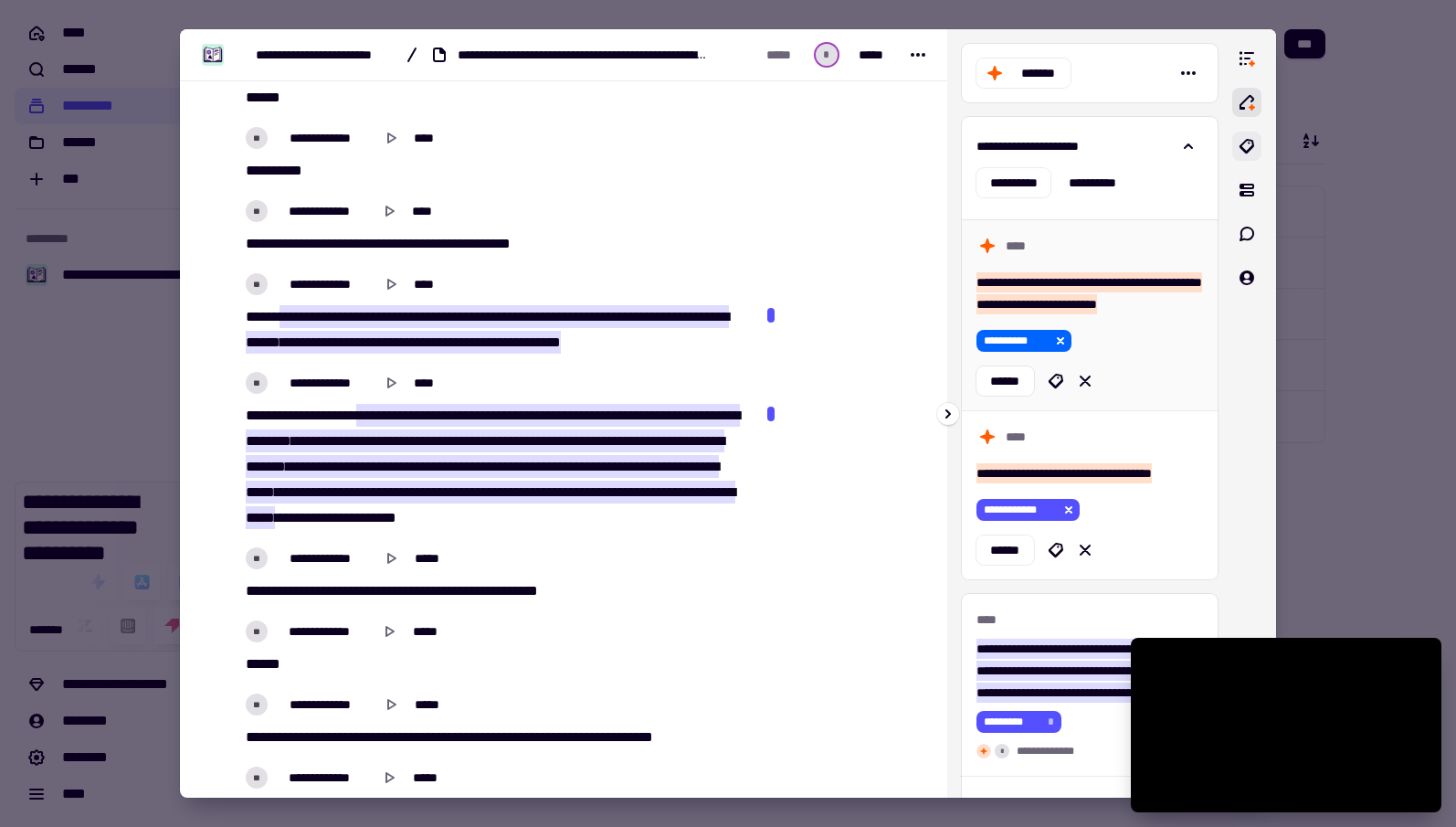 click 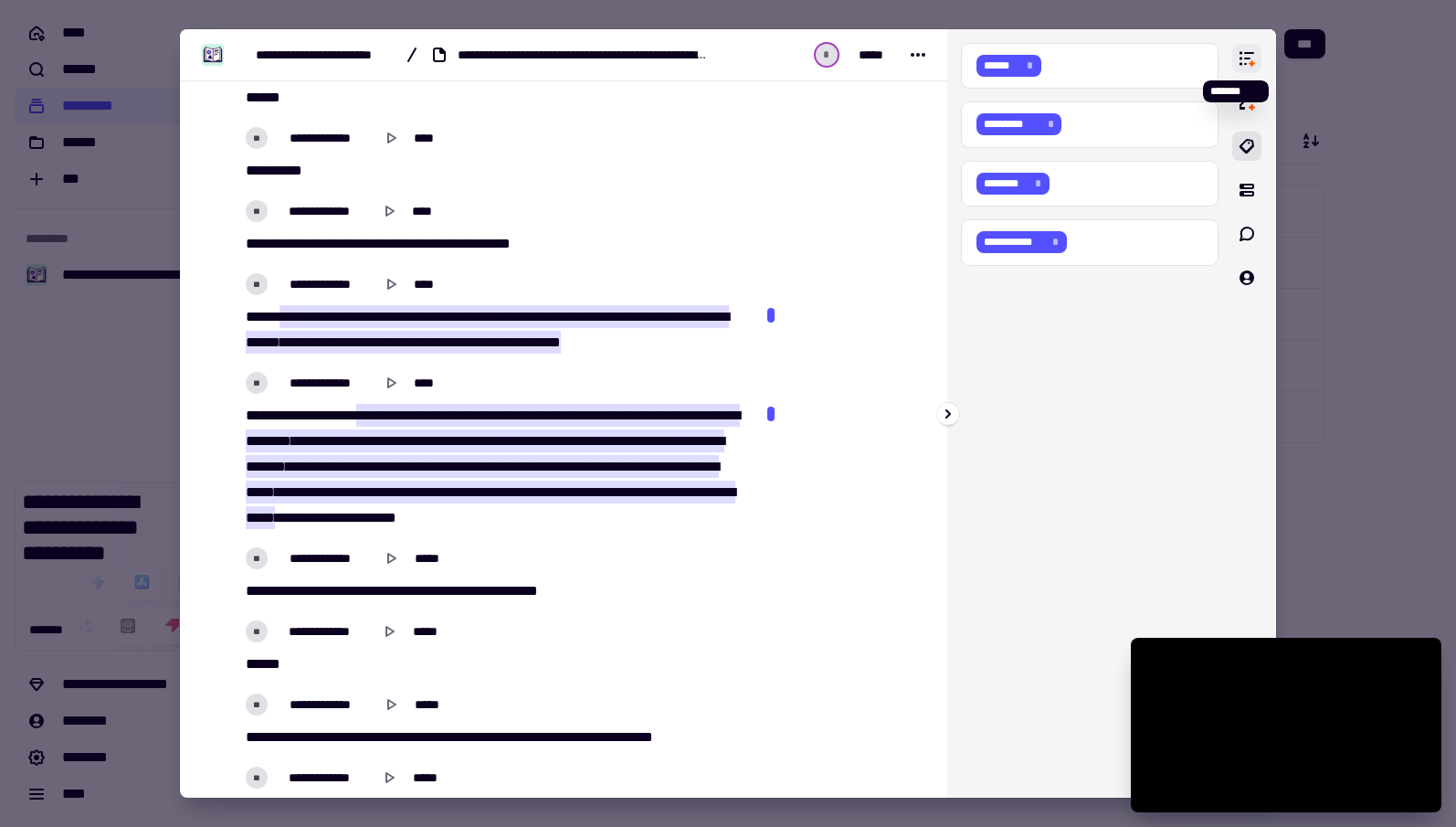 click 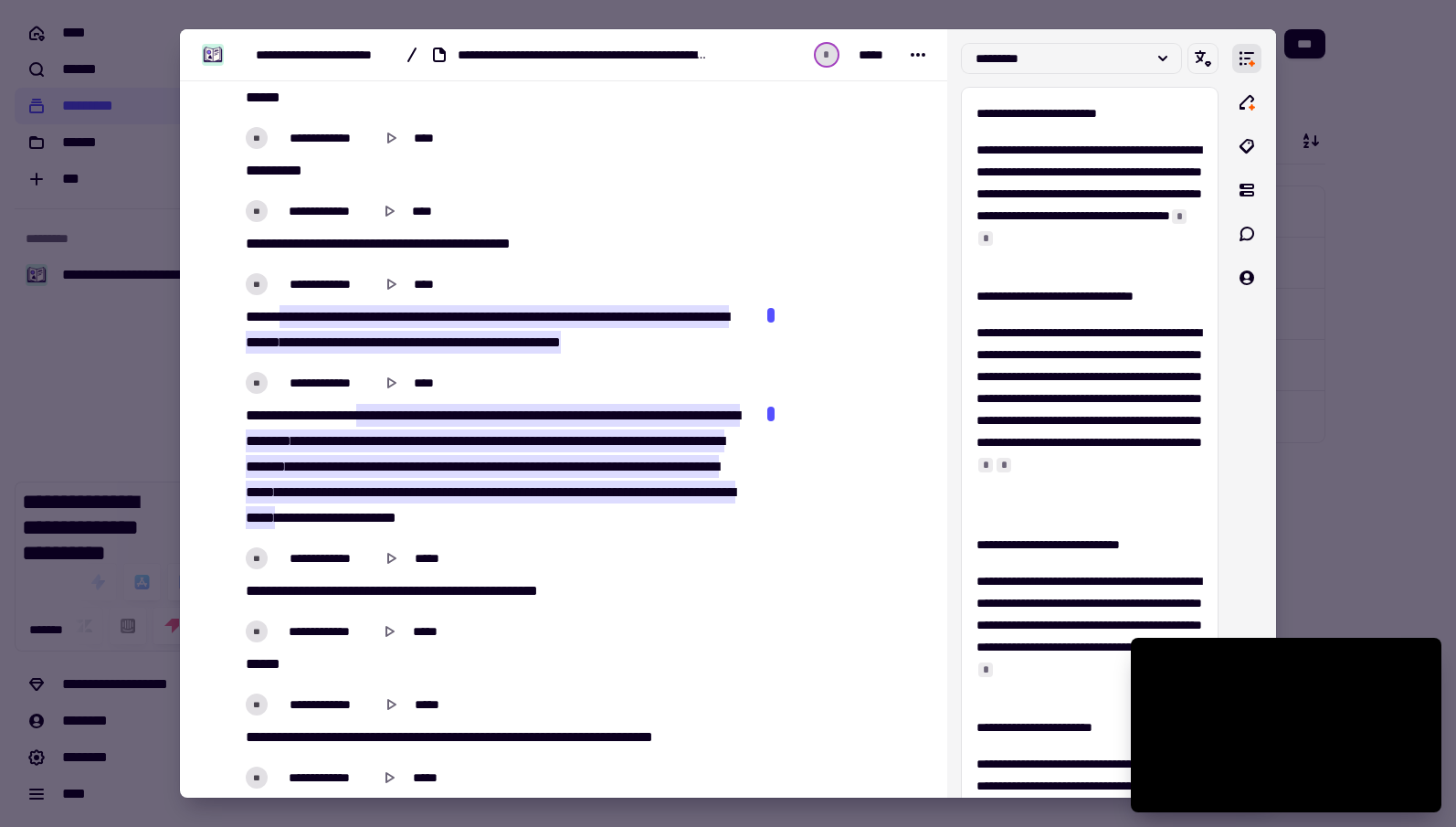 click at bounding box center (728, 413) 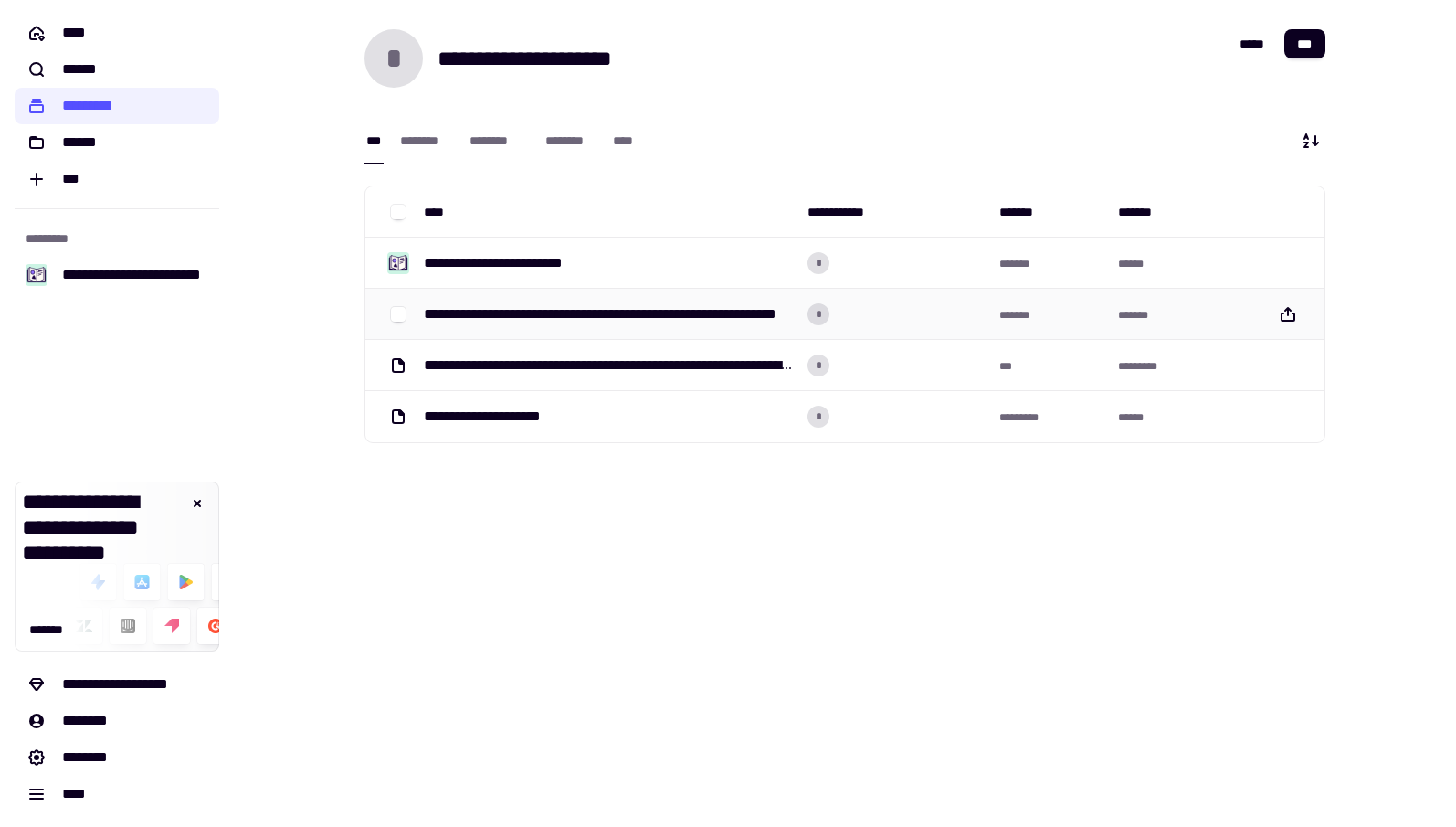 click on "**********" at bounding box center (608, 314) 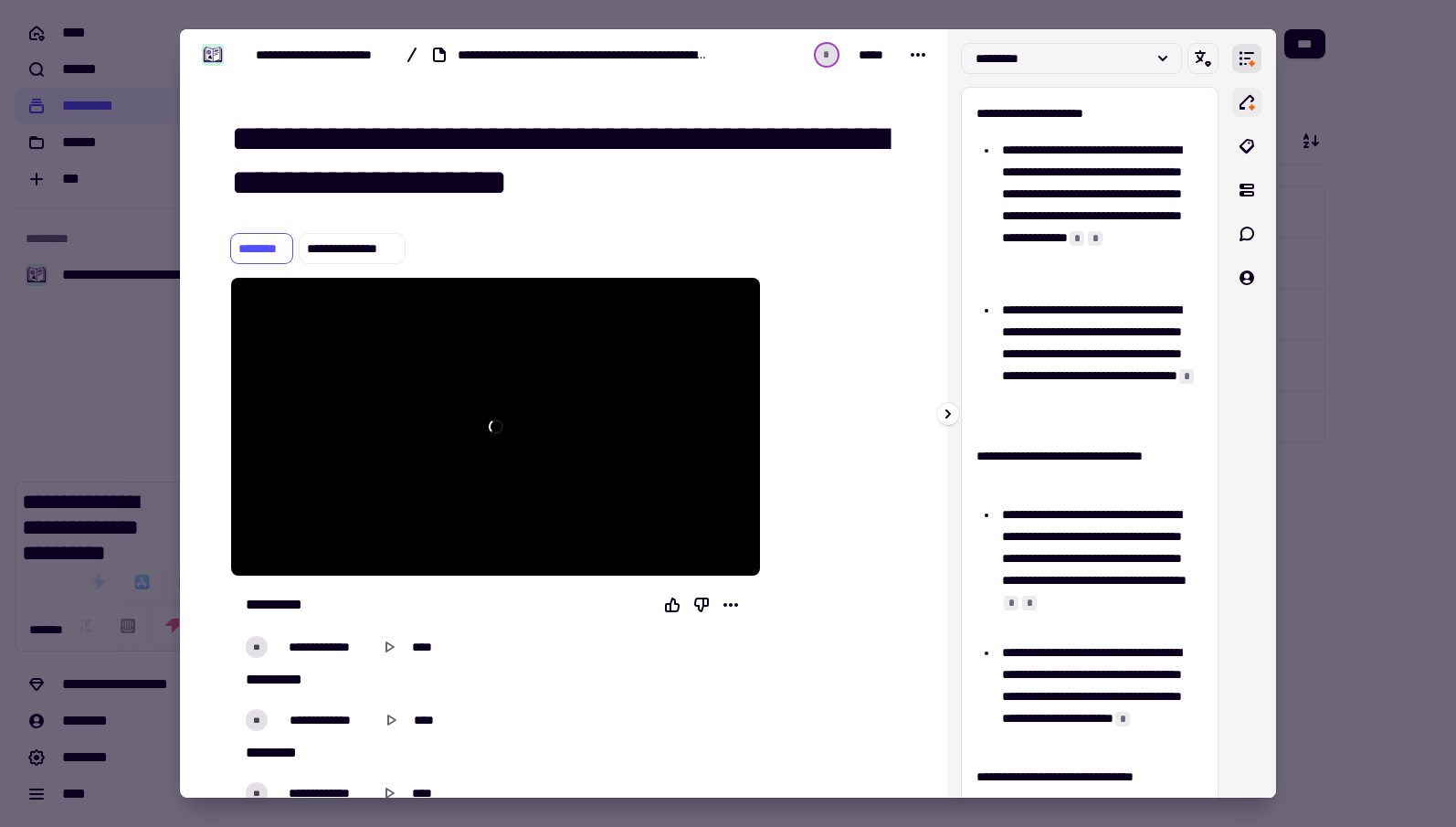 click 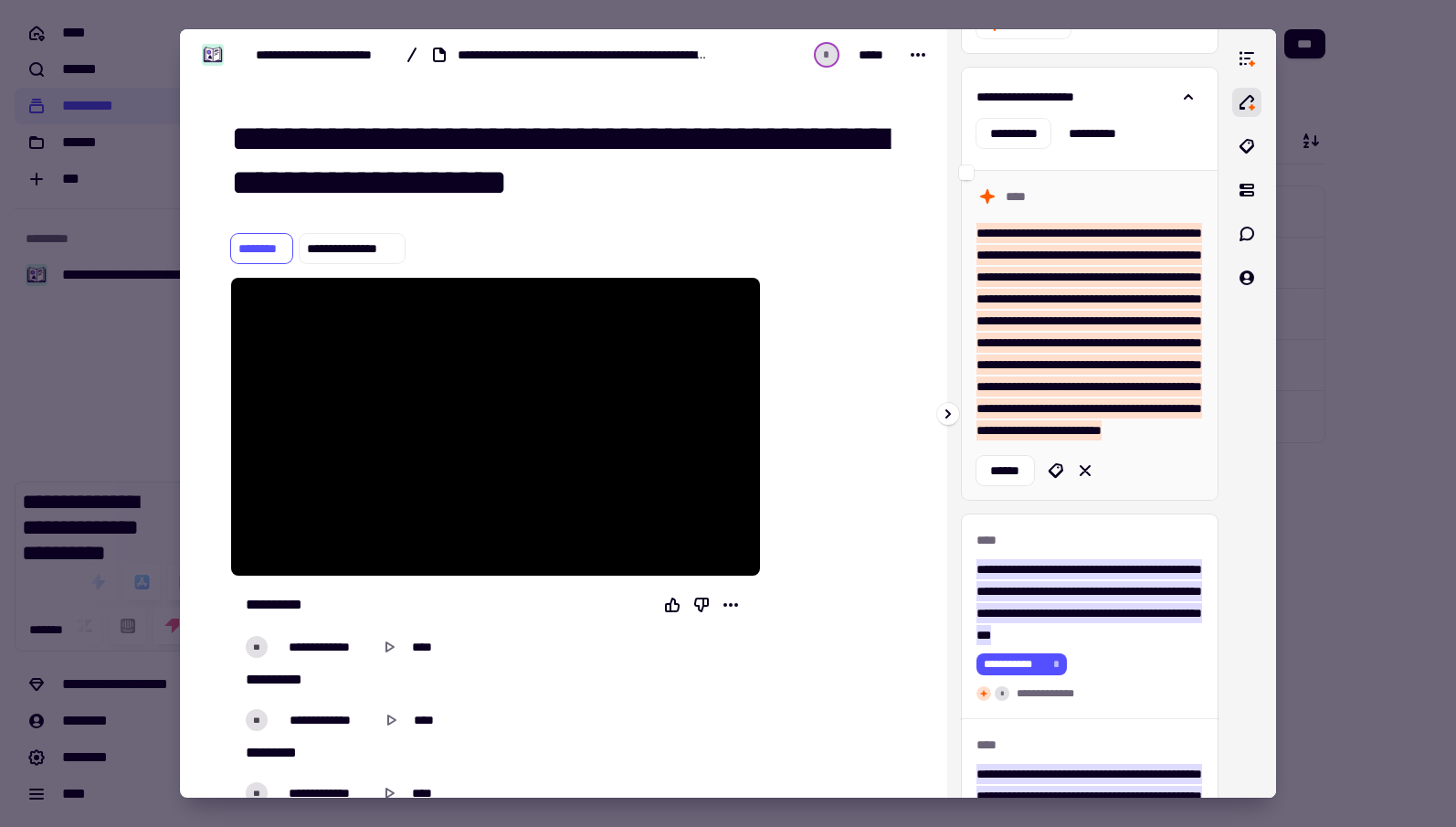 scroll, scrollTop: 62, scrollLeft: 0, axis: vertical 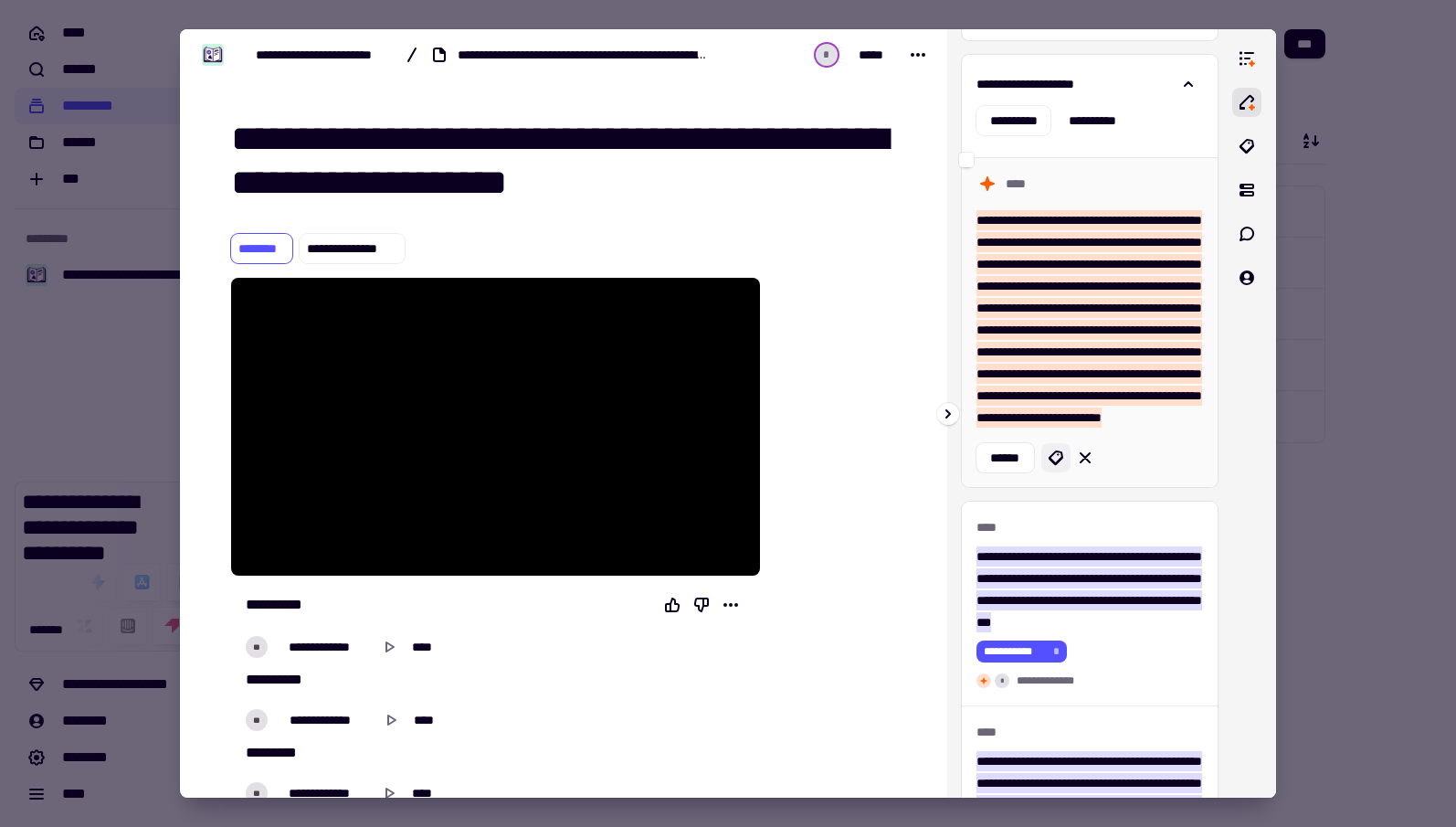click 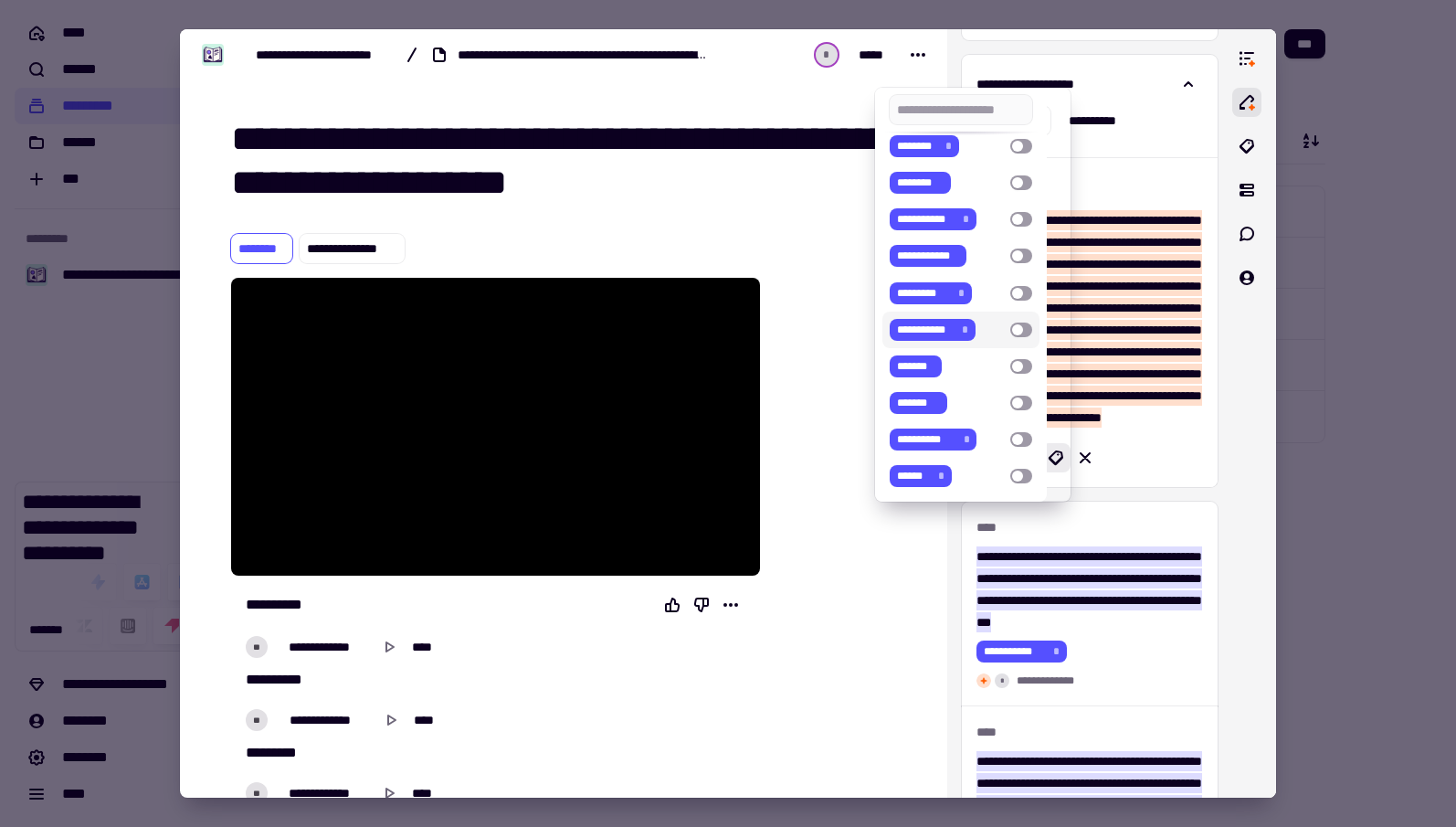 scroll, scrollTop: 98, scrollLeft: 0, axis: vertical 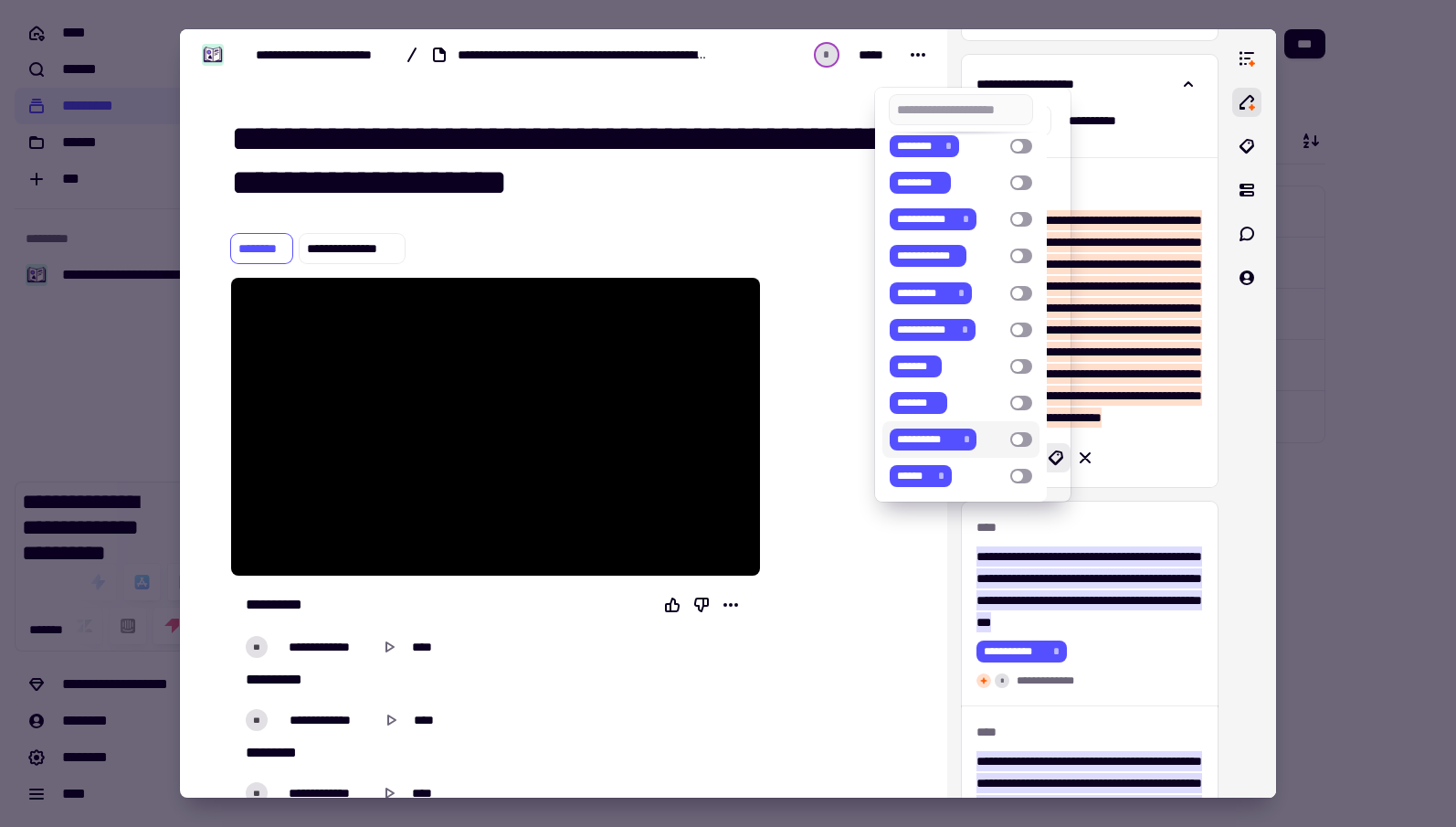 click at bounding box center [1021, 440] 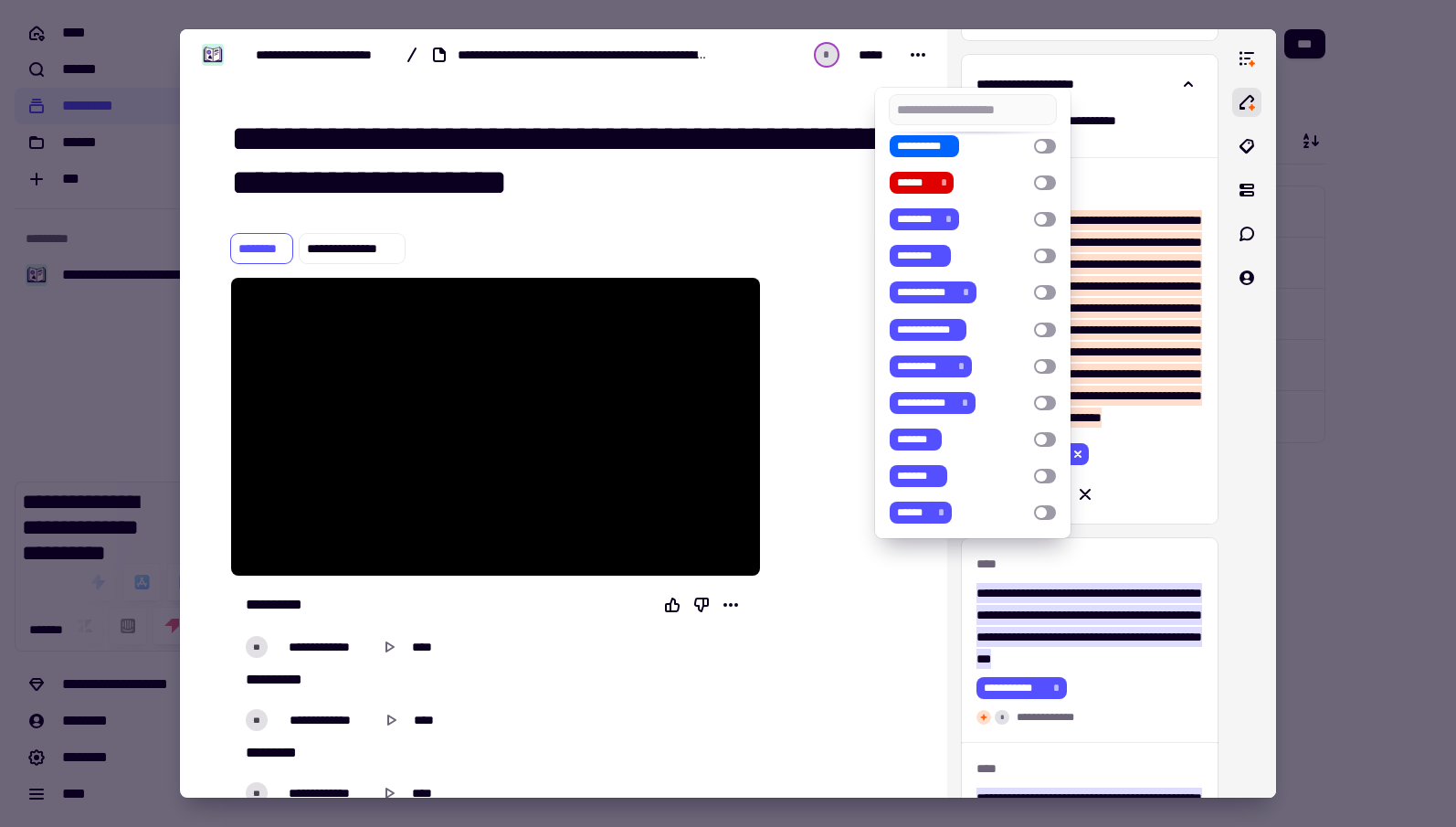 click at bounding box center (728, 413) 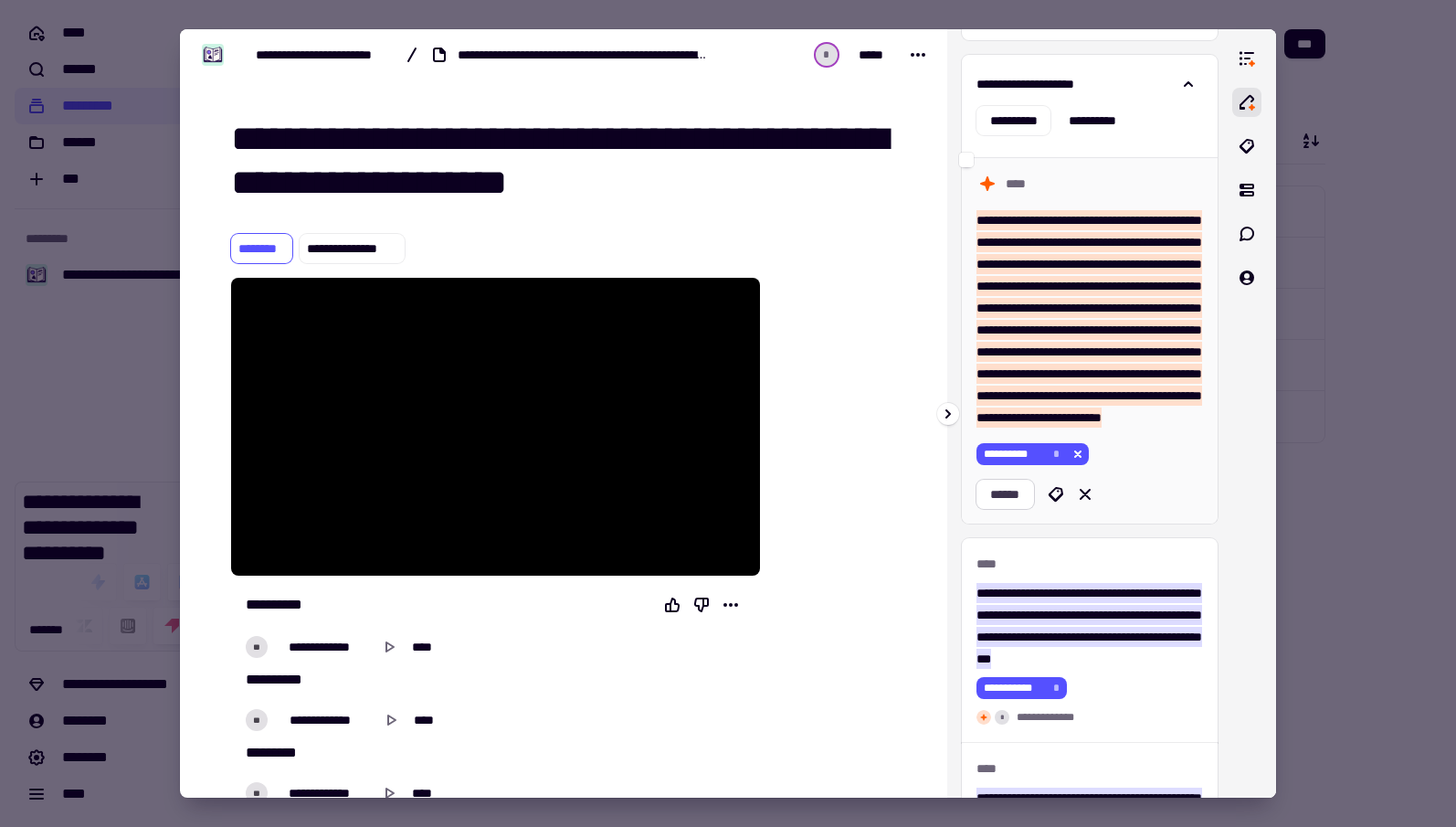 click on "******" 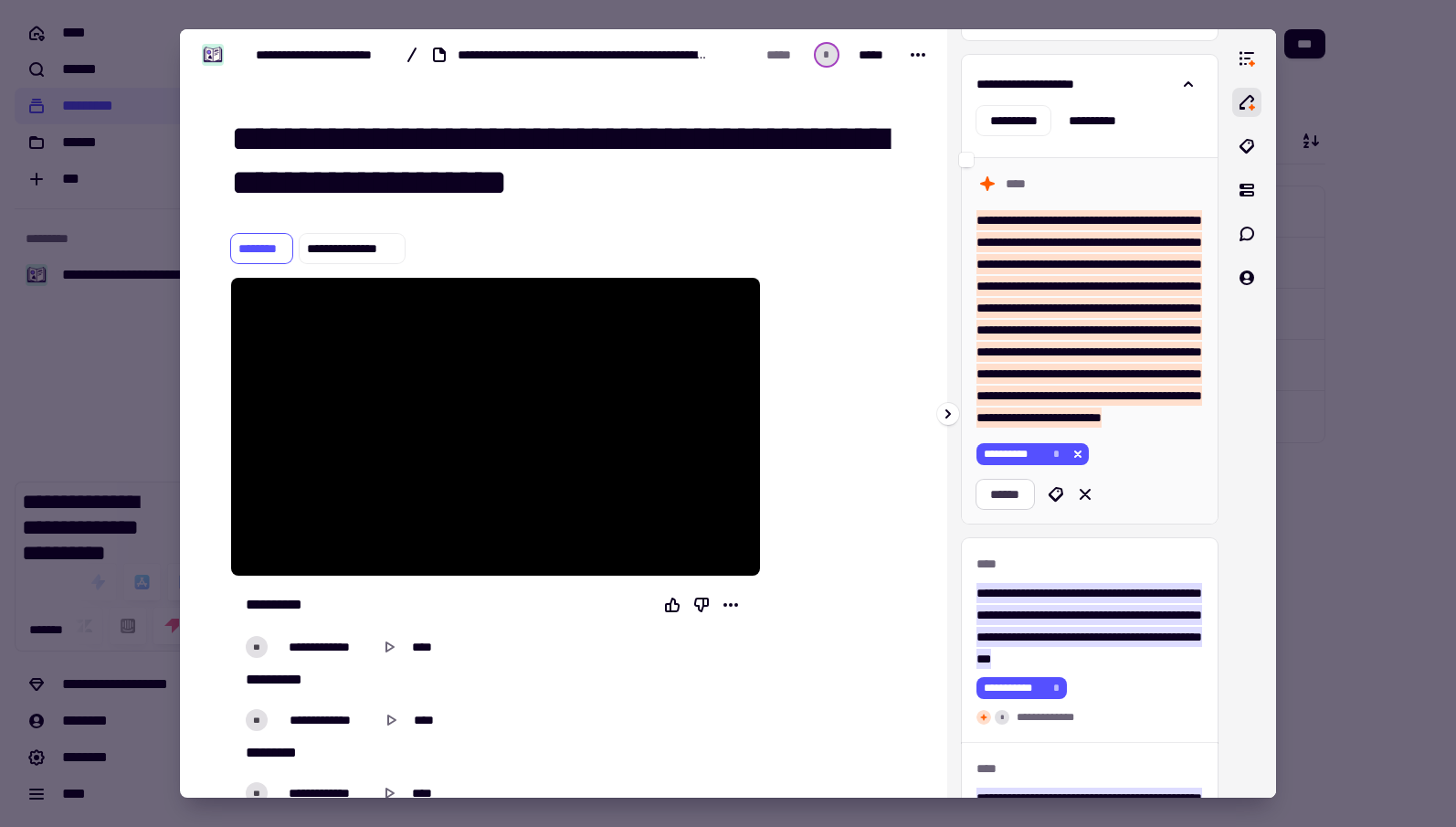 click on "******" 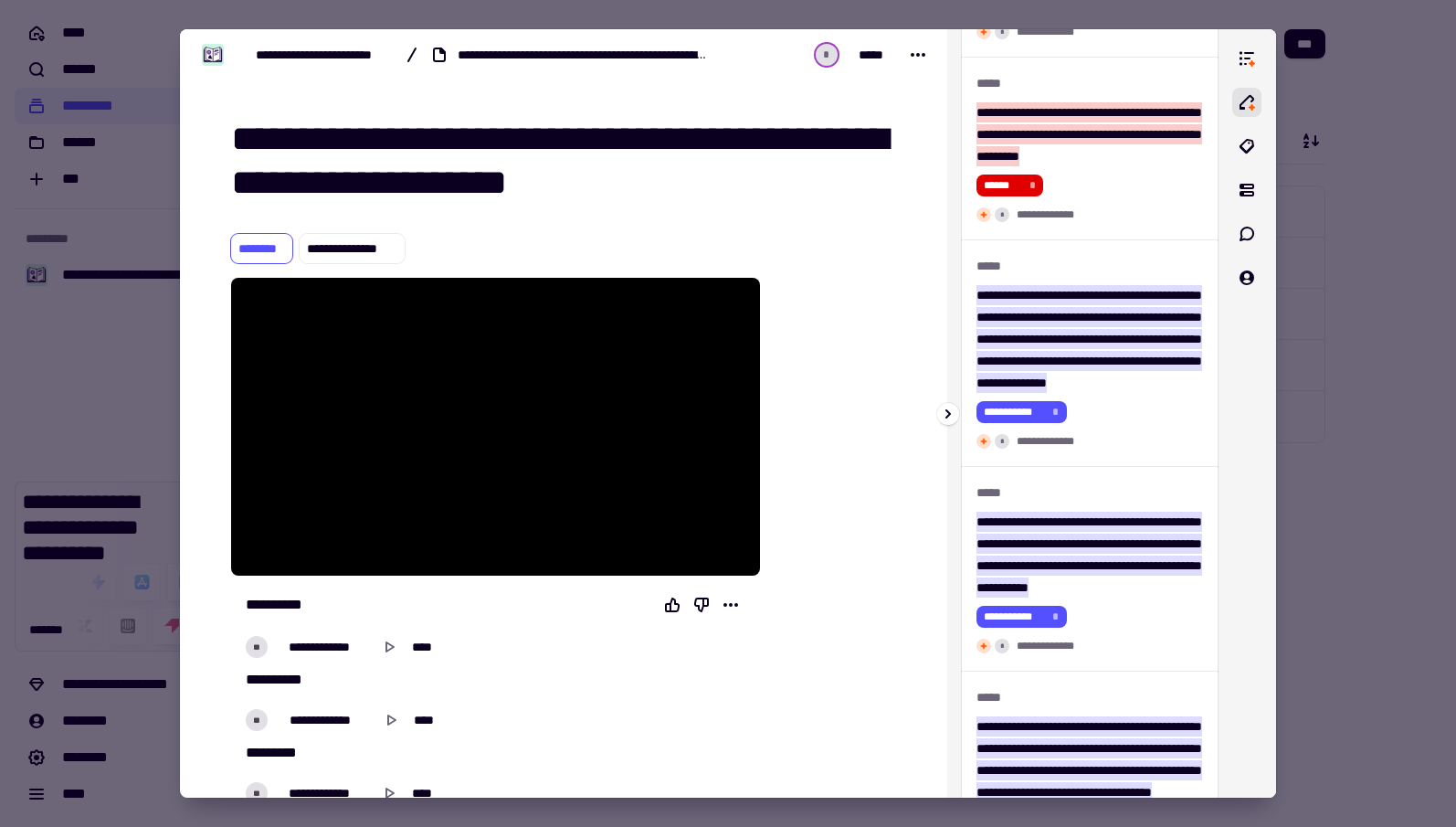 scroll, scrollTop: 2154, scrollLeft: 0, axis: vertical 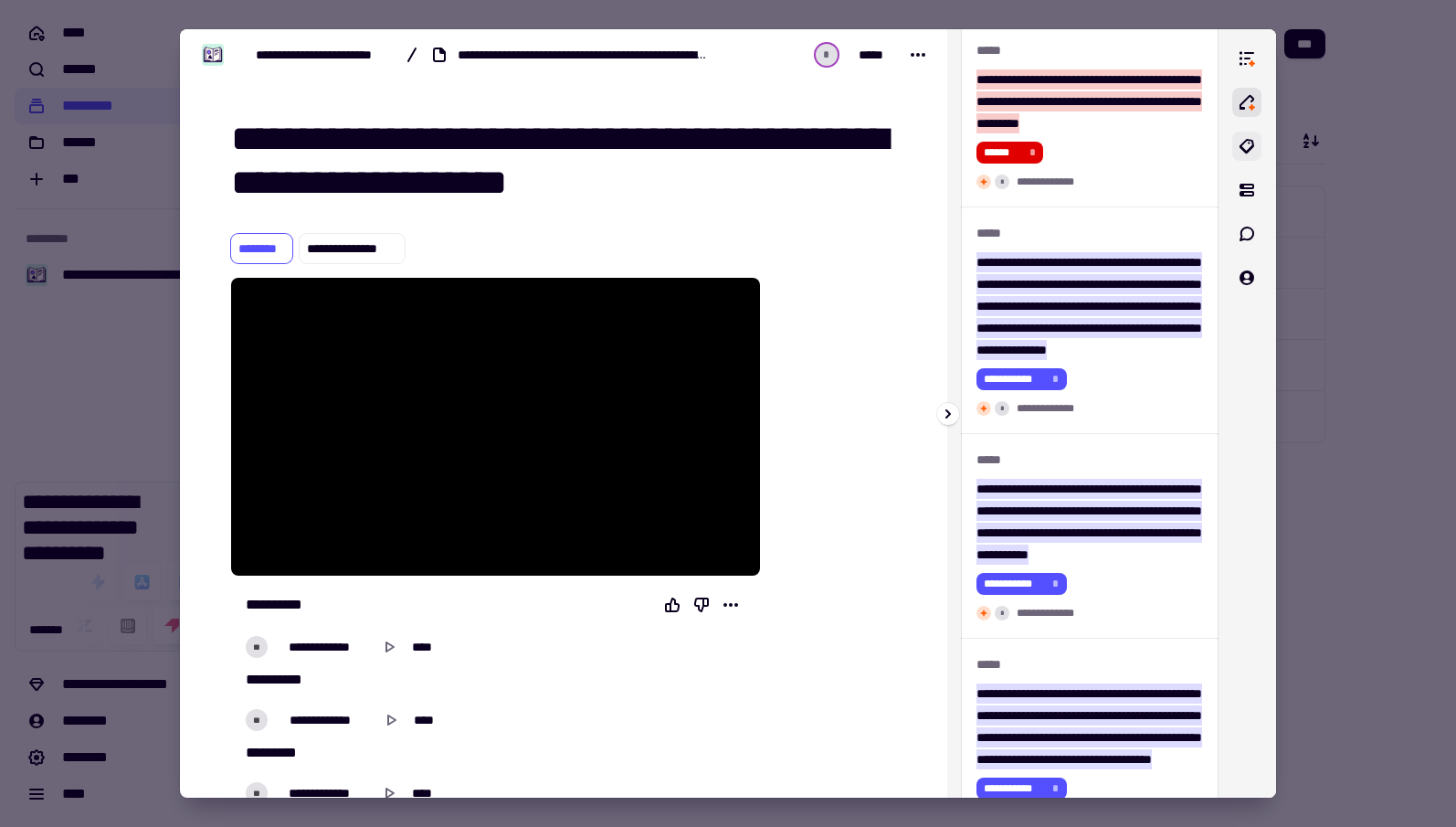 click 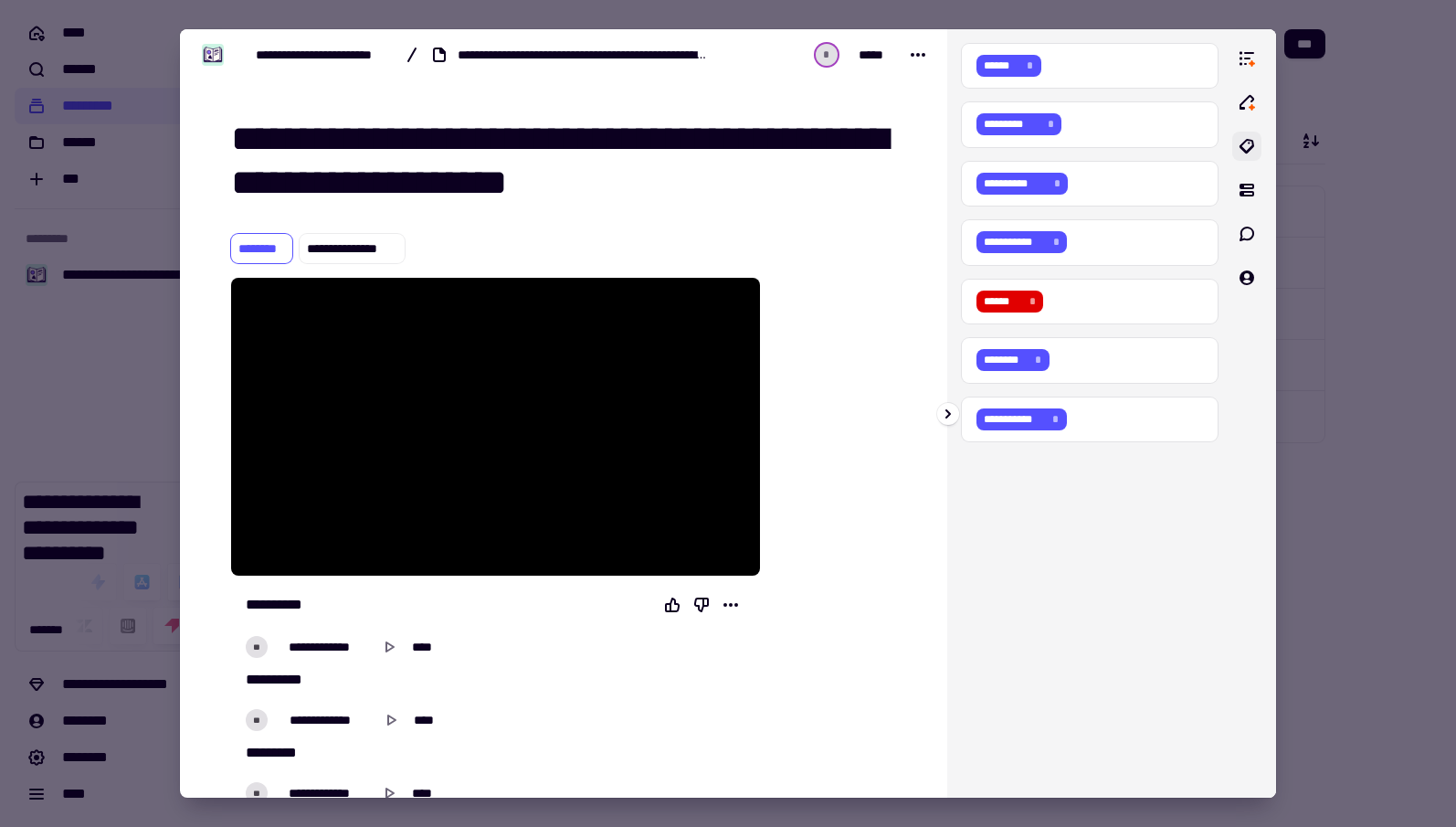 scroll, scrollTop: 0, scrollLeft: 0, axis: both 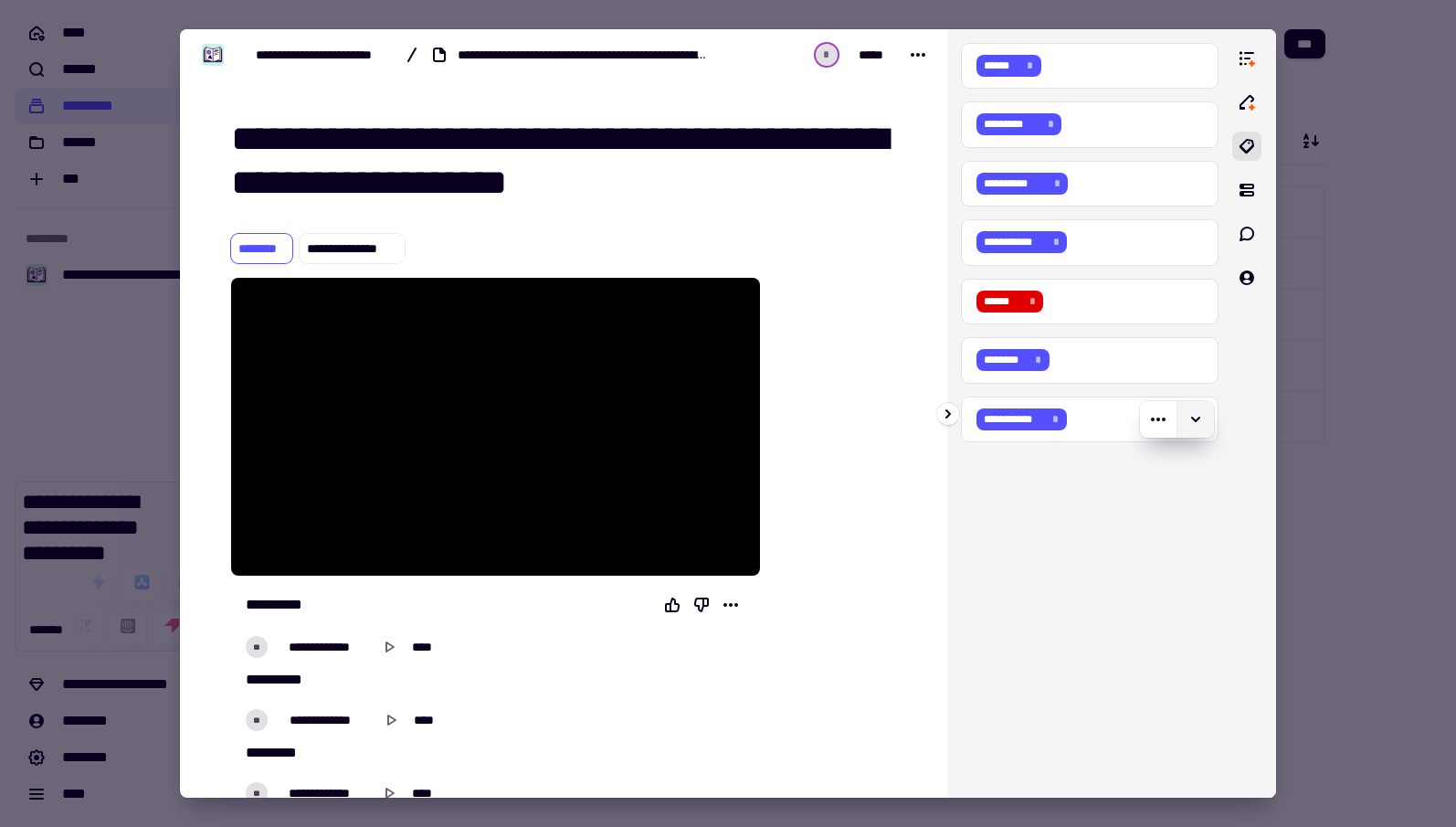 click 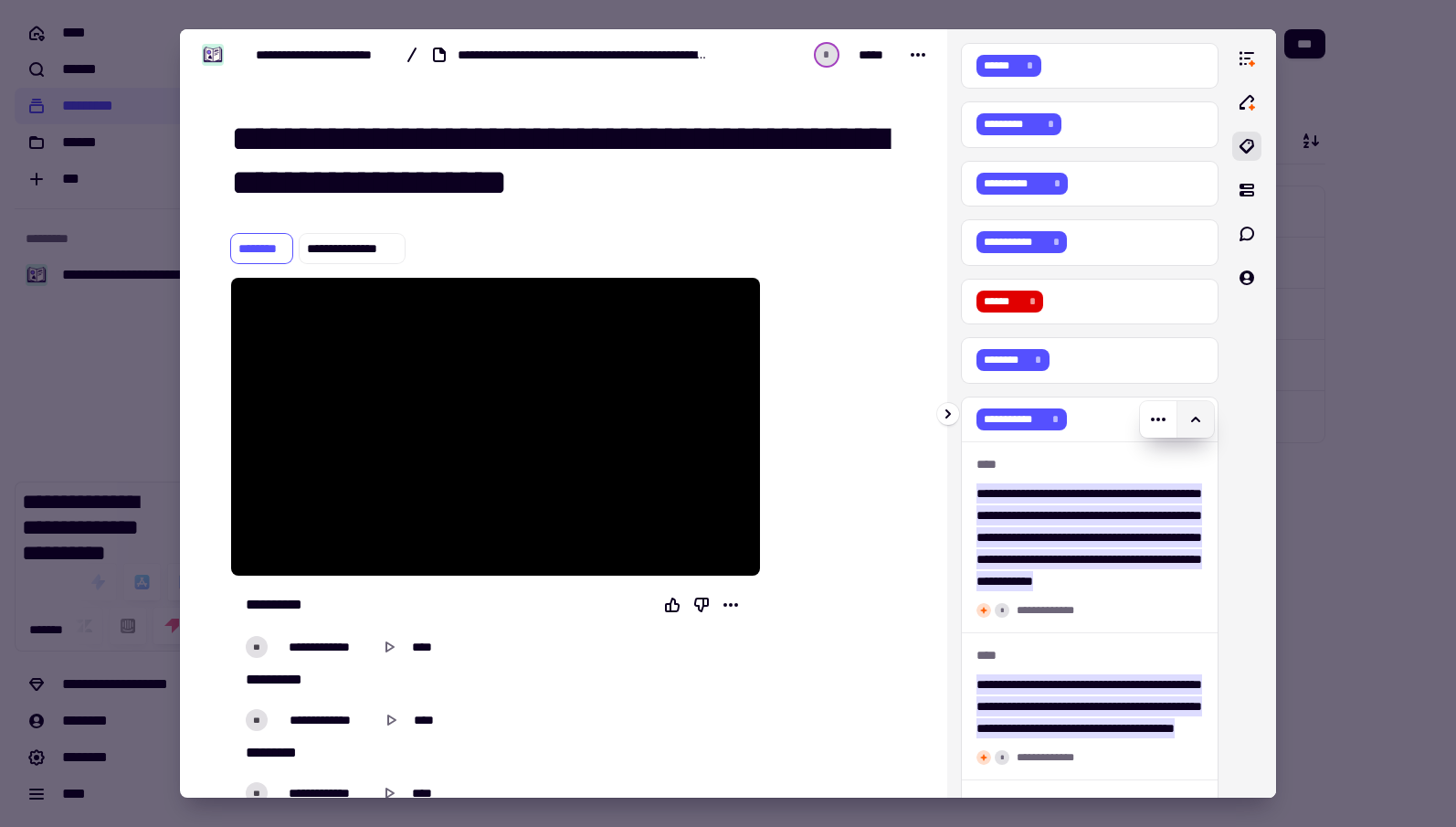 click 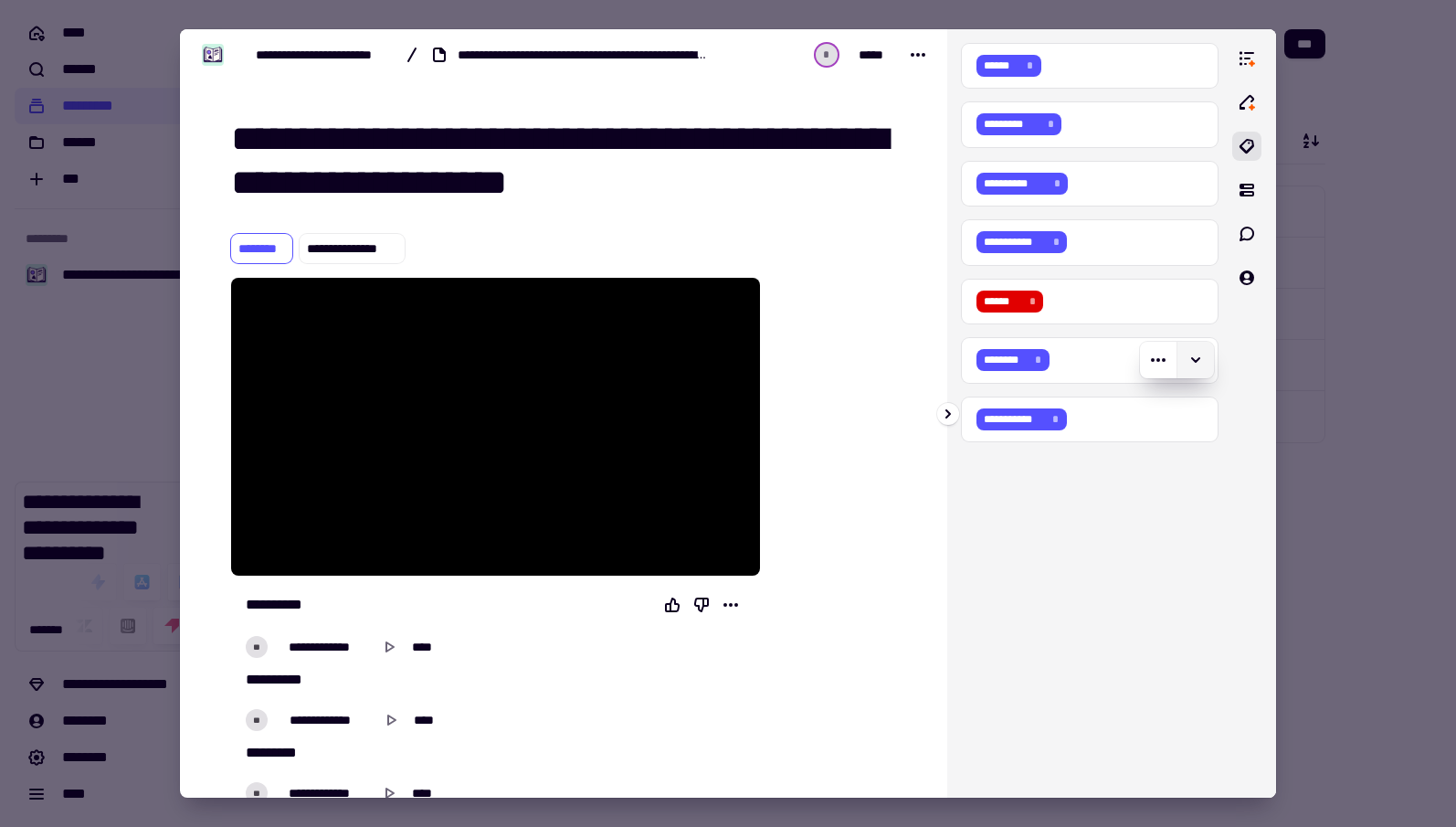 click 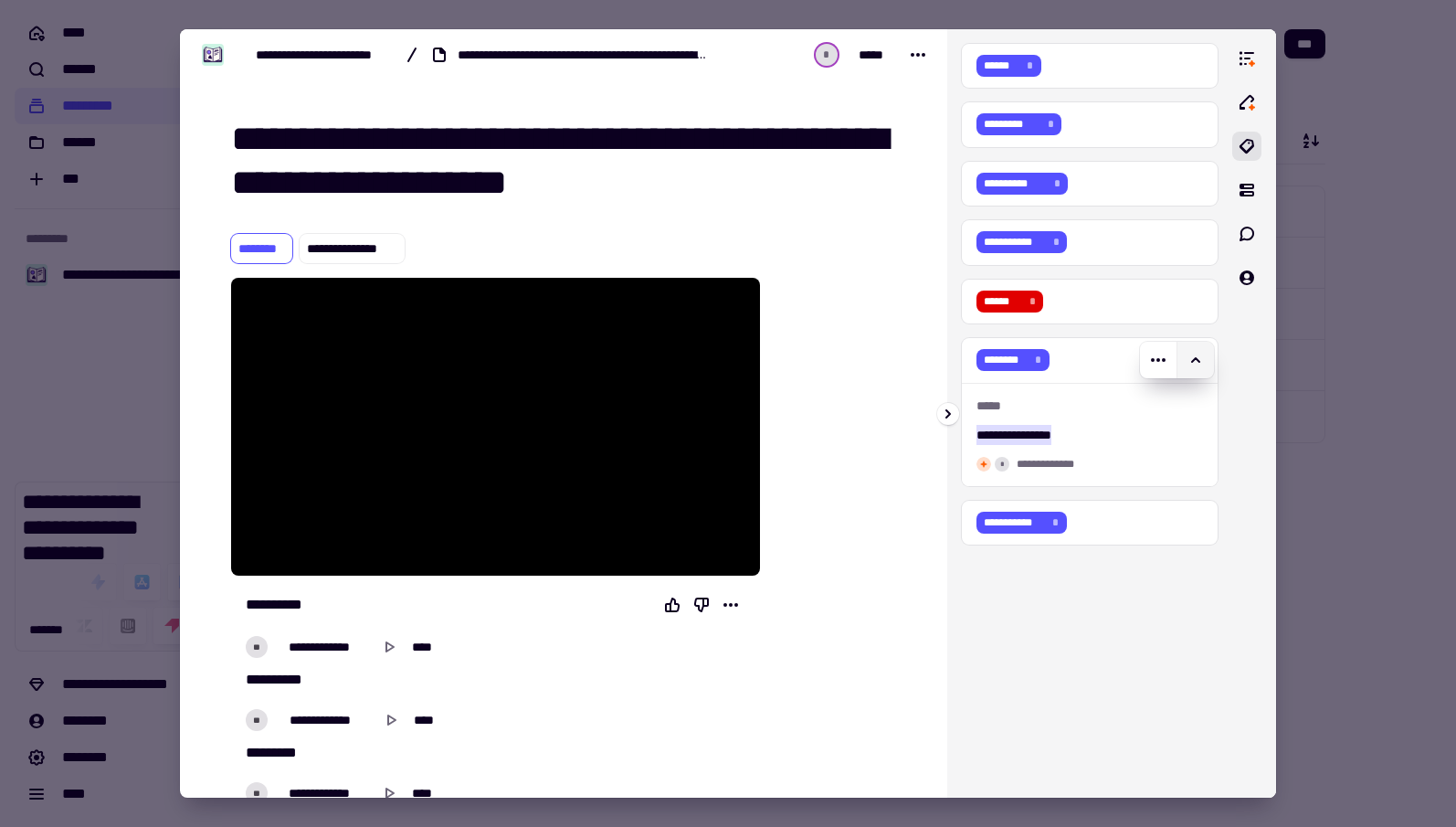 drag, startPoint x: 1199, startPoint y: 368, endPoint x: 1194, endPoint y: 337, distance: 31.400637 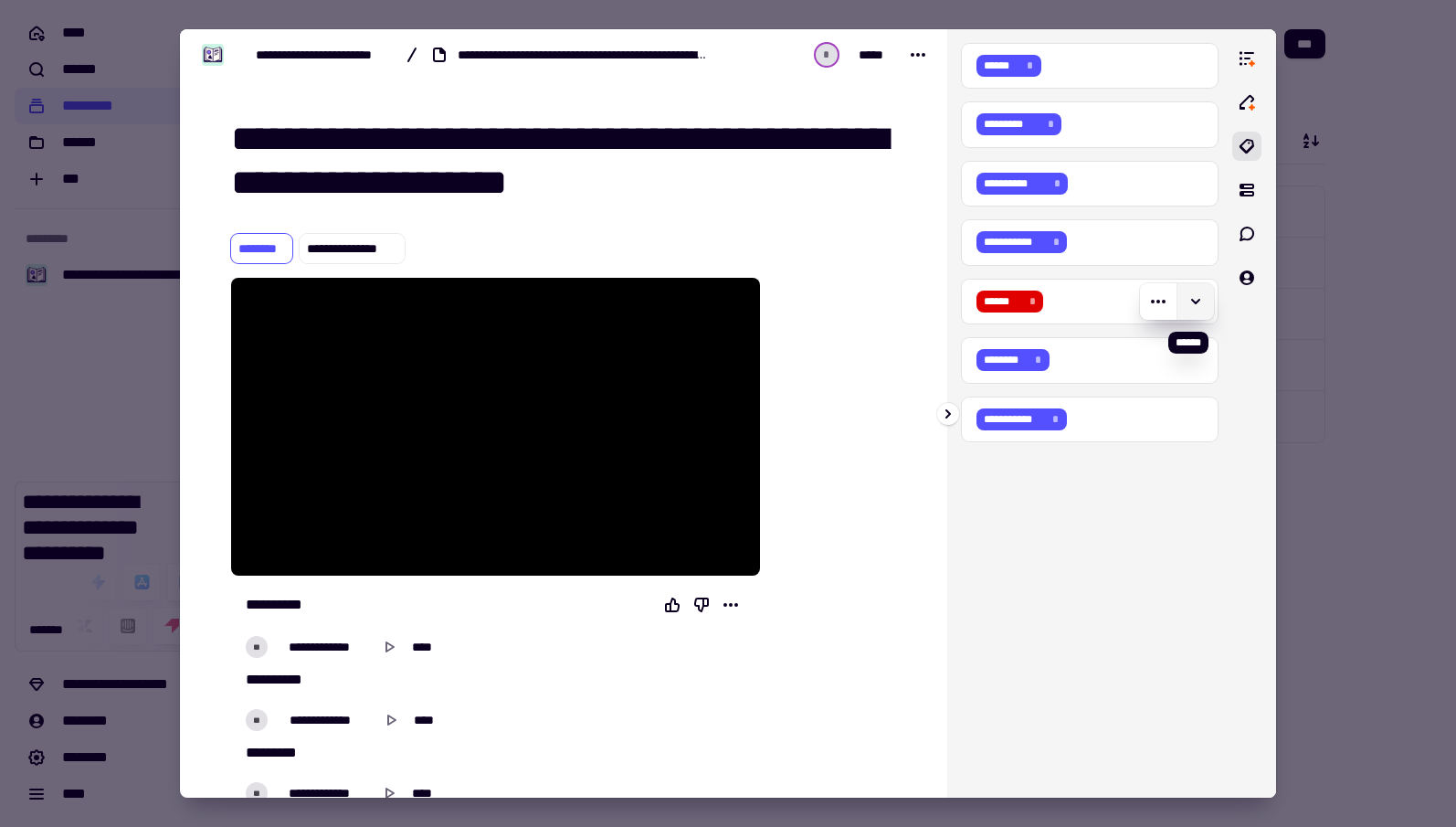 click 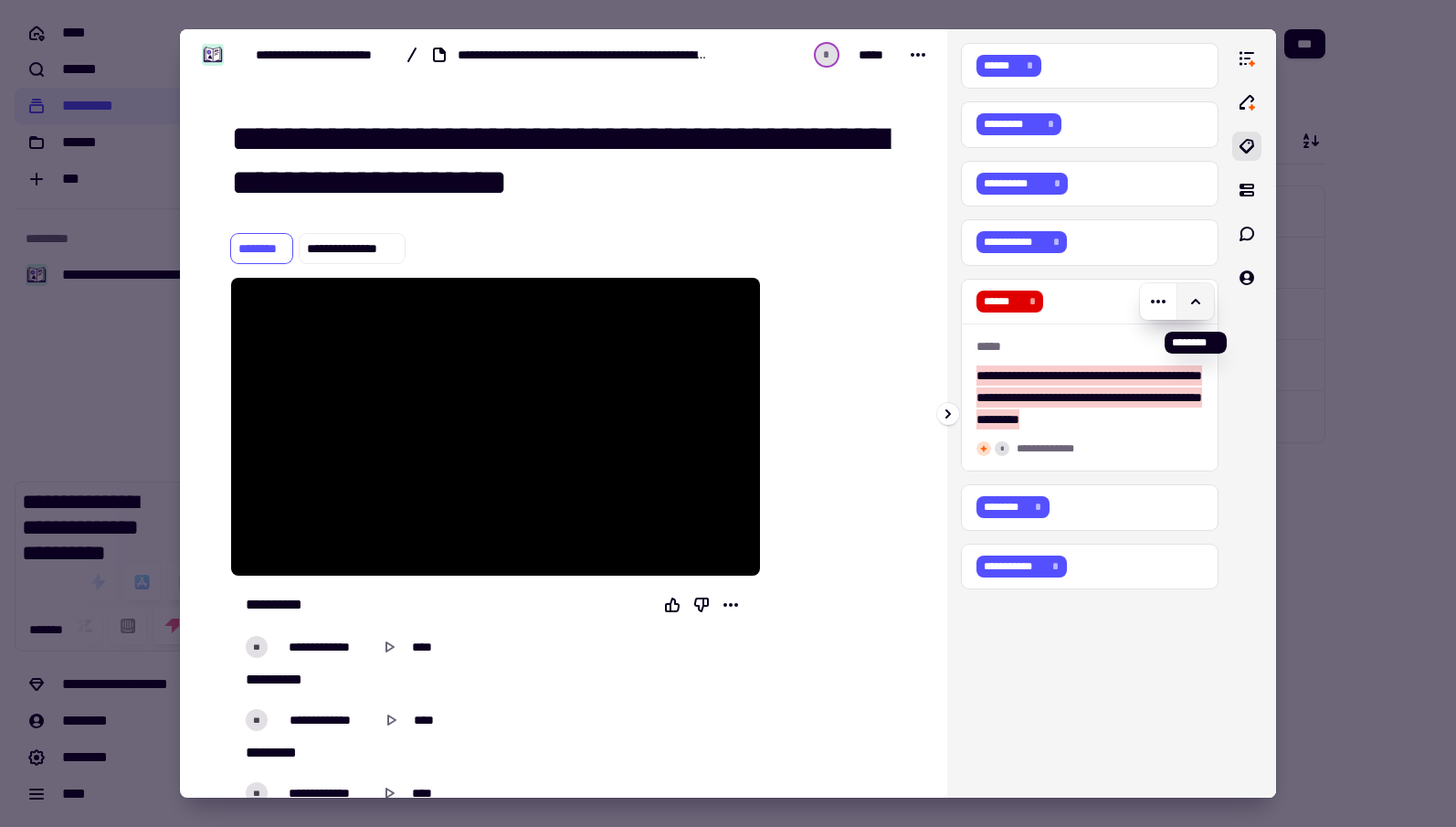 click 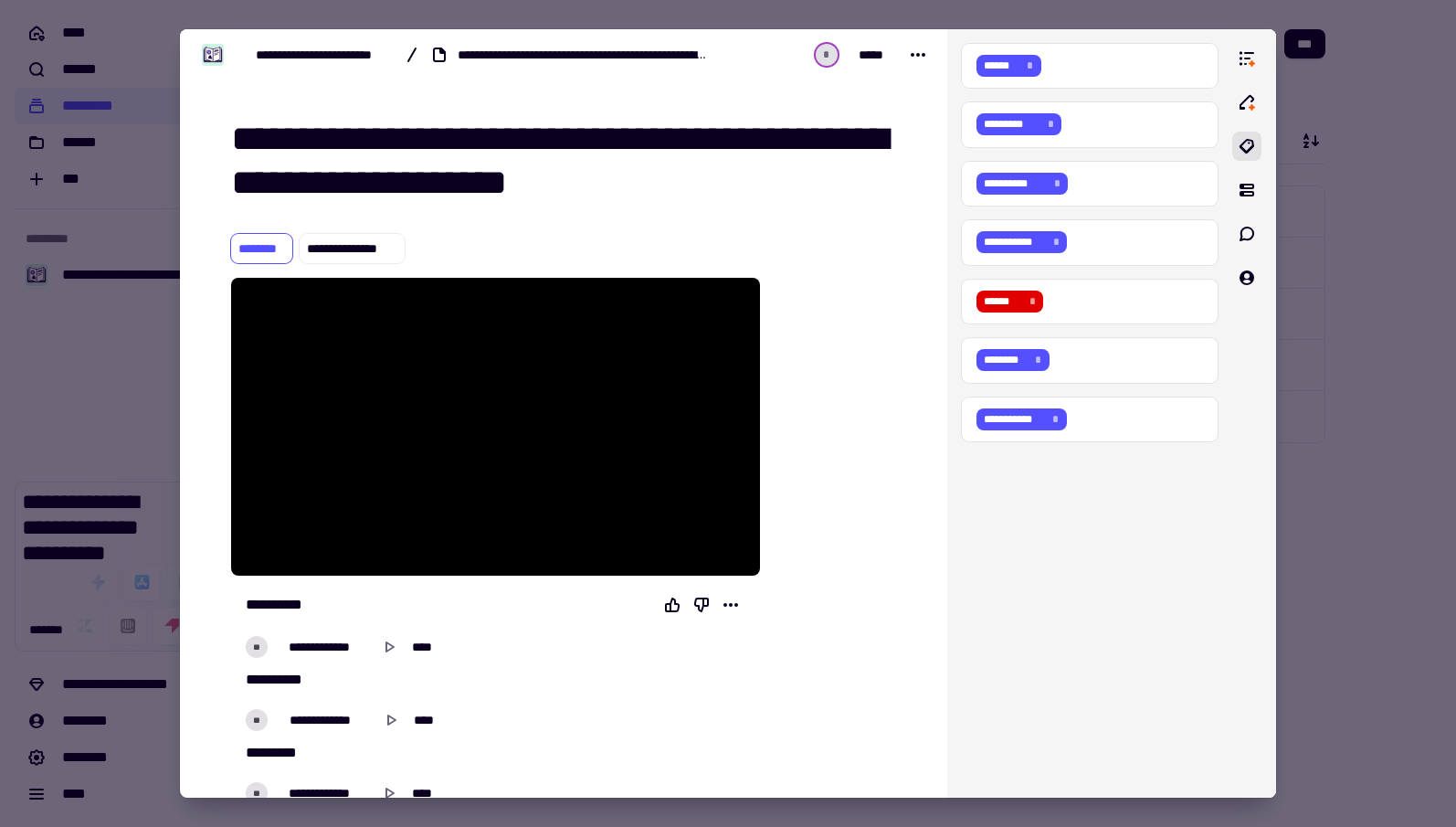drag, startPoint x: 1361, startPoint y: 259, endPoint x: 1201, endPoint y: 75, distance: 243.83601 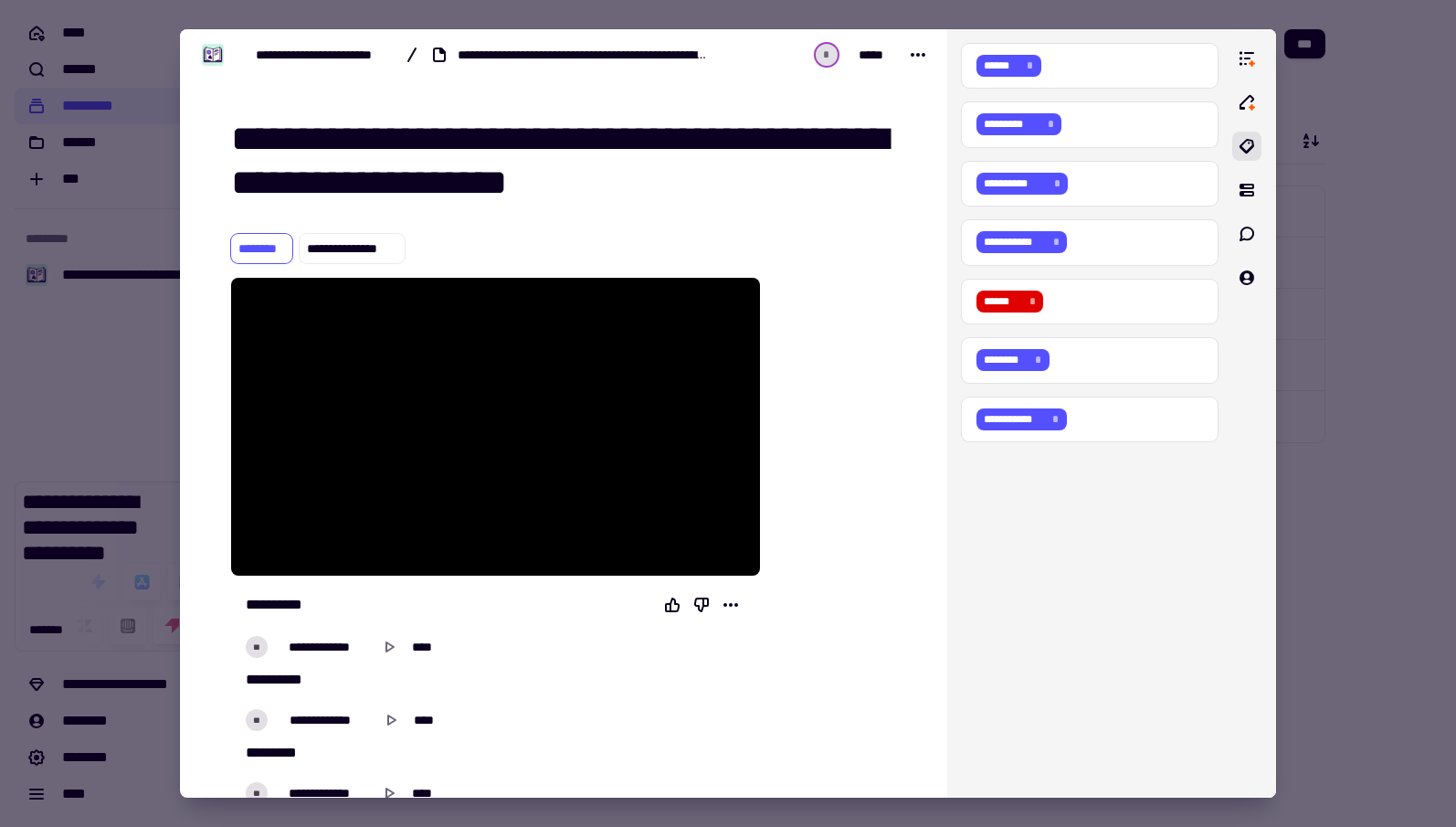 click at bounding box center (728, 413) 